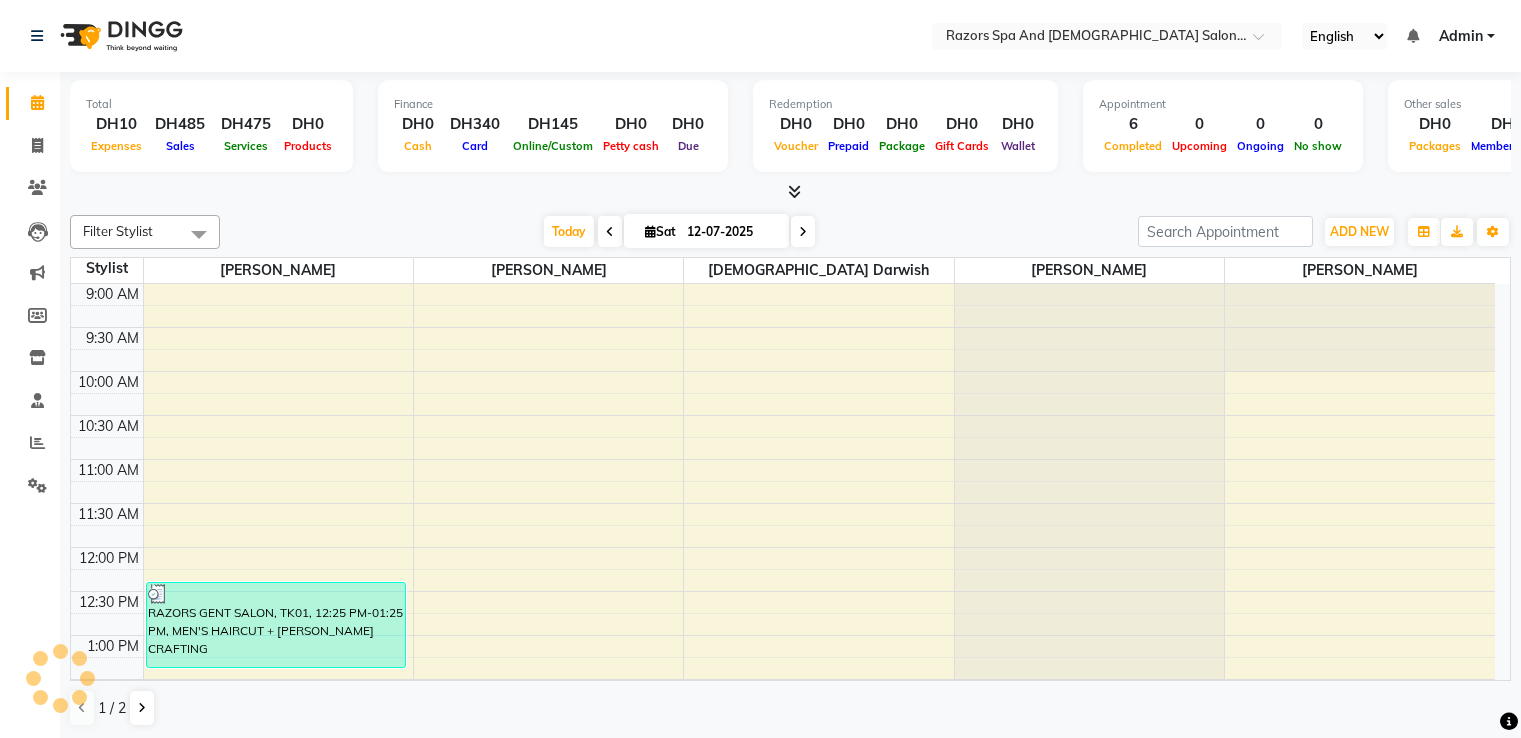 scroll, scrollTop: 1, scrollLeft: 0, axis: vertical 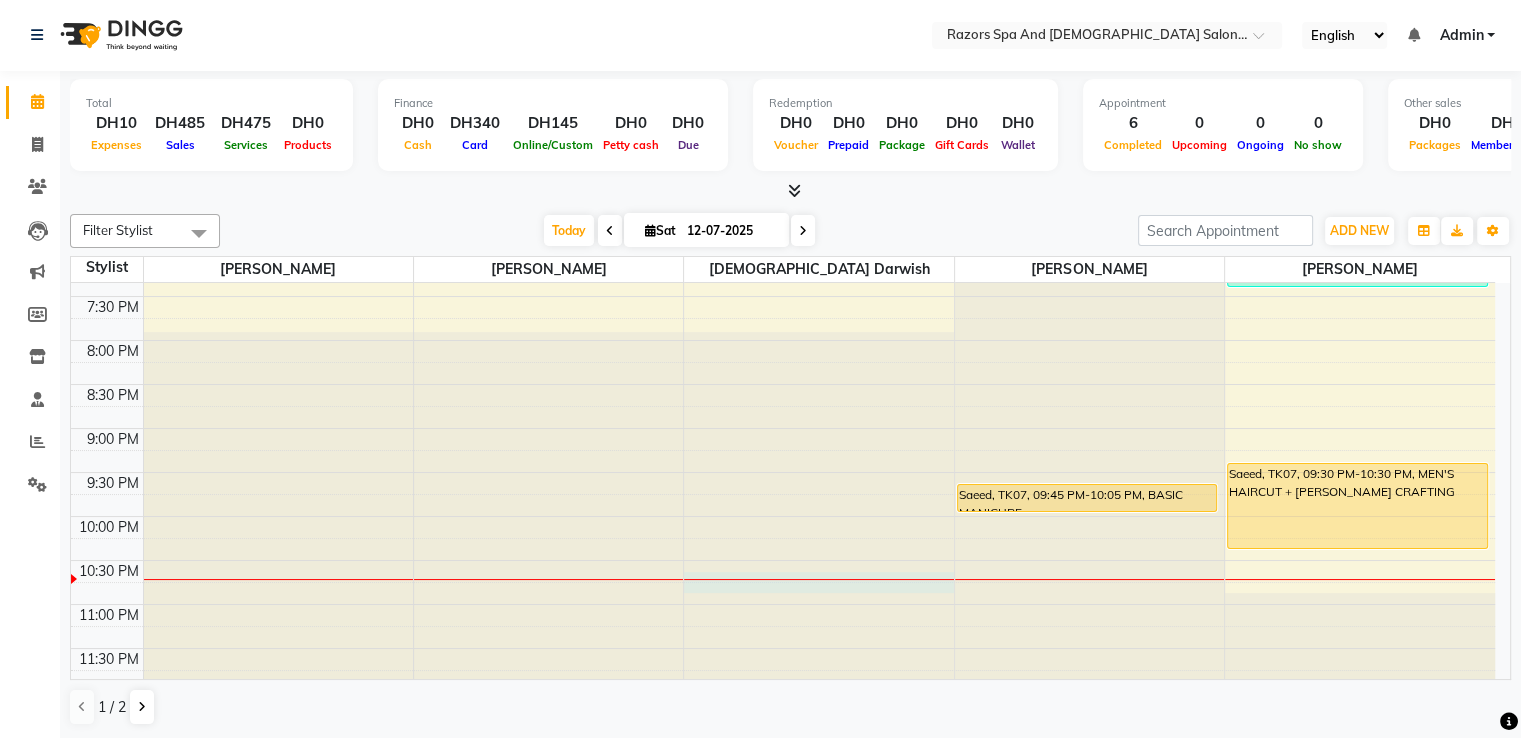 click at bounding box center (818, 579) 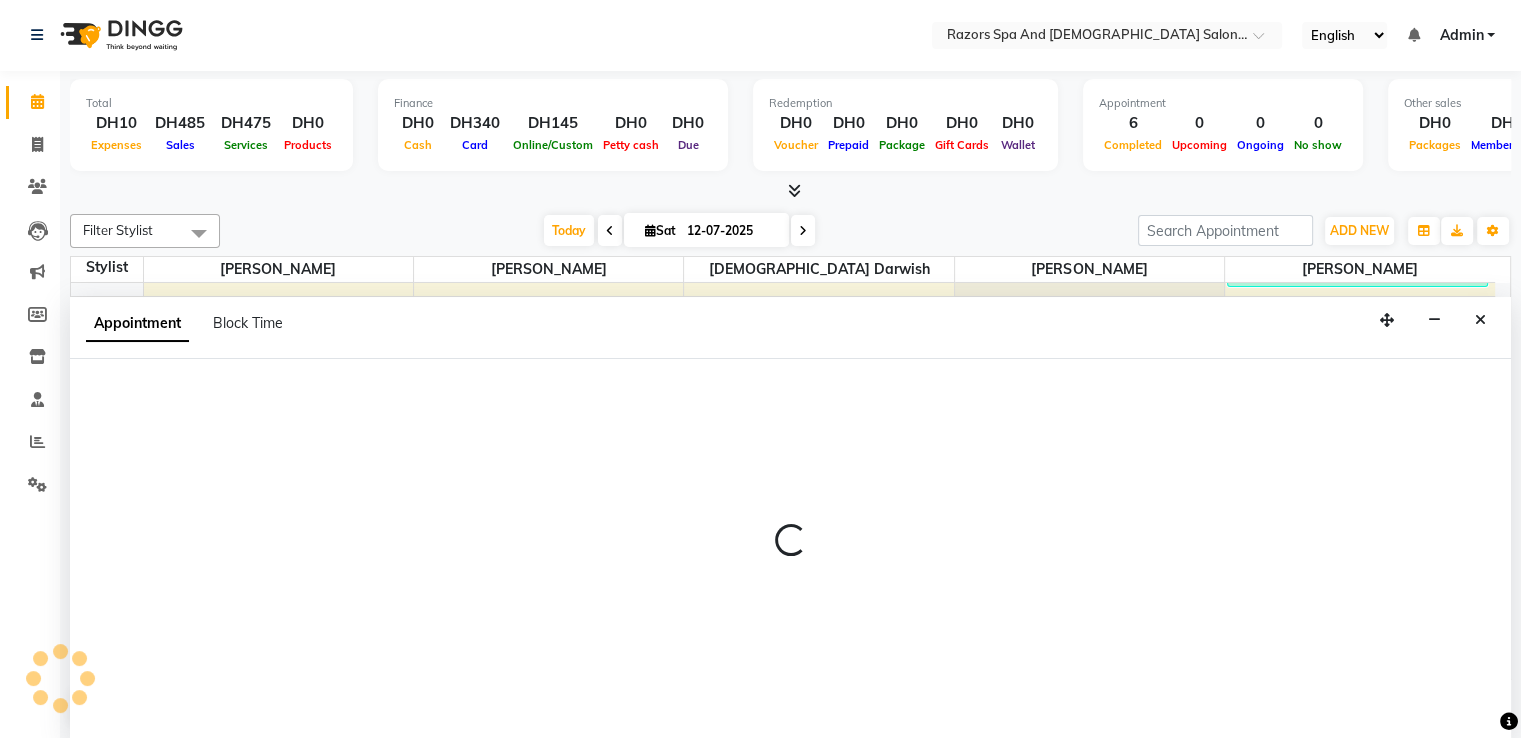 select on "81370" 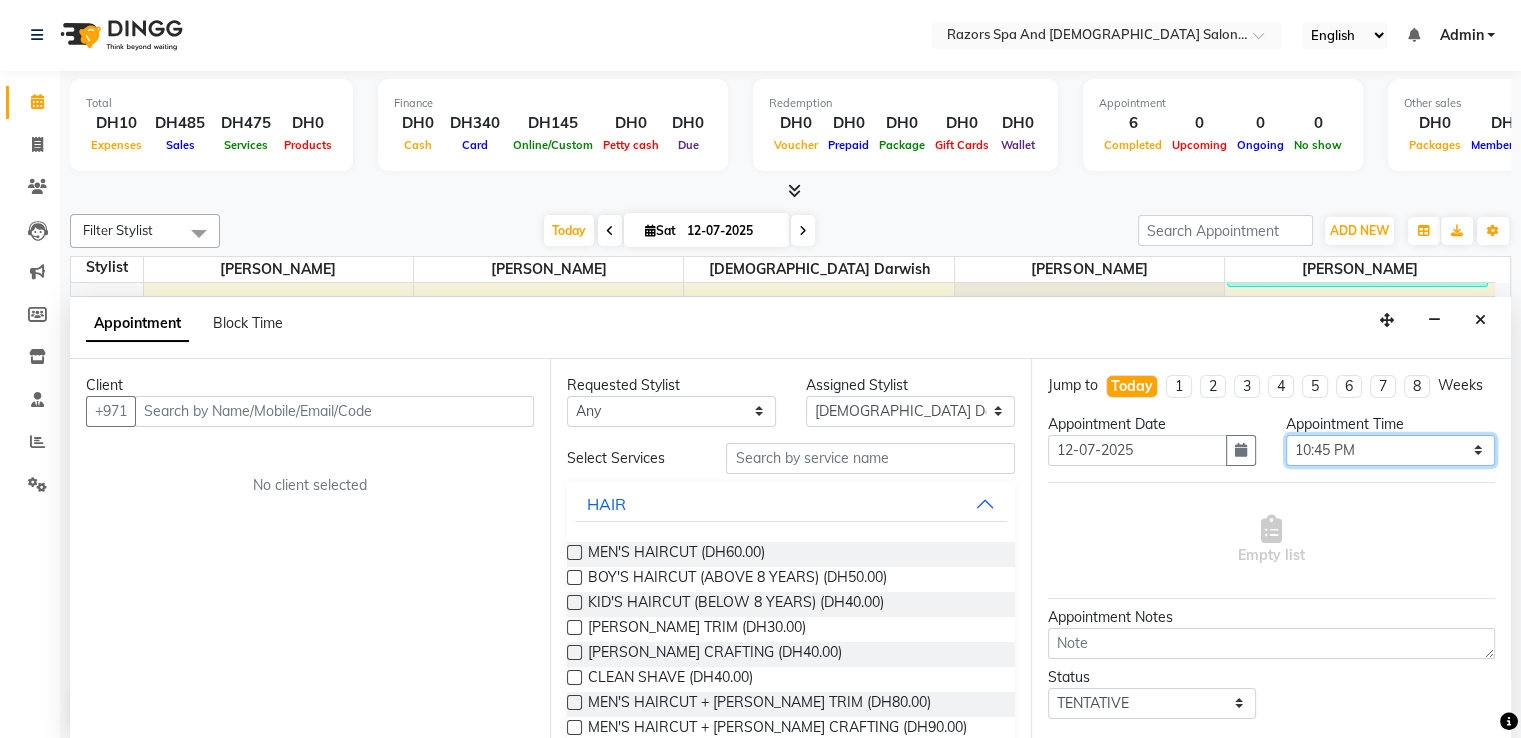 click on "Select 10:00 AM 10:15 AM 10:30 AM 10:45 AM 11:00 AM 11:15 AM 11:30 AM 11:45 AM 12:00 PM 12:15 PM 12:30 PM 12:45 PM 01:00 PM 01:15 PM 01:30 PM 01:45 PM 02:00 PM 02:15 PM 02:30 PM 02:45 PM 03:00 PM 03:15 PM 03:30 PM 03:45 PM 04:00 PM 04:15 PM 04:30 PM 04:45 PM 05:00 PM 05:15 PM 05:30 PM 05:45 PM 06:00 PM 06:15 PM 06:30 PM 06:45 PM 07:00 PM 07:15 PM 07:30 PM 07:45 PM 08:00 PM 08:15 PM 08:30 PM 08:45 PM 09:00 PM 09:15 PM 09:30 PM 09:45 PM 10:00 PM 10:15 PM 10:30 PM 10:45 PM 11:00 PM" at bounding box center [1390, 450] 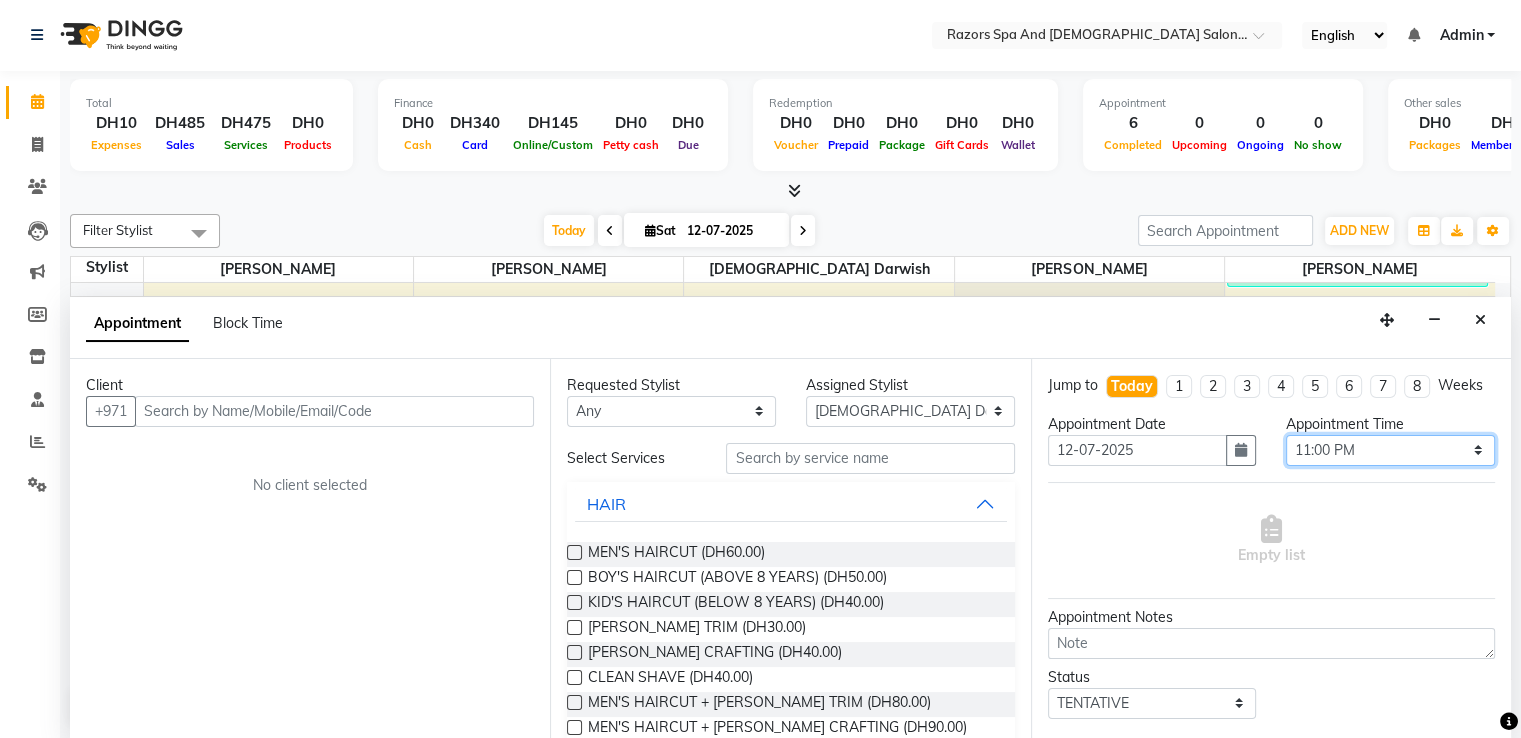 click on "Select 10:00 AM 10:15 AM 10:30 AM 10:45 AM 11:00 AM 11:15 AM 11:30 AM 11:45 AM 12:00 PM 12:15 PM 12:30 PM 12:45 PM 01:00 PM 01:15 PM 01:30 PM 01:45 PM 02:00 PM 02:15 PM 02:30 PM 02:45 PM 03:00 PM 03:15 PM 03:30 PM 03:45 PM 04:00 PM 04:15 PM 04:30 PM 04:45 PM 05:00 PM 05:15 PM 05:30 PM 05:45 PM 06:00 PM 06:15 PM 06:30 PM 06:45 PM 07:00 PM 07:15 PM 07:30 PM 07:45 PM 08:00 PM 08:15 PM 08:30 PM 08:45 PM 09:00 PM 09:15 PM 09:30 PM 09:45 PM 10:00 PM 10:15 PM 10:30 PM 10:45 PM 11:00 PM" at bounding box center [1390, 450] 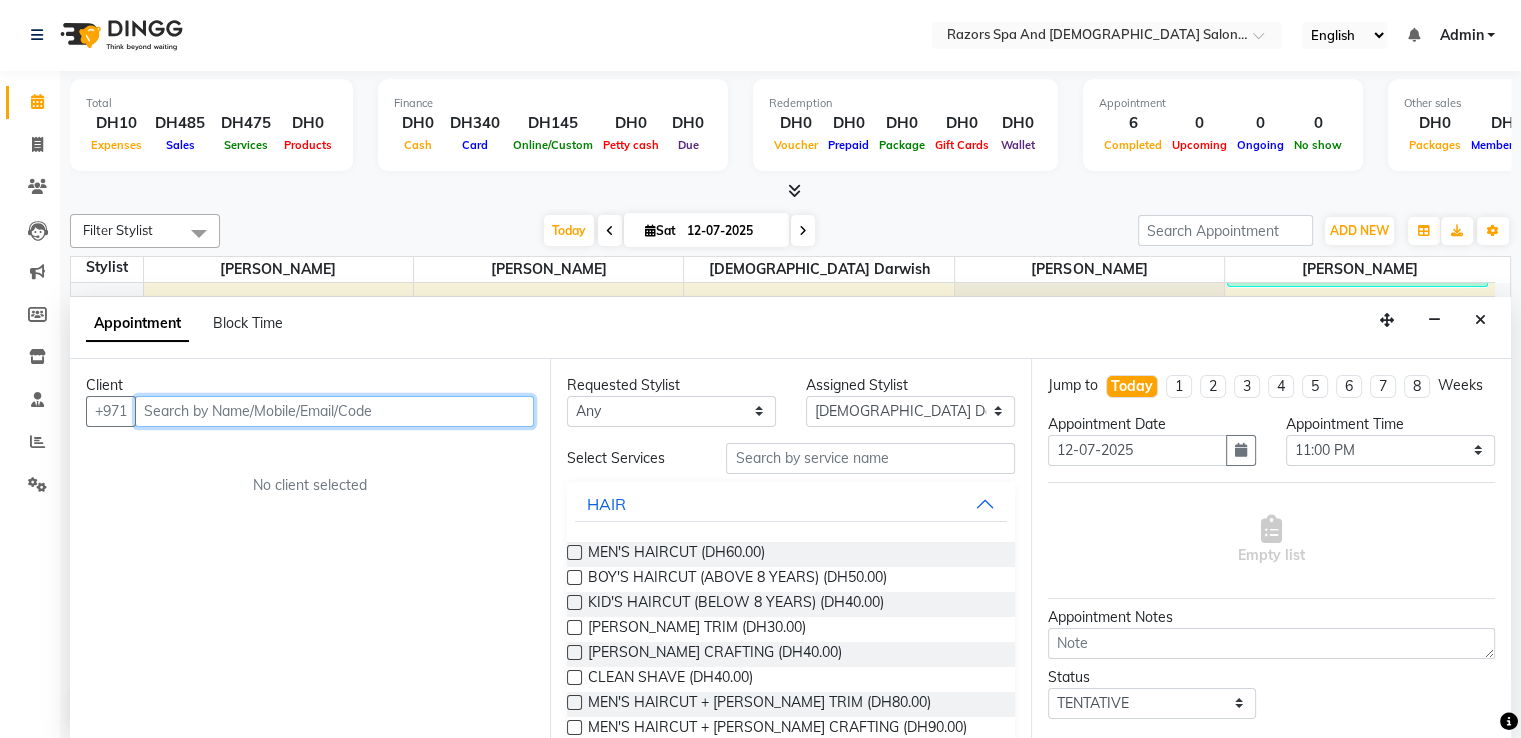 click at bounding box center (334, 411) 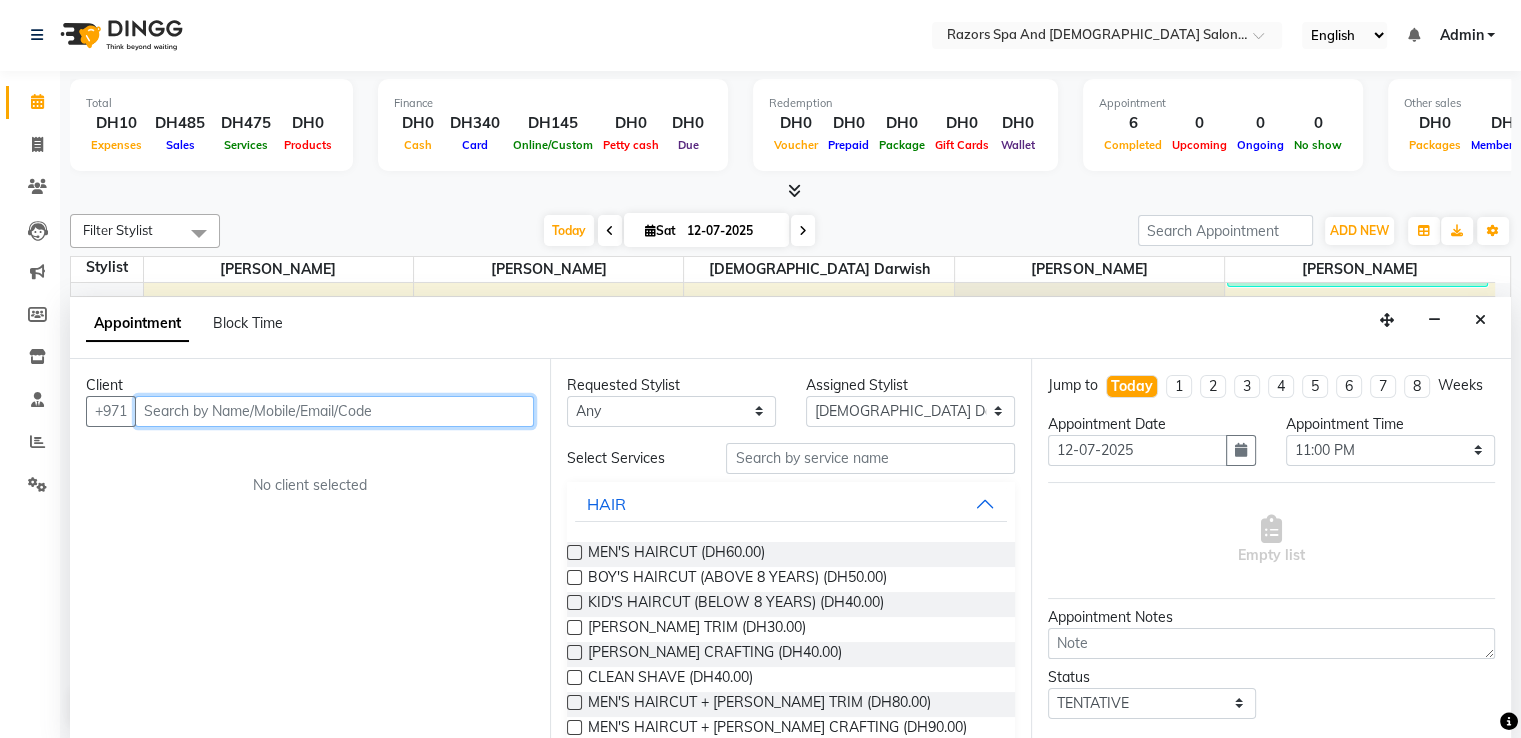 paste on "52 125 7616" 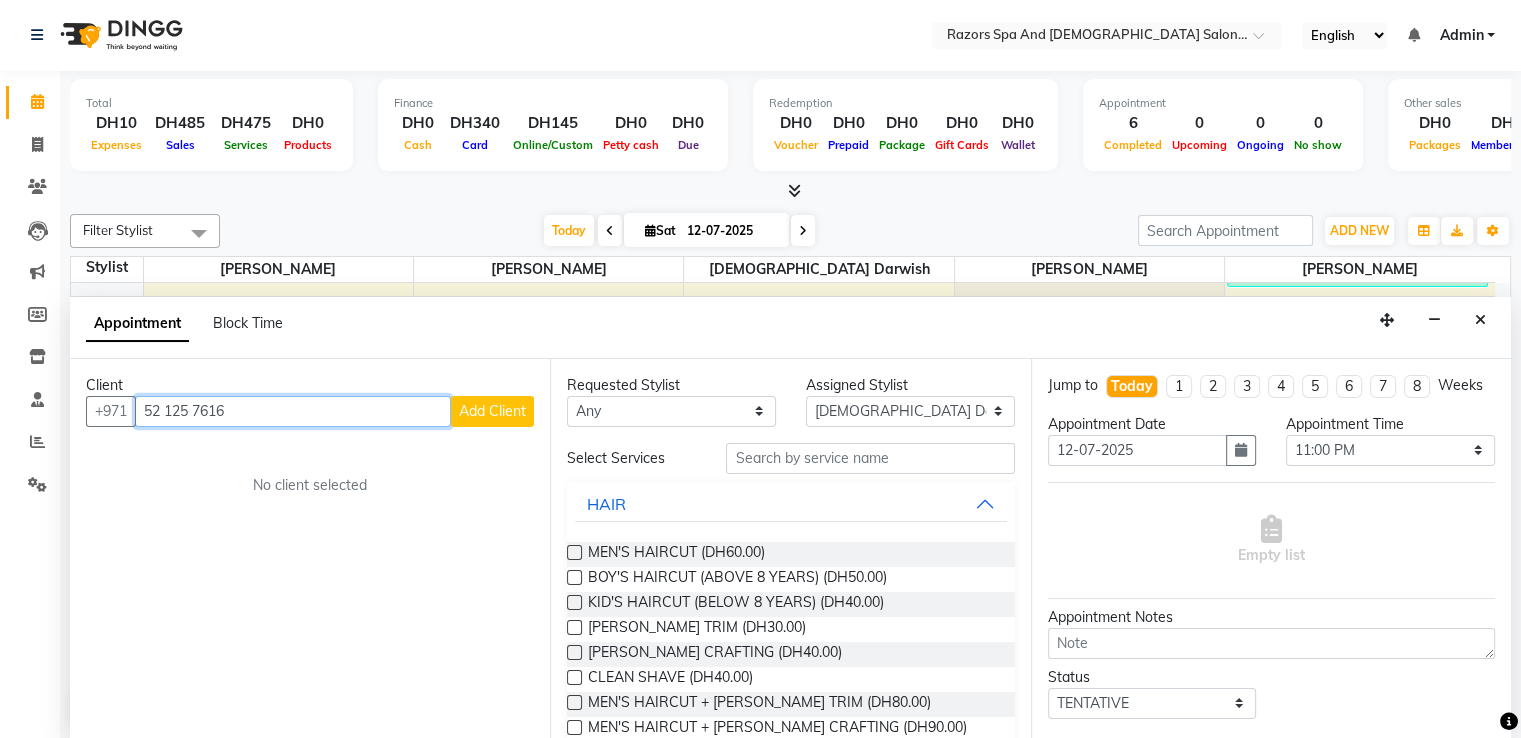 type on "52 125 7616" 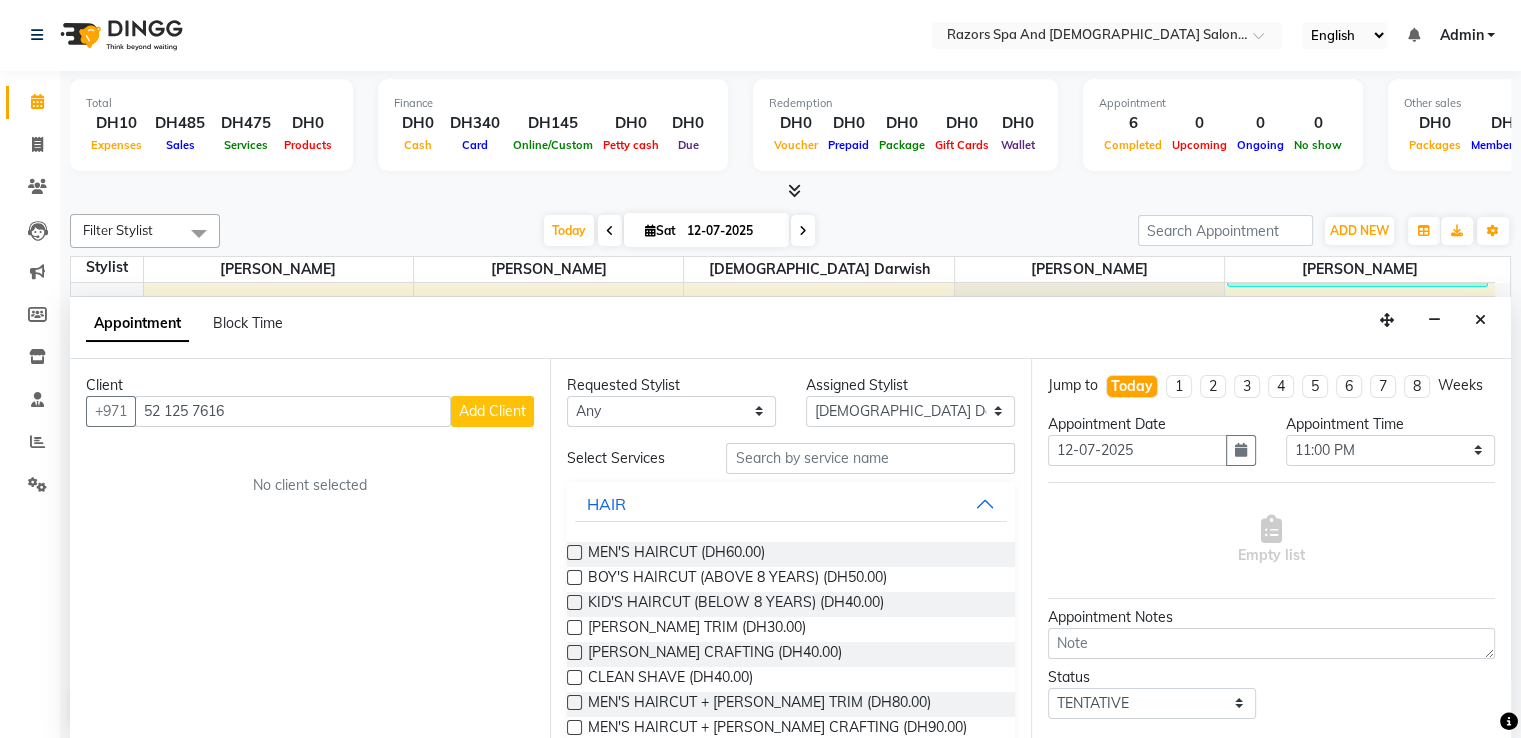 click on "Add Client" at bounding box center (492, 411) 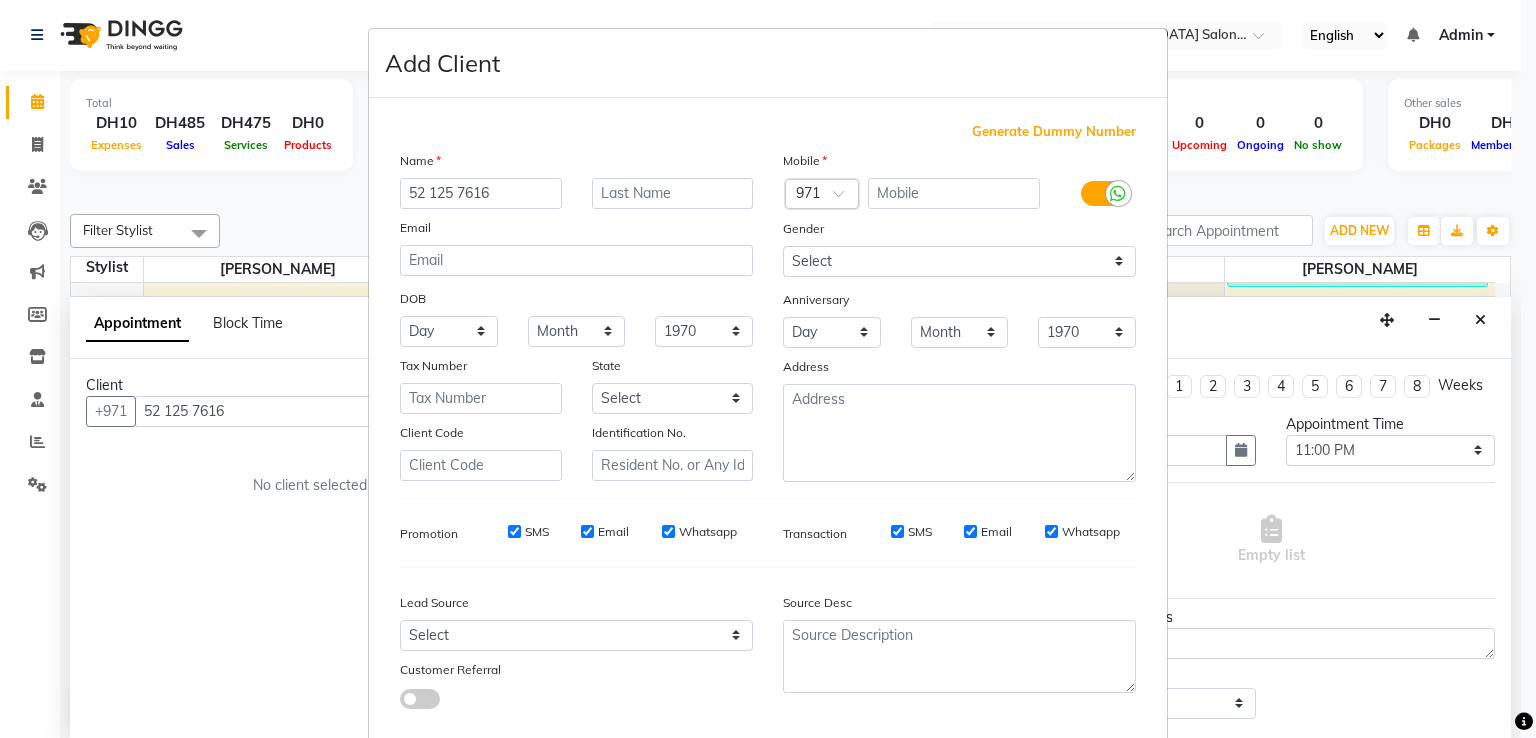 click on "52 125 7616" at bounding box center [481, 193] 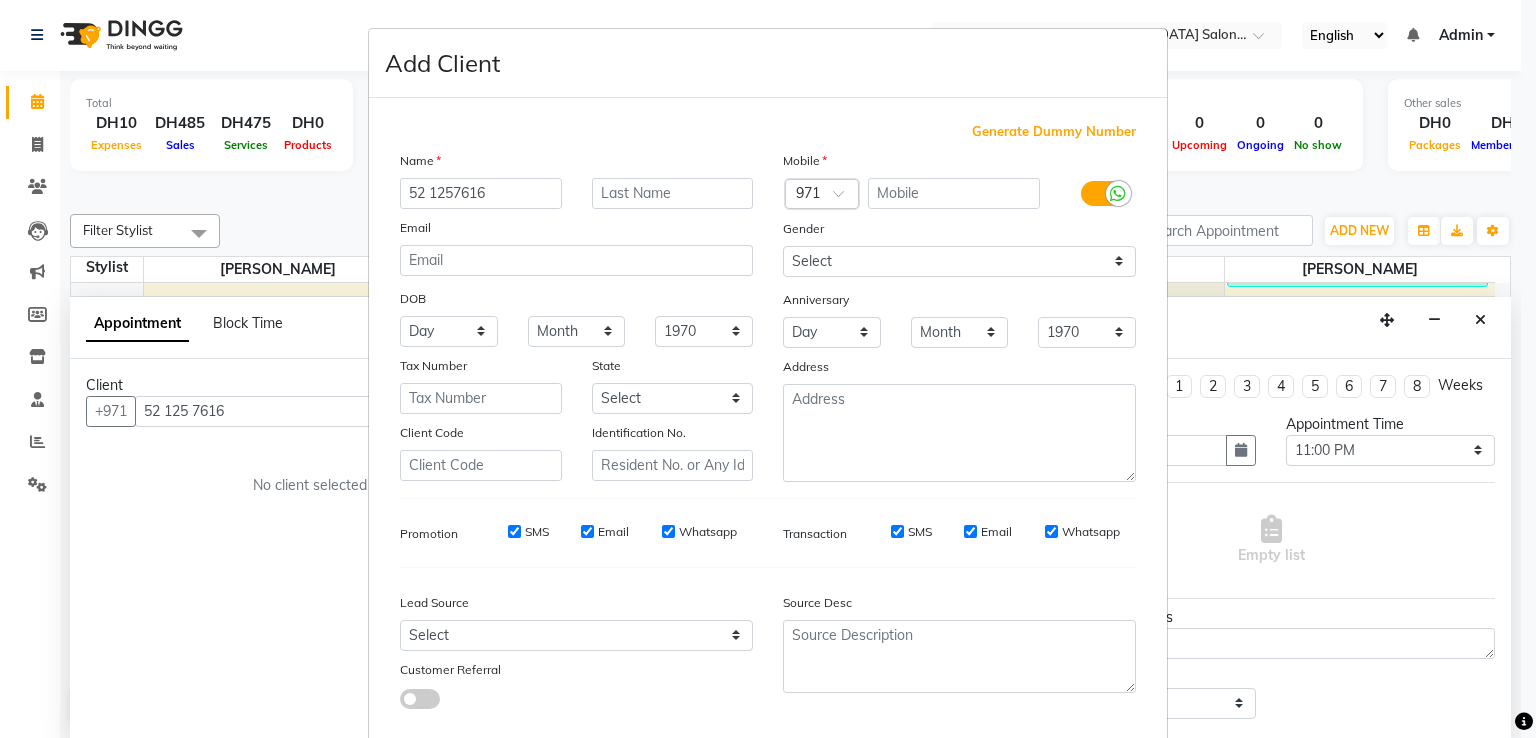 type on "521257616" 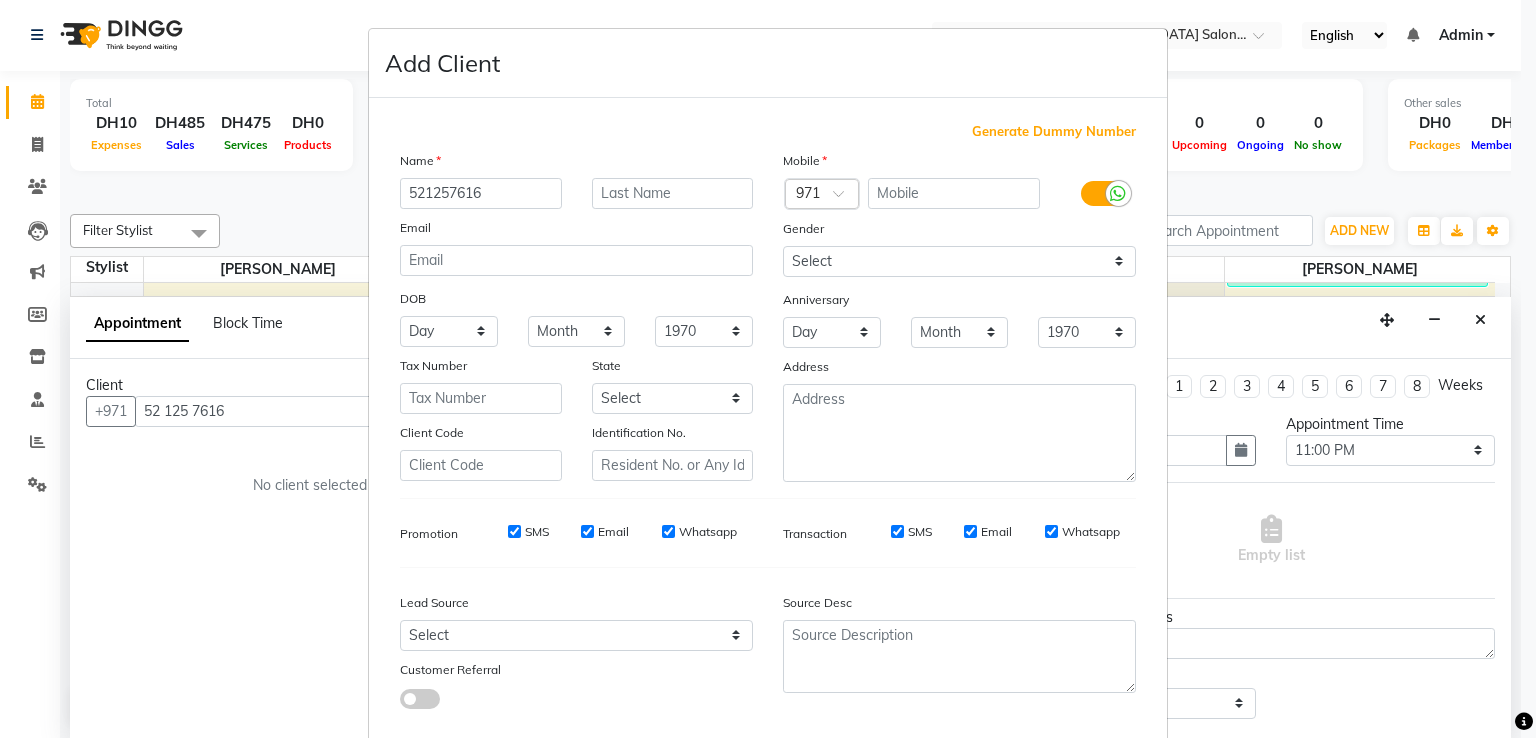 drag, startPoint x: 521, startPoint y: 198, endPoint x: 352, endPoint y: 181, distance: 169.85287 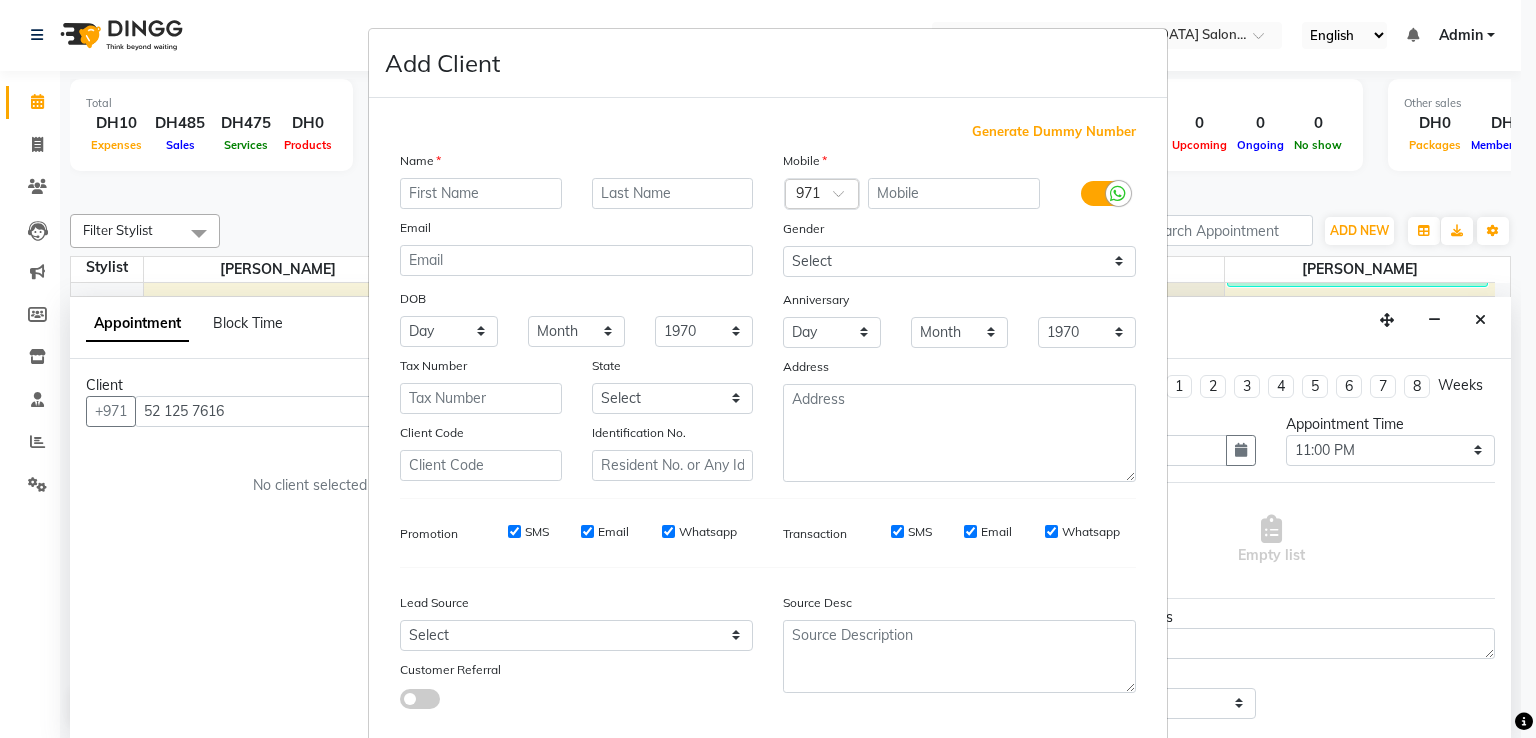 type 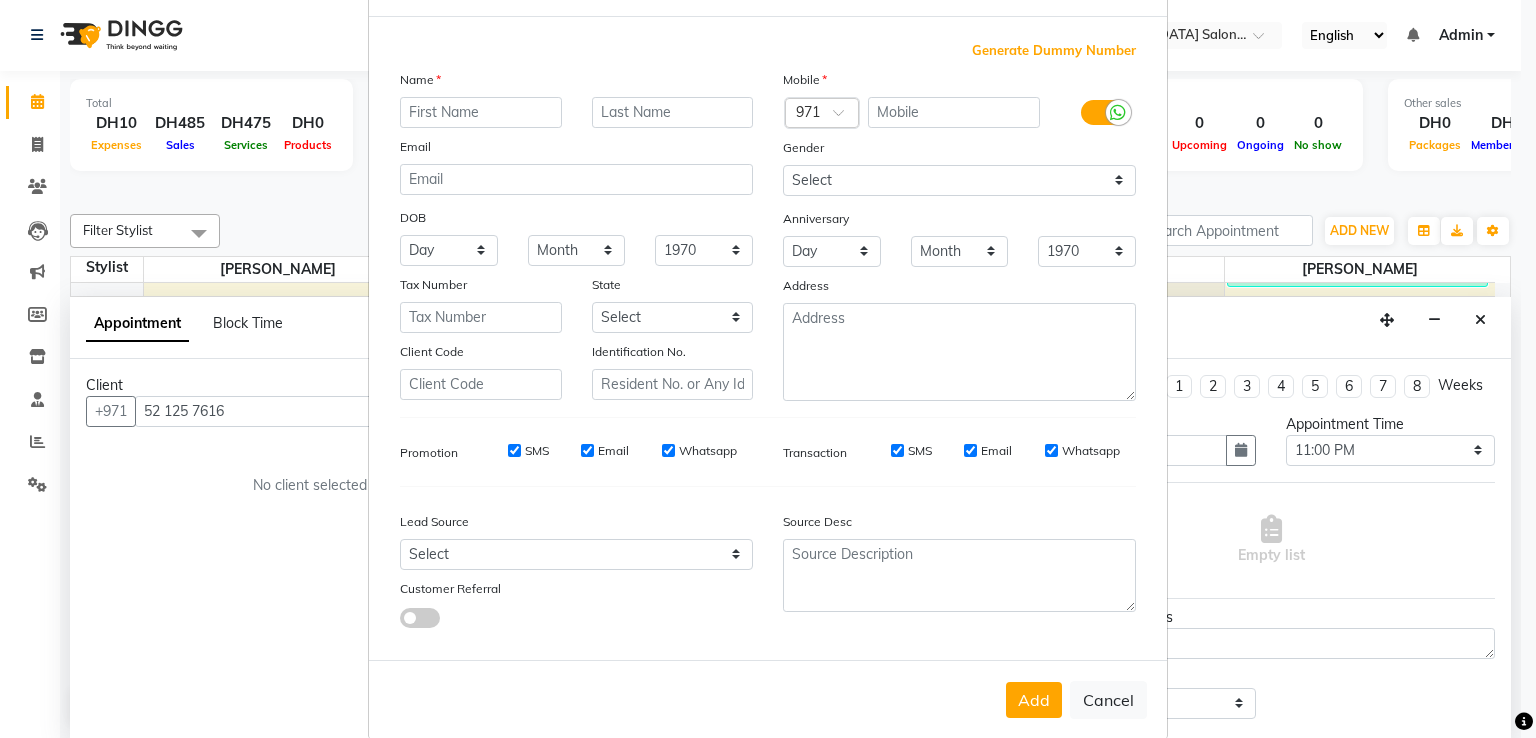 scroll, scrollTop: 119, scrollLeft: 0, axis: vertical 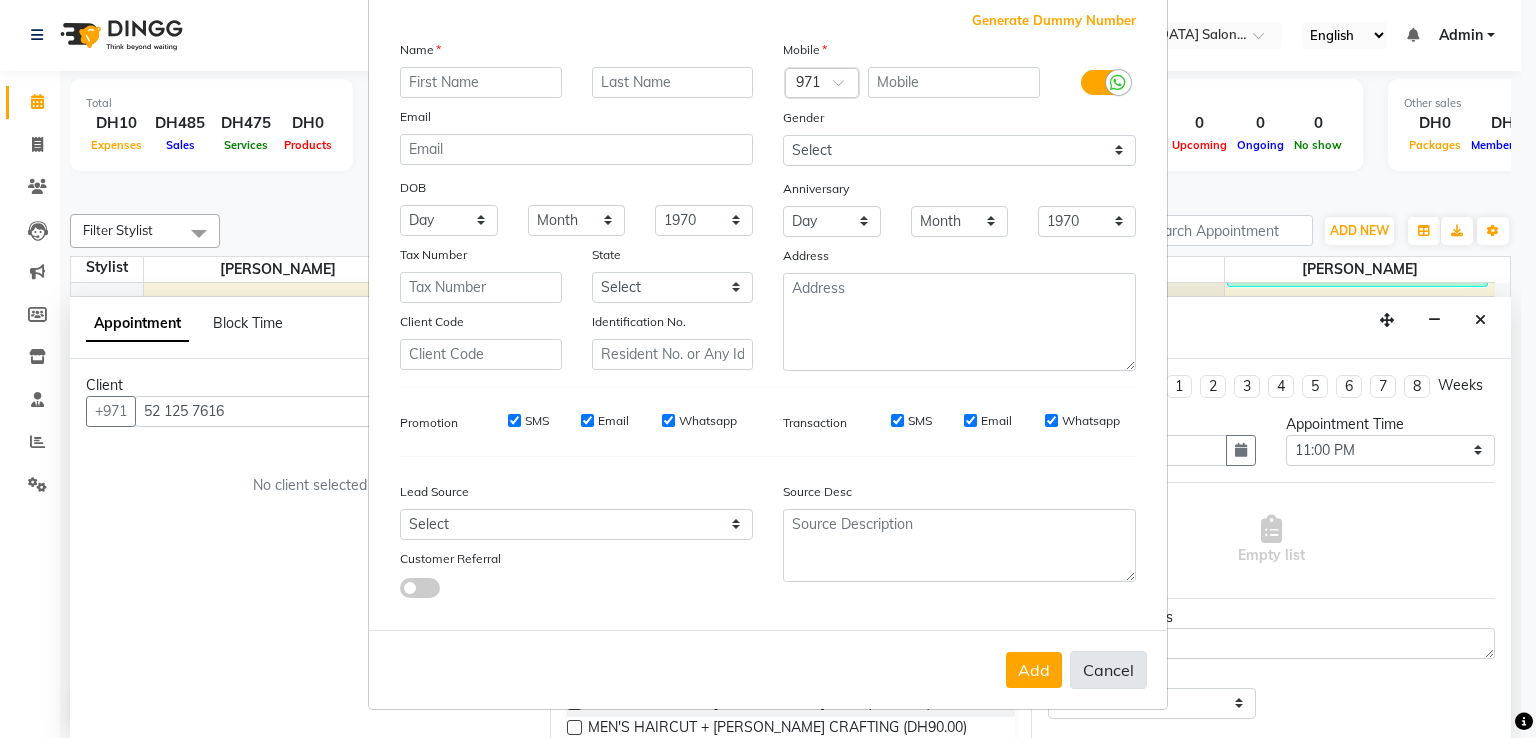 click on "Cancel" at bounding box center (1108, 670) 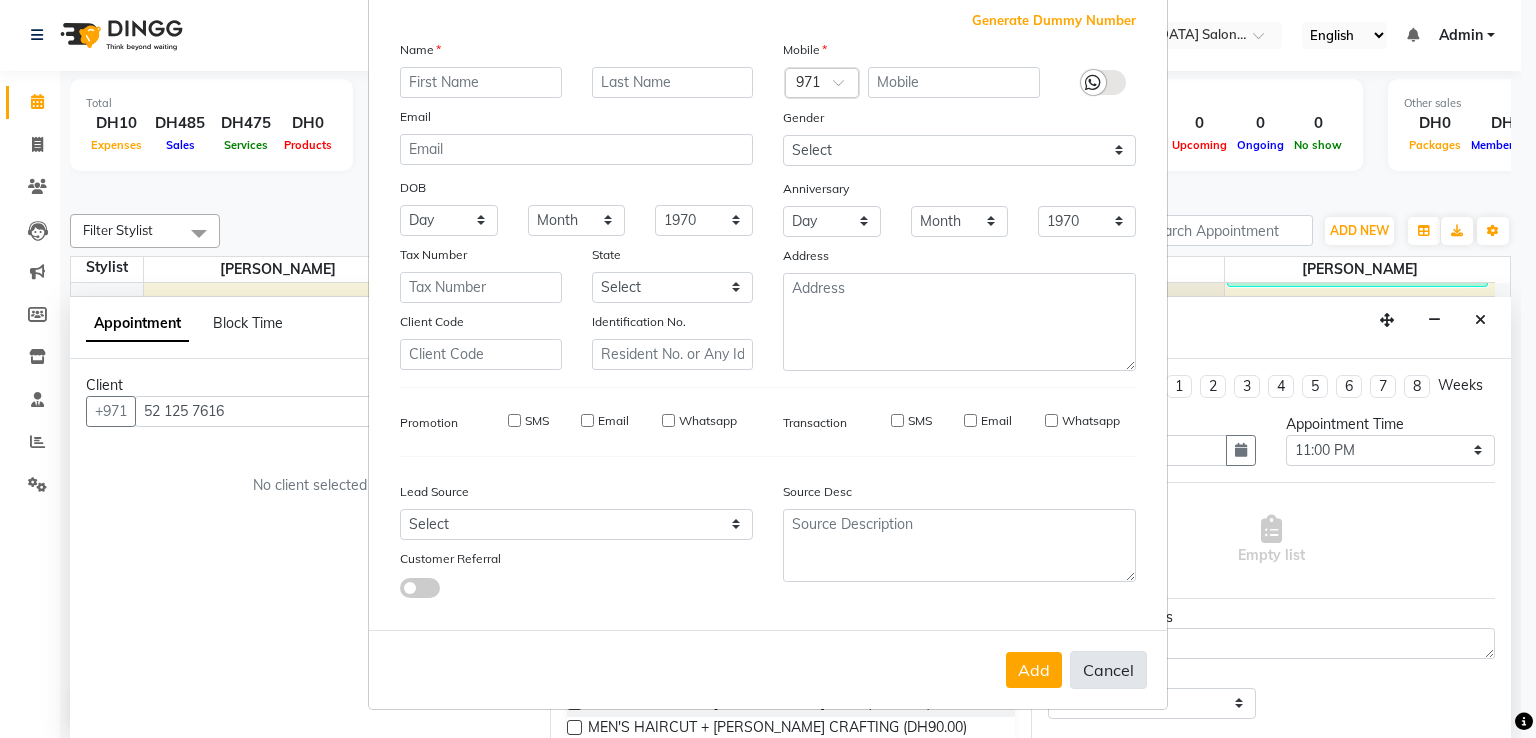 select 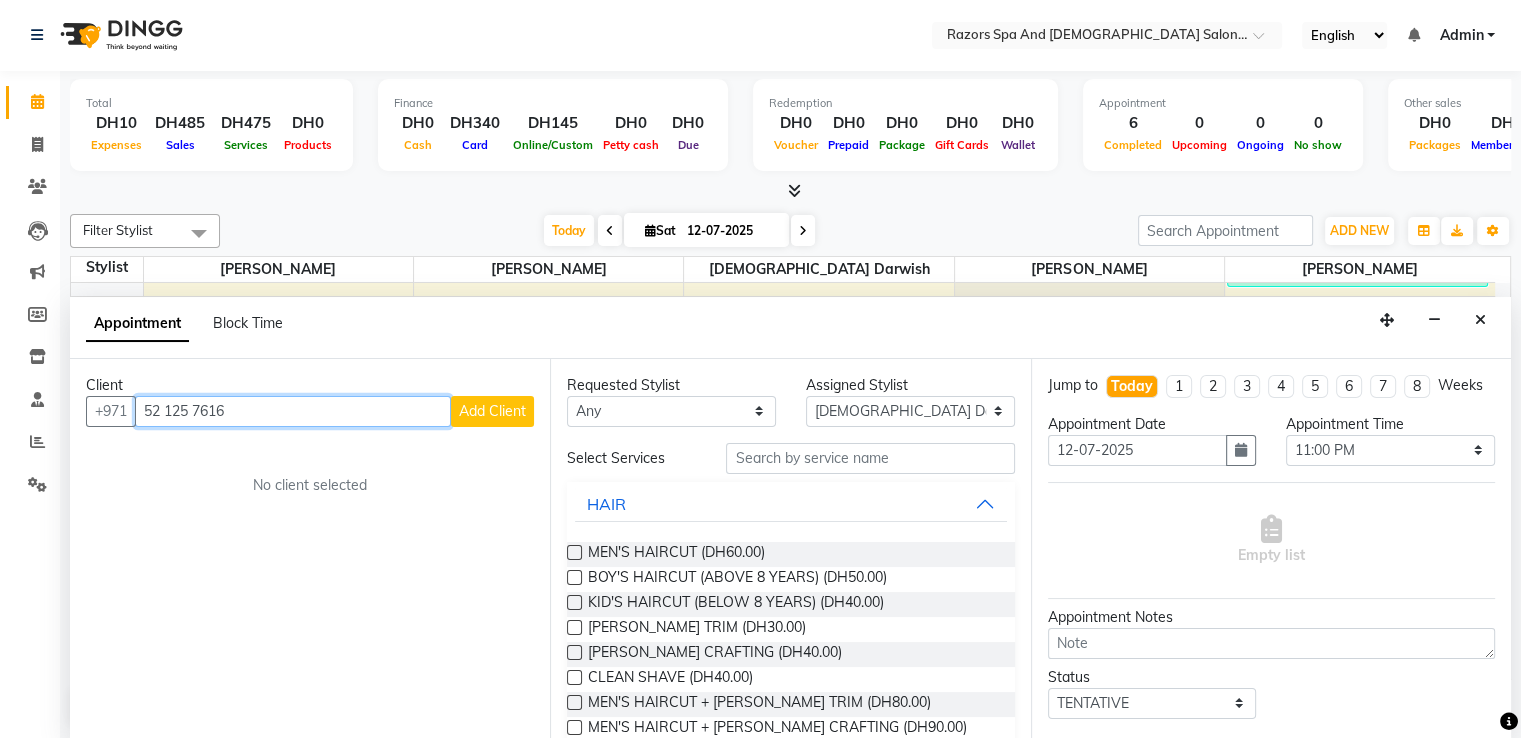 click on "52 125 7616" at bounding box center (293, 411) 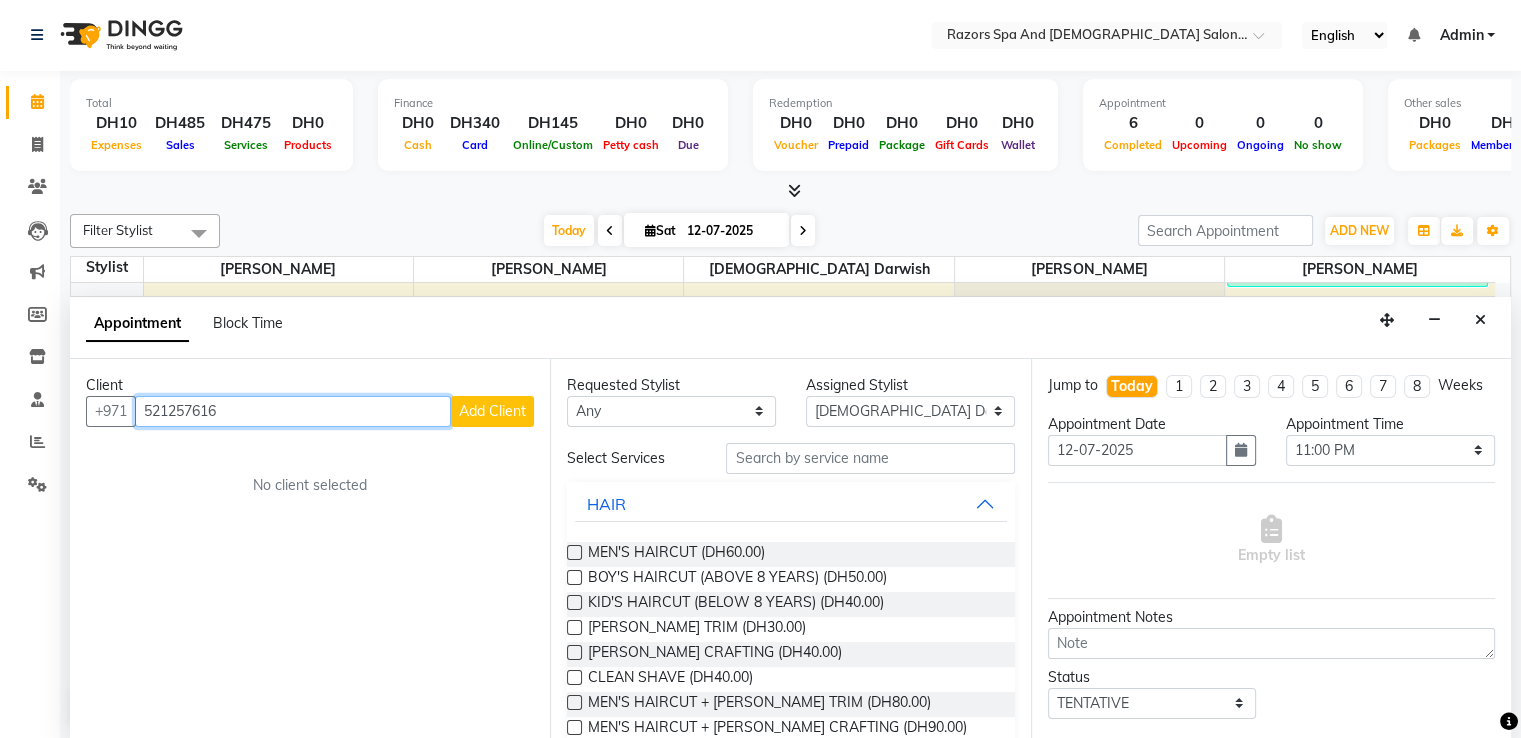 type on "521257616" 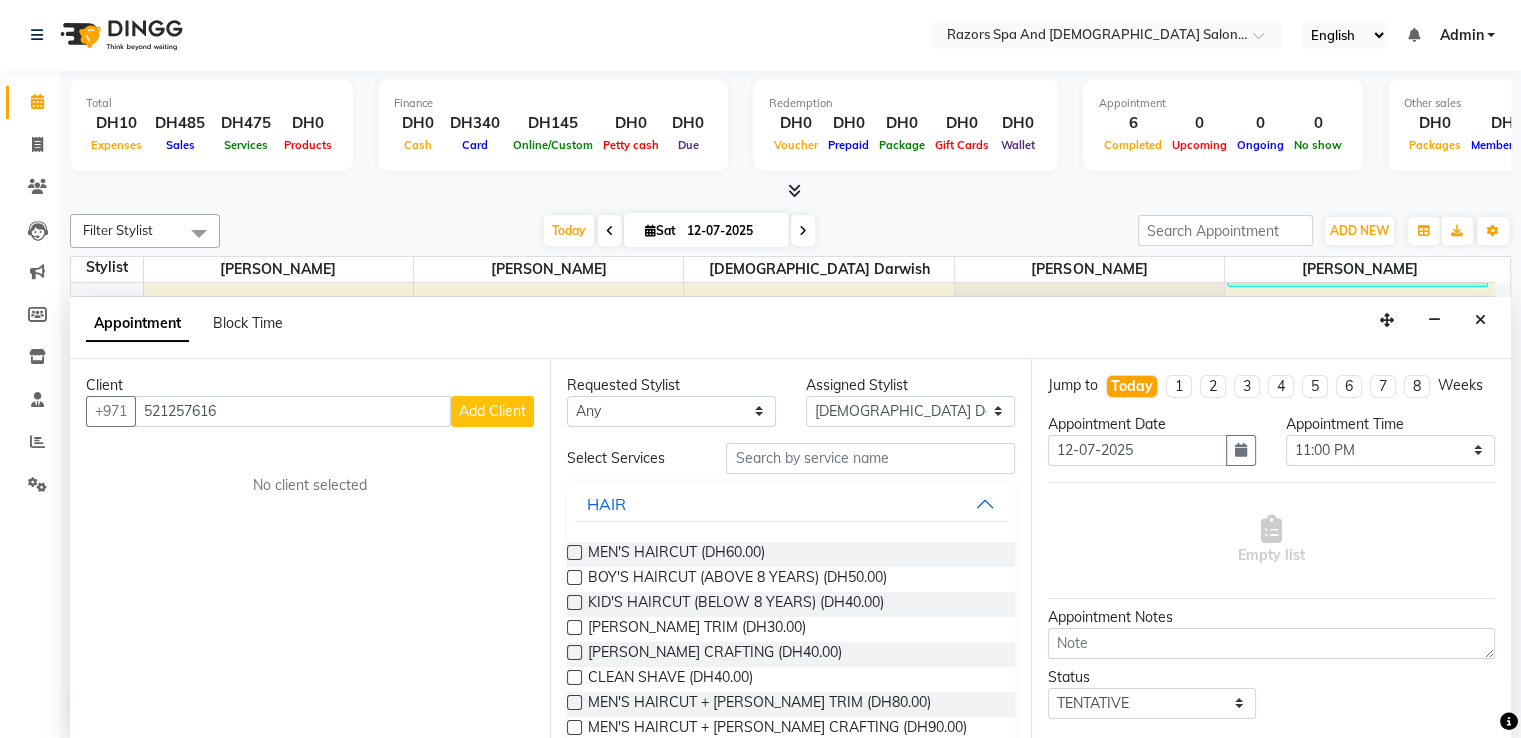 click on "Add Client" at bounding box center [492, 411] 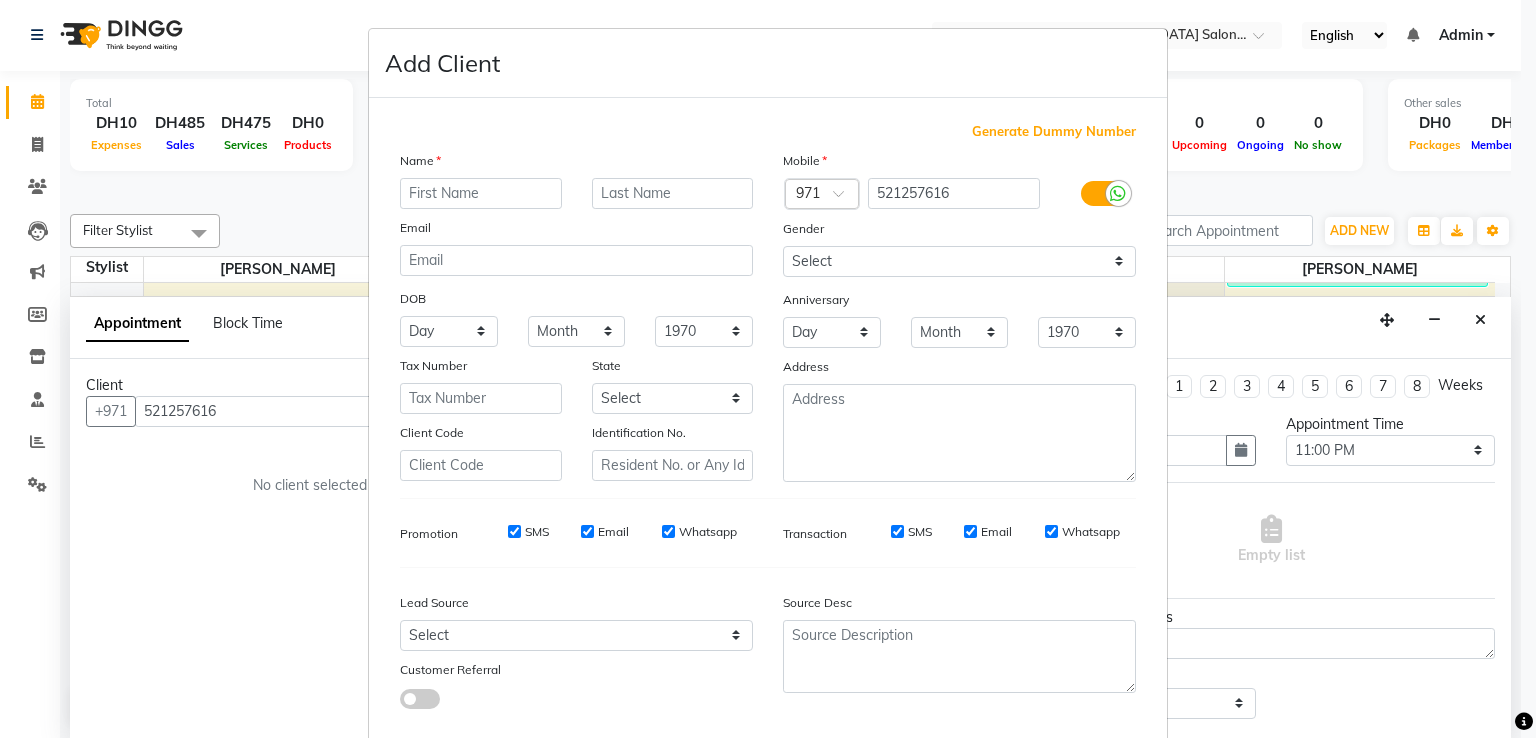 click at bounding box center [481, 193] 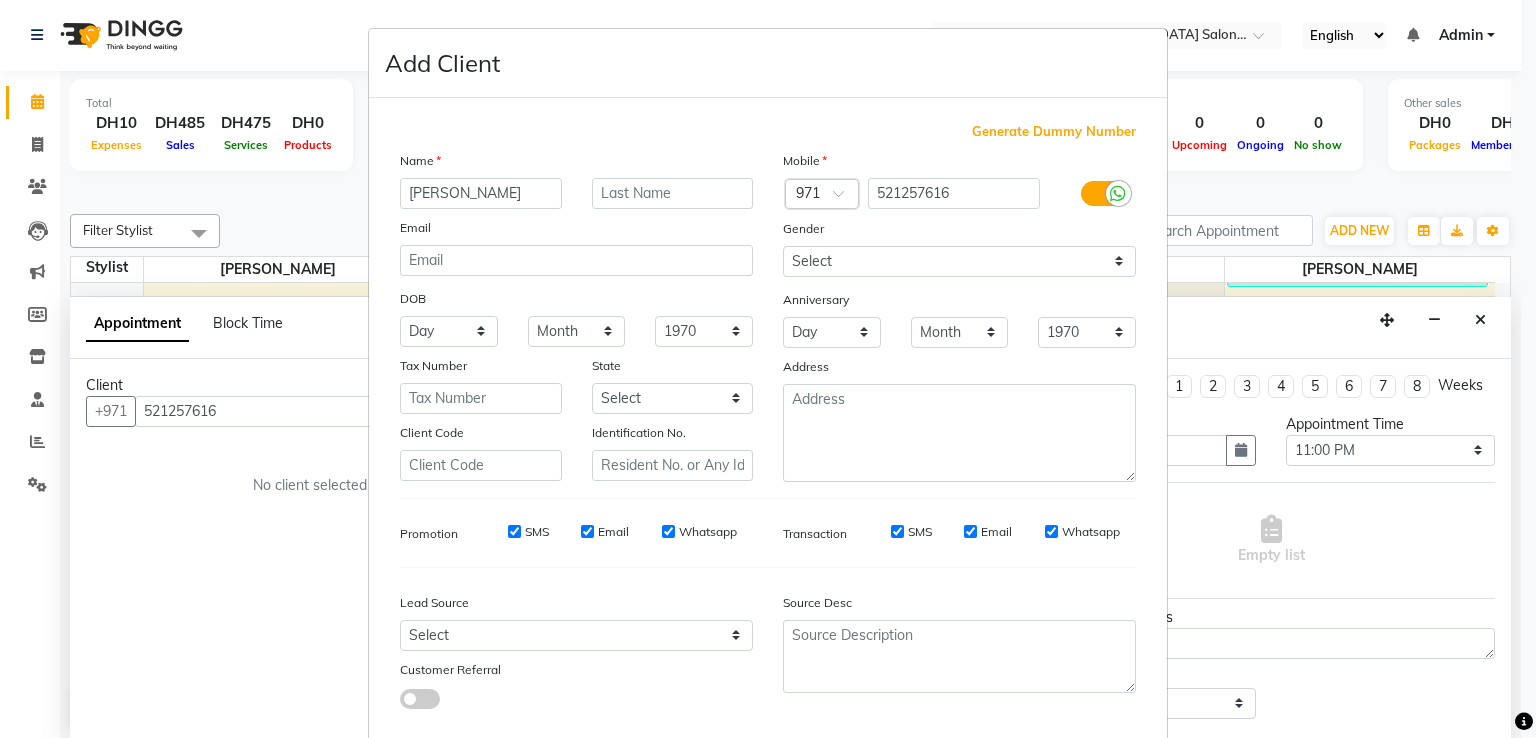 type on "[PERSON_NAME]" 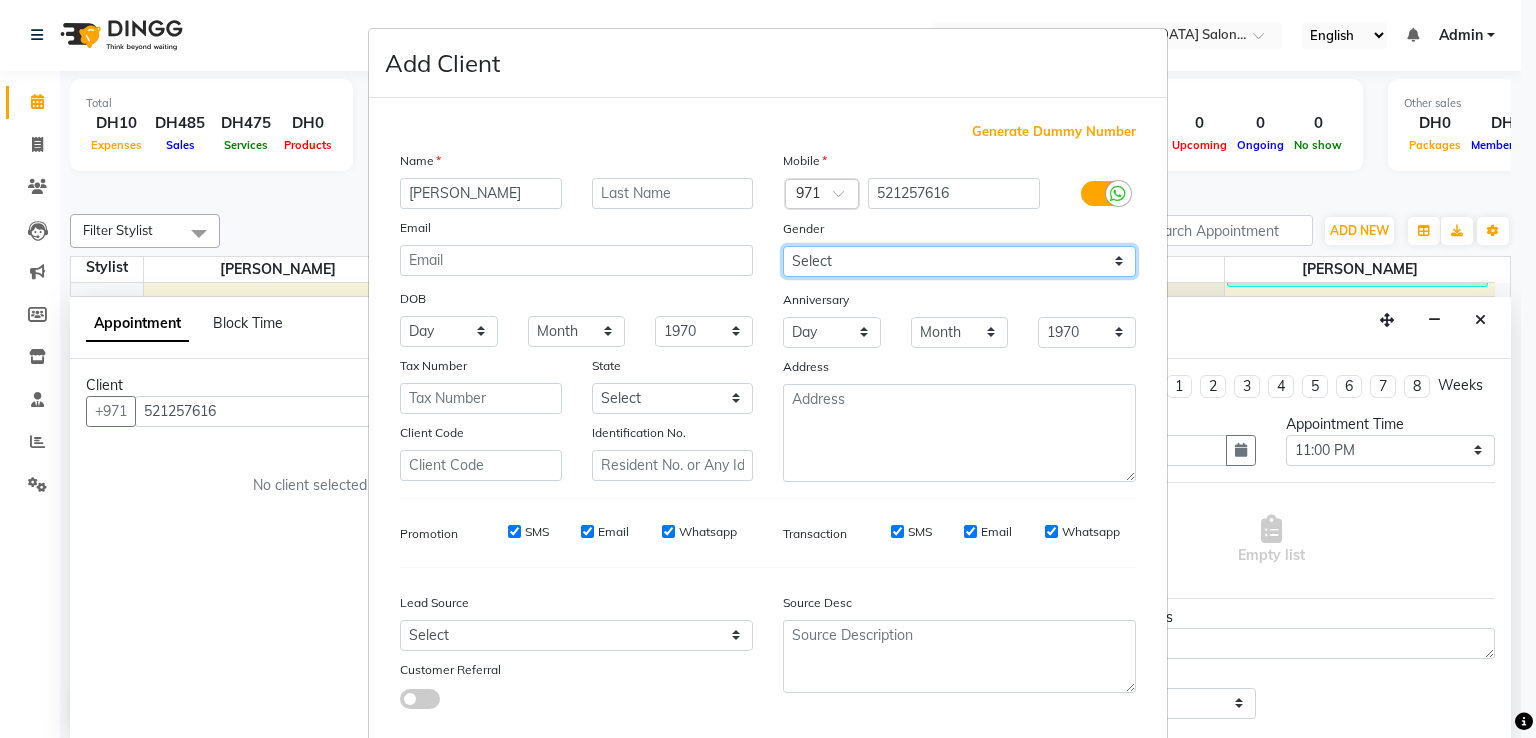 click on "Select [DEMOGRAPHIC_DATA] [DEMOGRAPHIC_DATA] Other Prefer Not To Say" at bounding box center [959, 261] 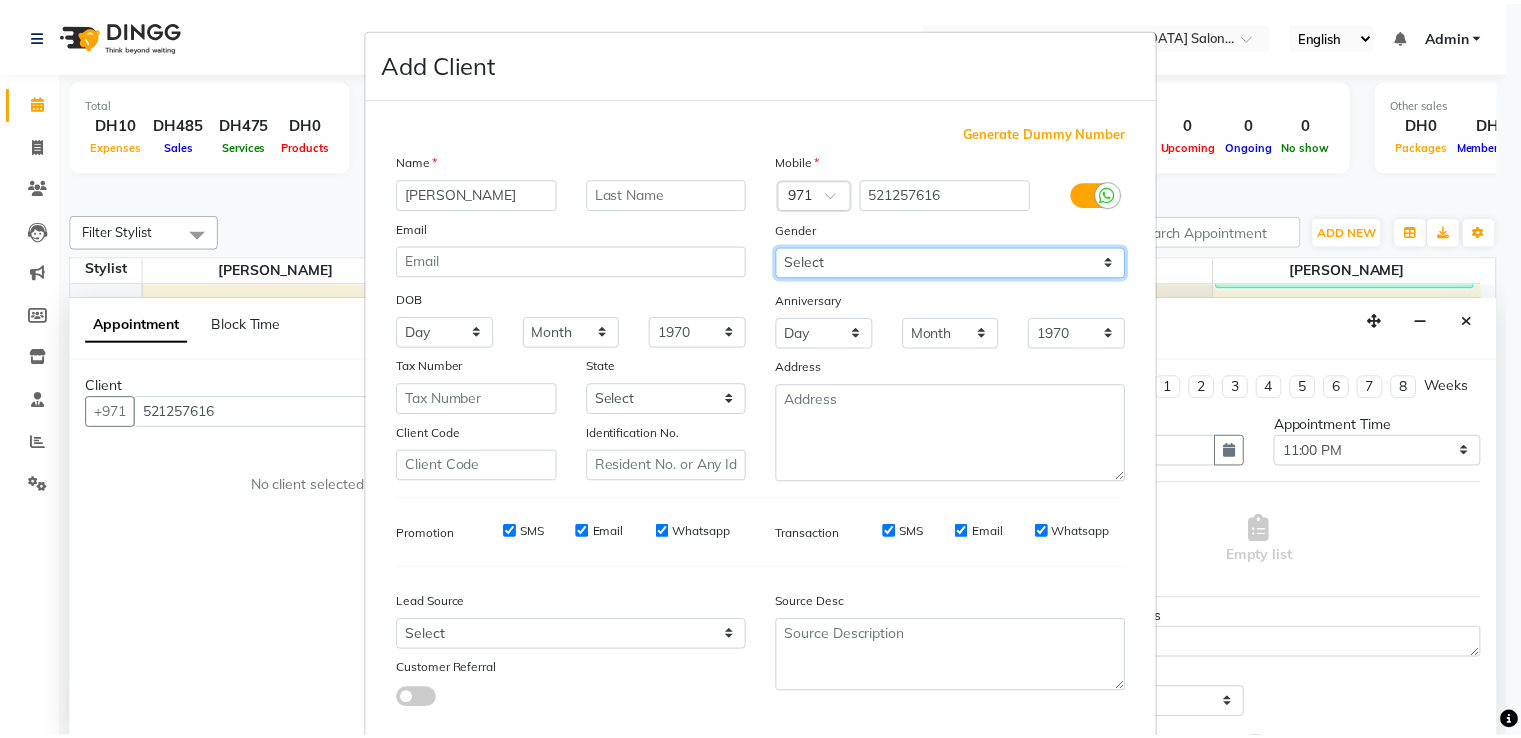 scroll, scrollTop: 119, scrollLeft: 0, axis: vertical 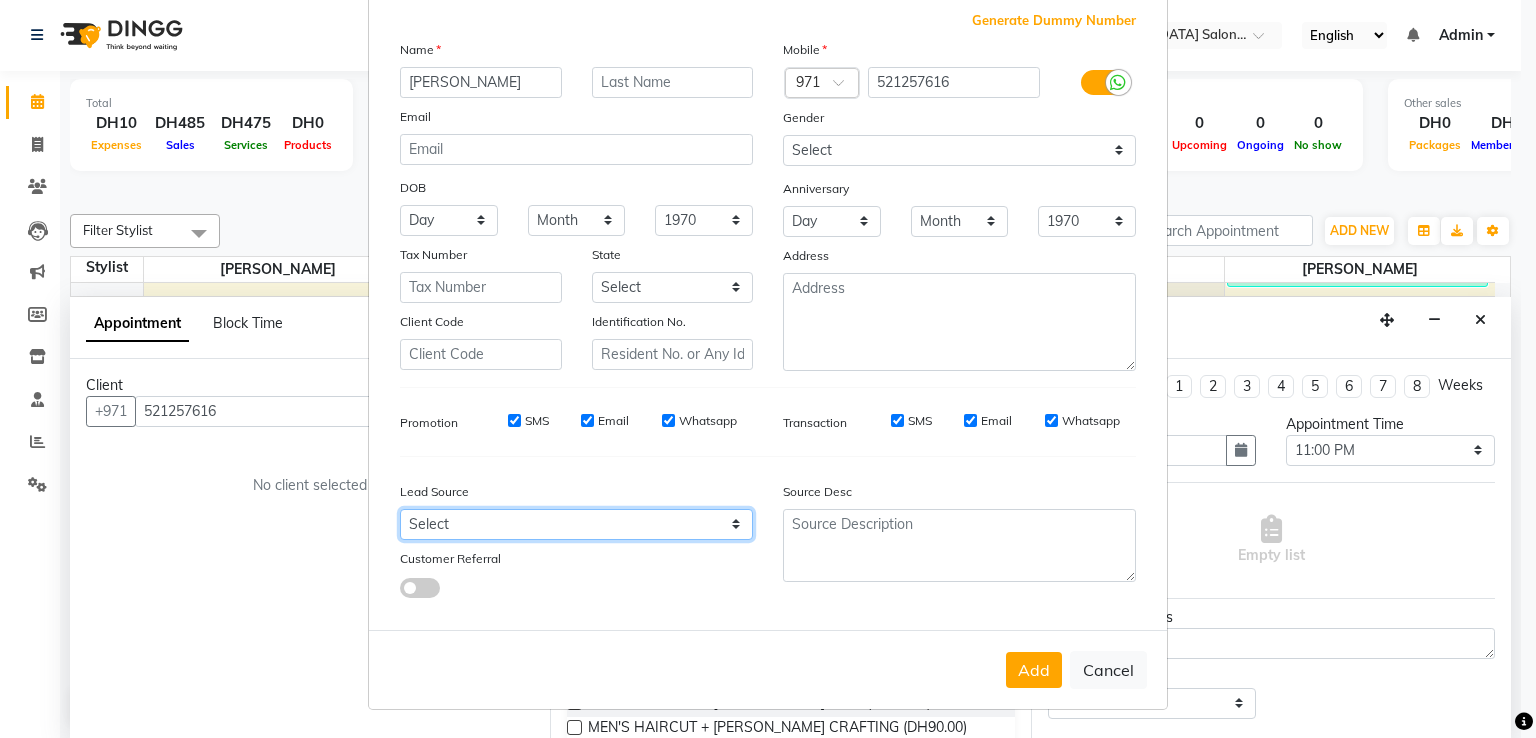 click on "Select Walk-in Referral Internet Friend Word of Mouth Advertisement Facebook JustDial Google Other" at bounding box center (576, 524) 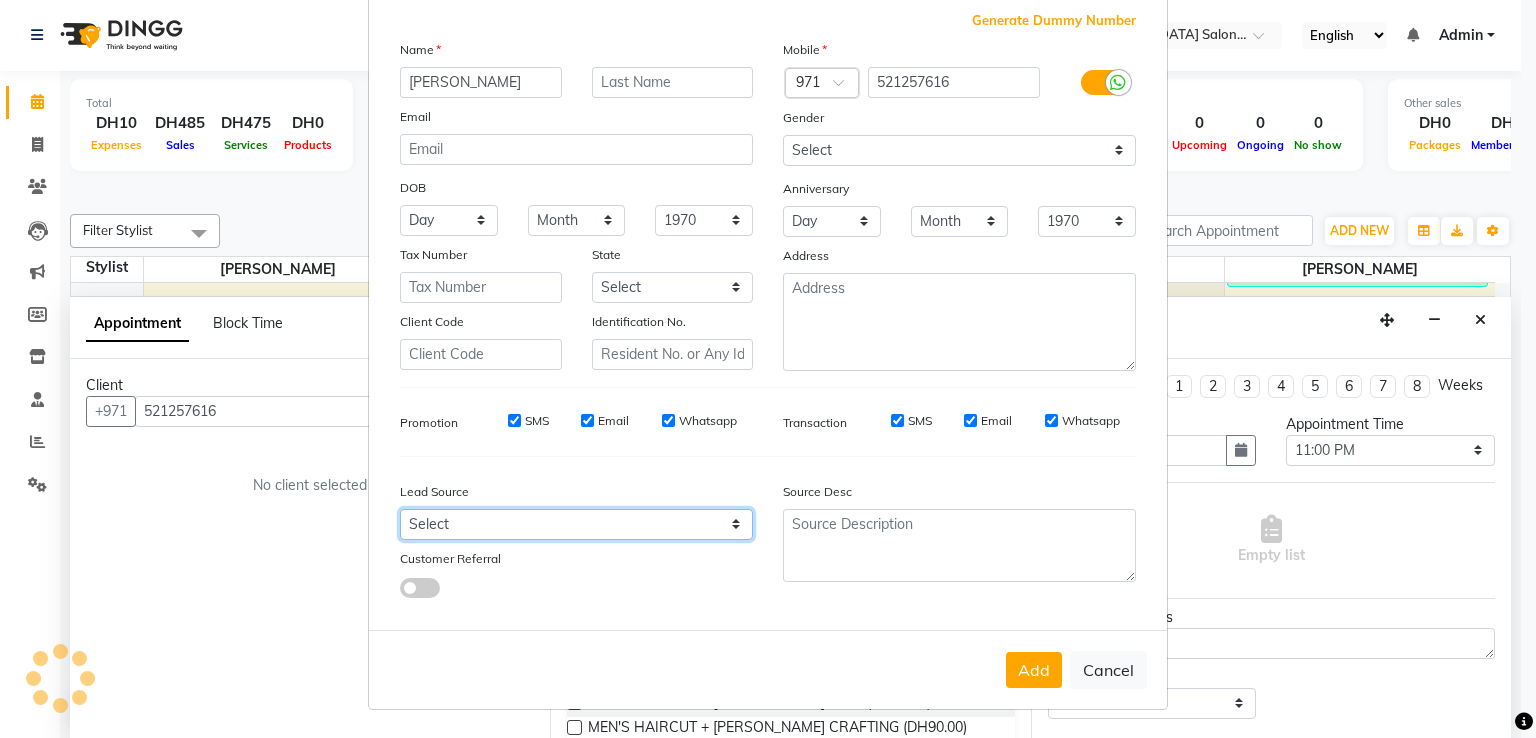 select on "55231" 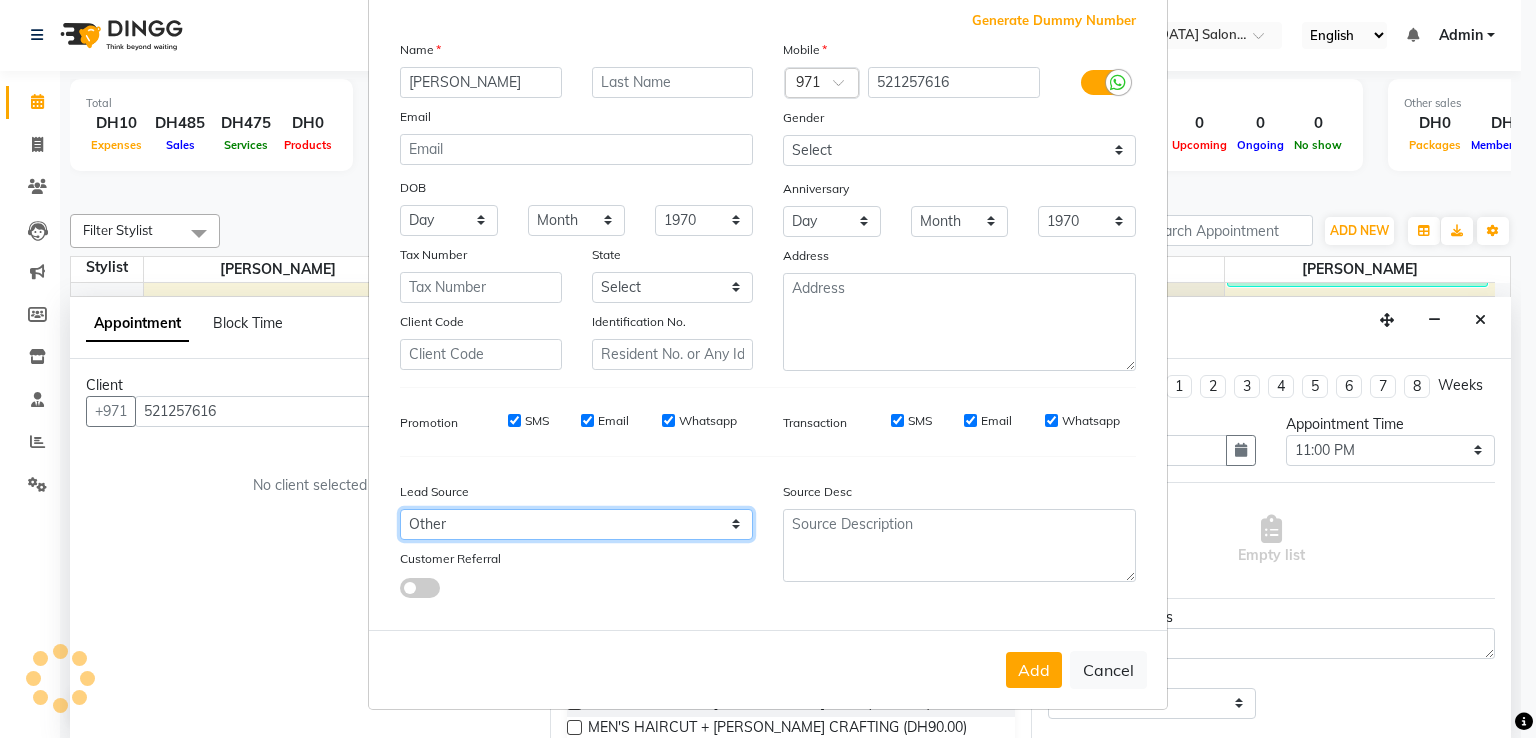 click on "Select Walk-in Referral Internet Friend Word of Mouth Advertisement Facebook JustDial Google Other" at bounding box center [576, 524] 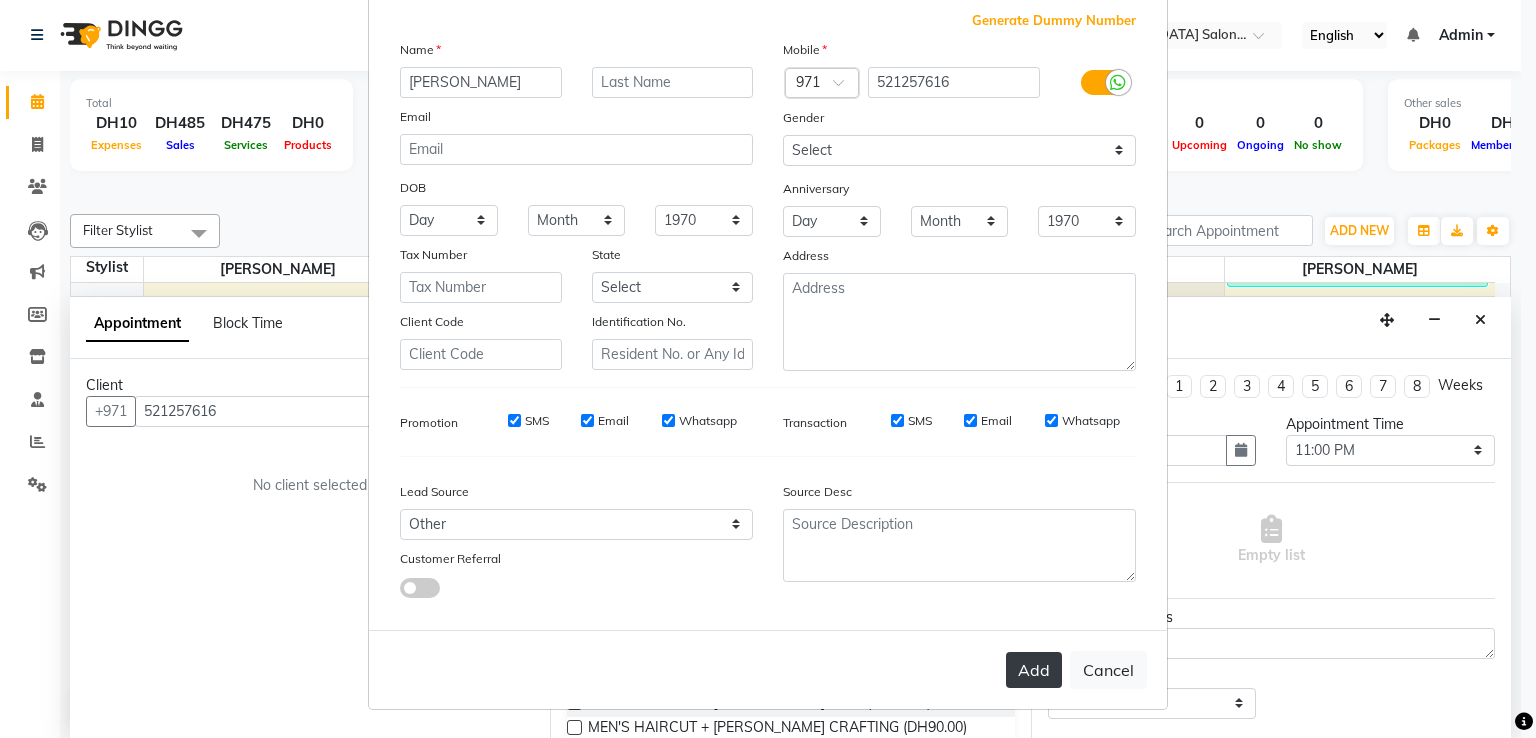 click on "Add" at bounding box center [1034, 670] 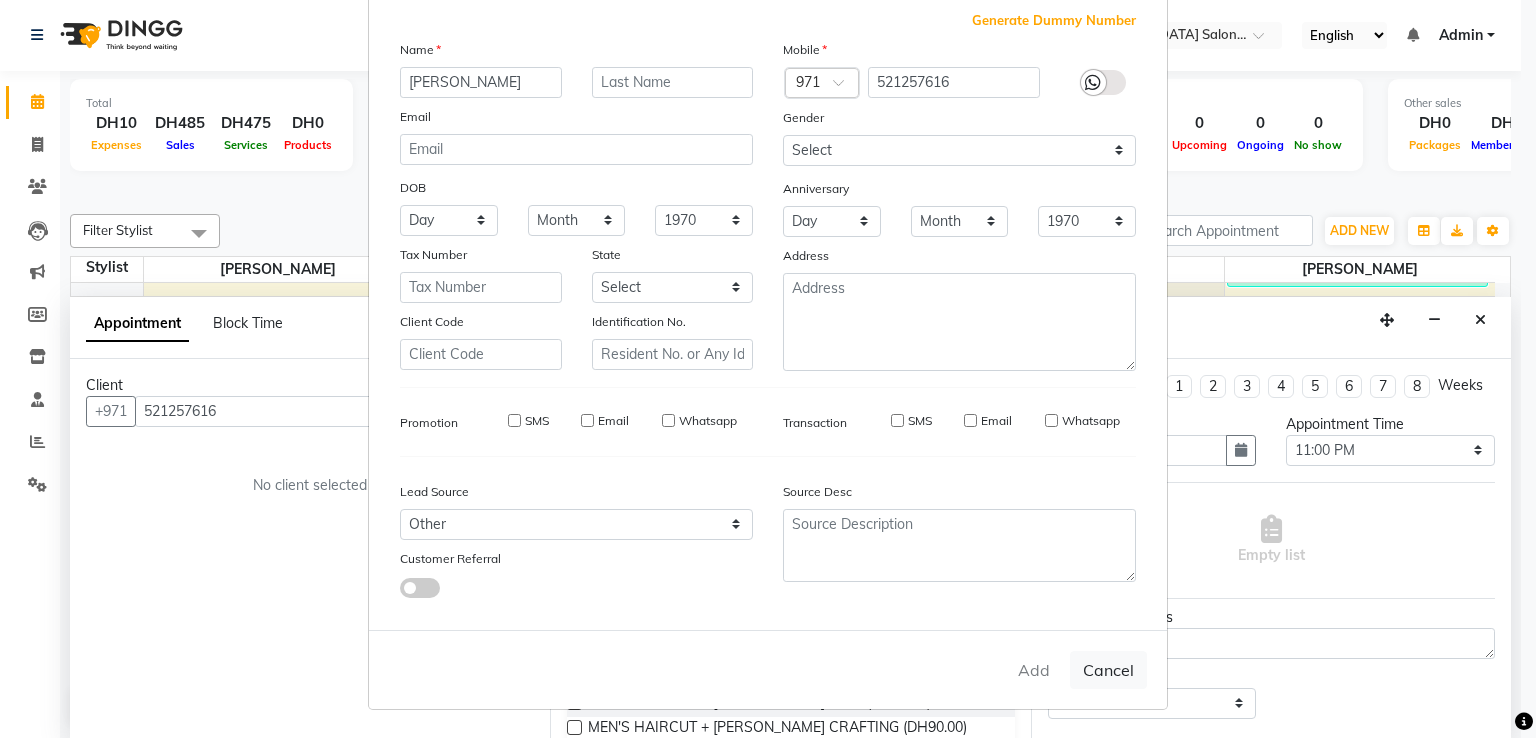 type 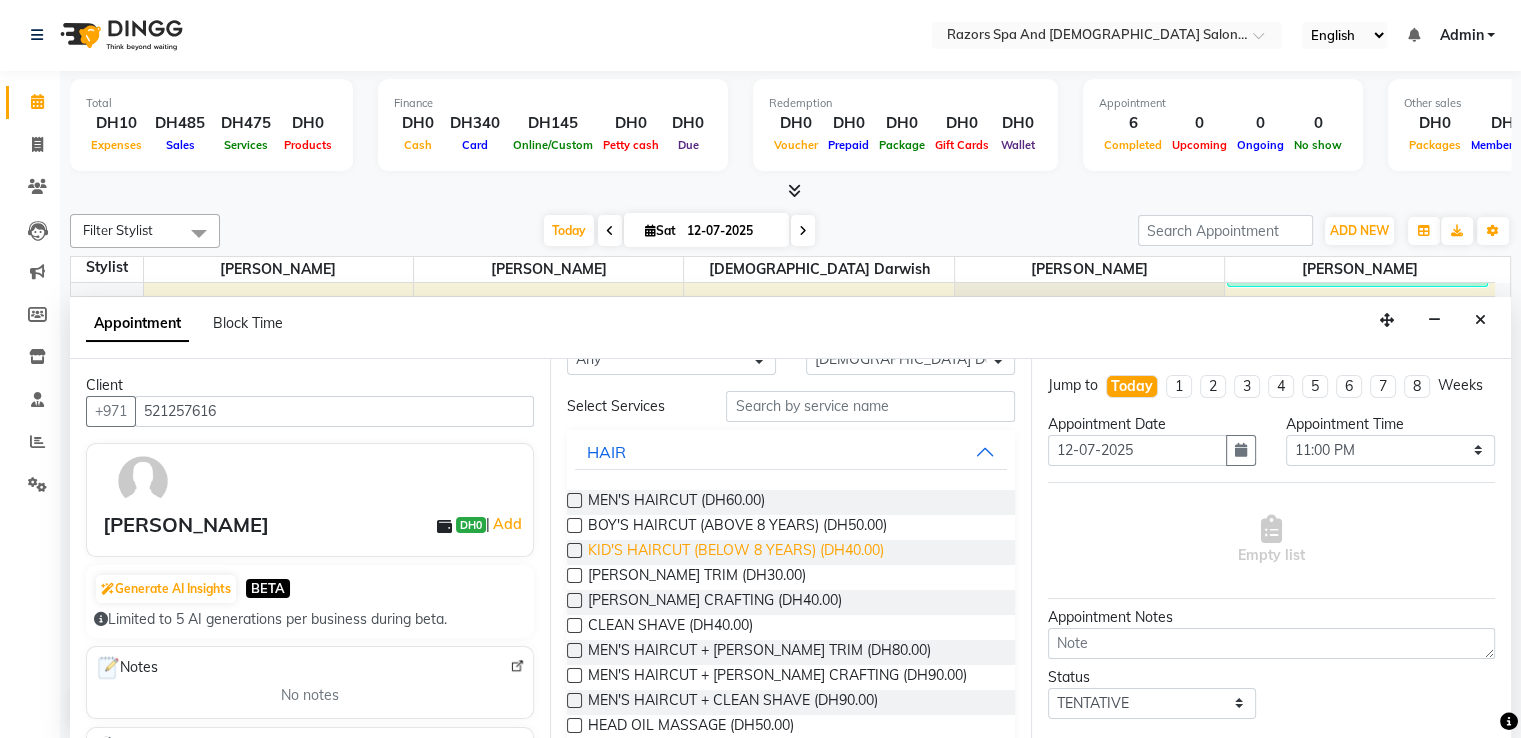 scroll, scrollTop: 0, scrollLeft: 0, axis: both 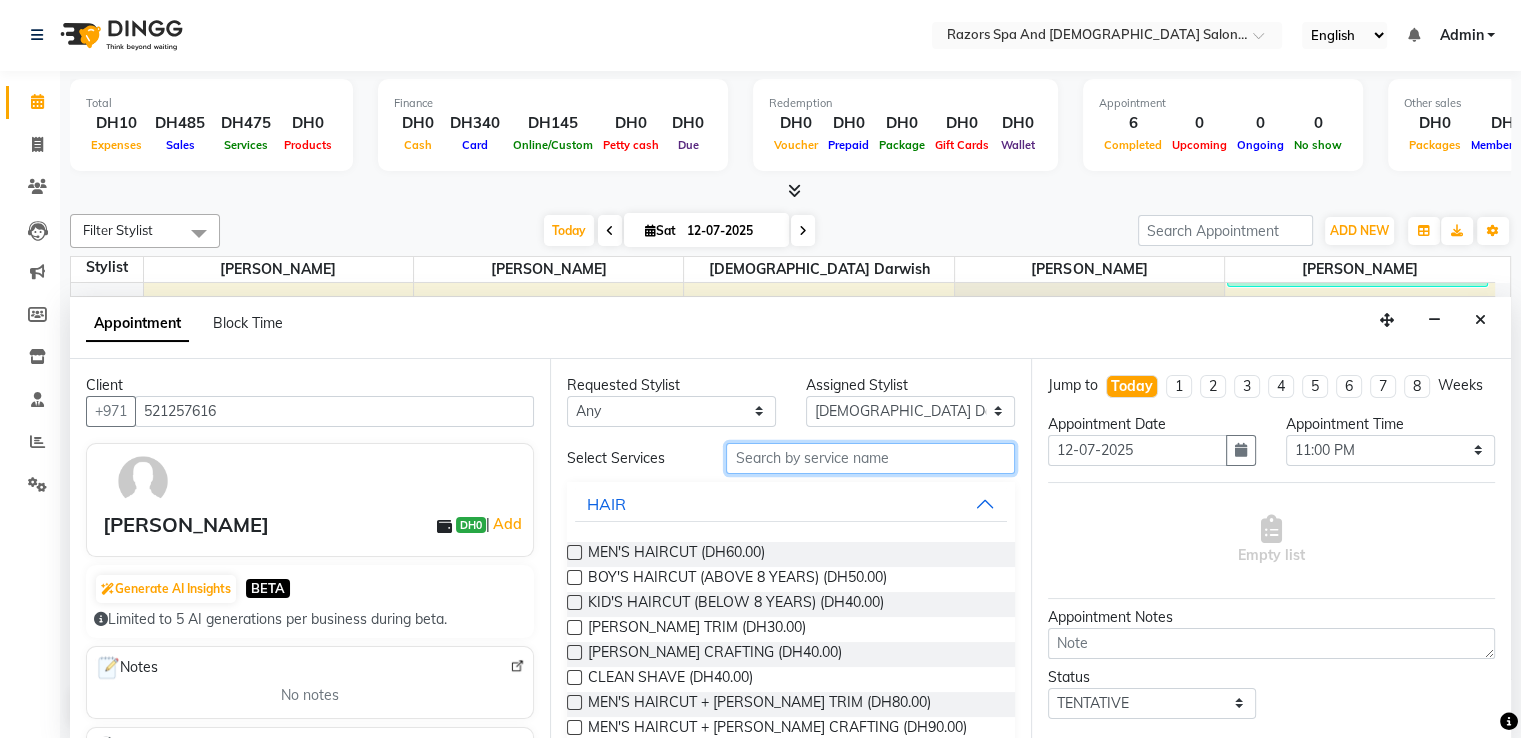click at bounding box center (870, 458) 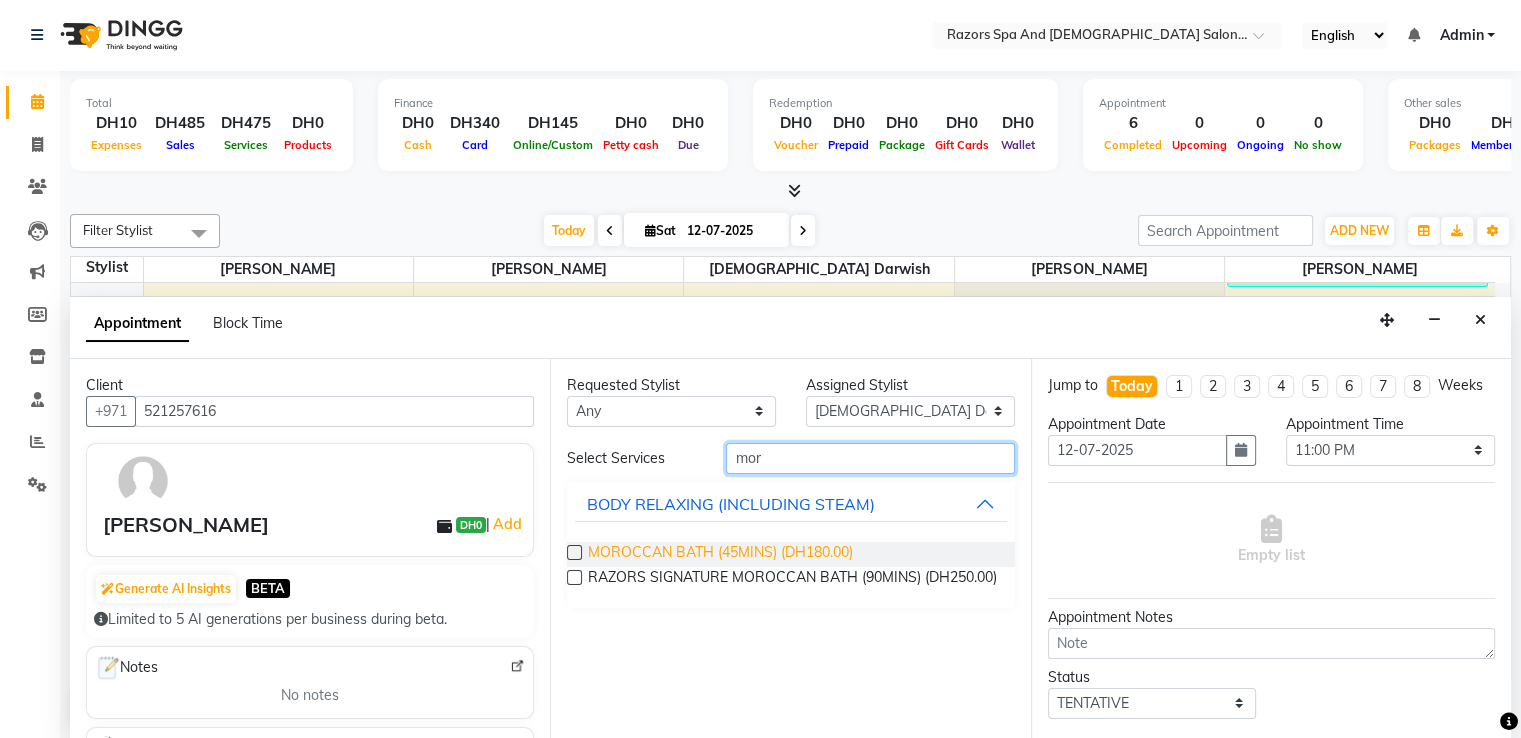 type on "mor" 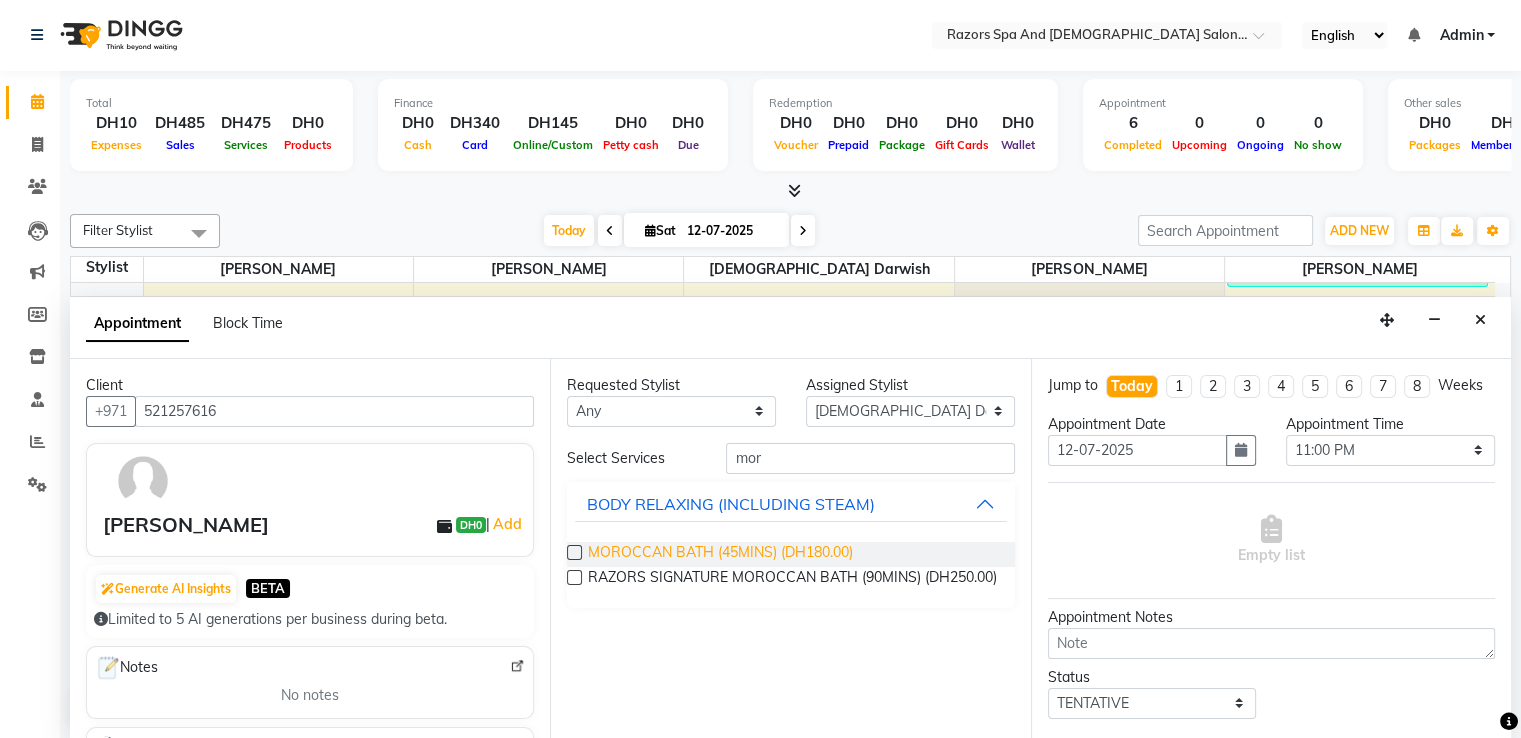 click on "MOROCCAN BATH (45MINS) (DH180.00)" at bounding box center (720, 554) 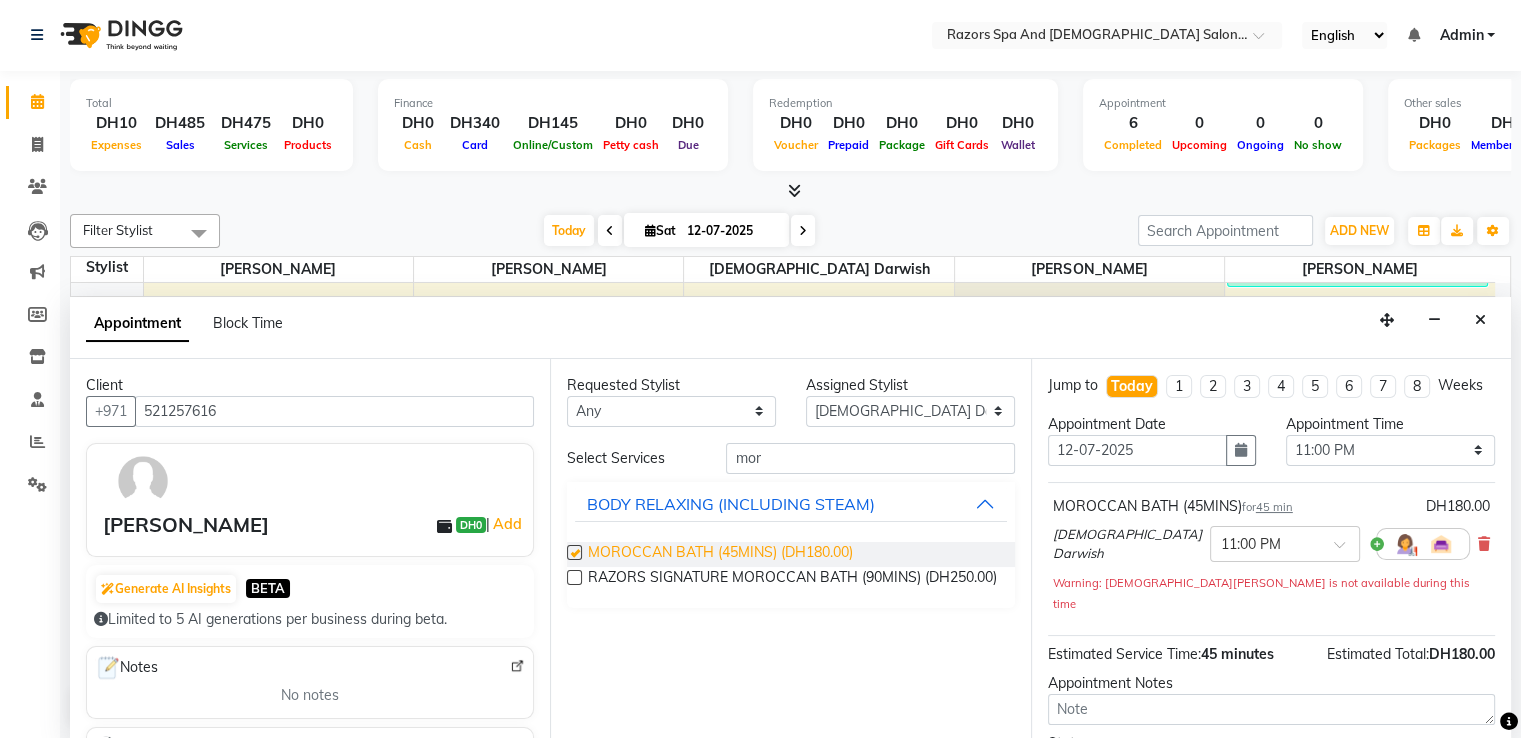 checkbox on "false" 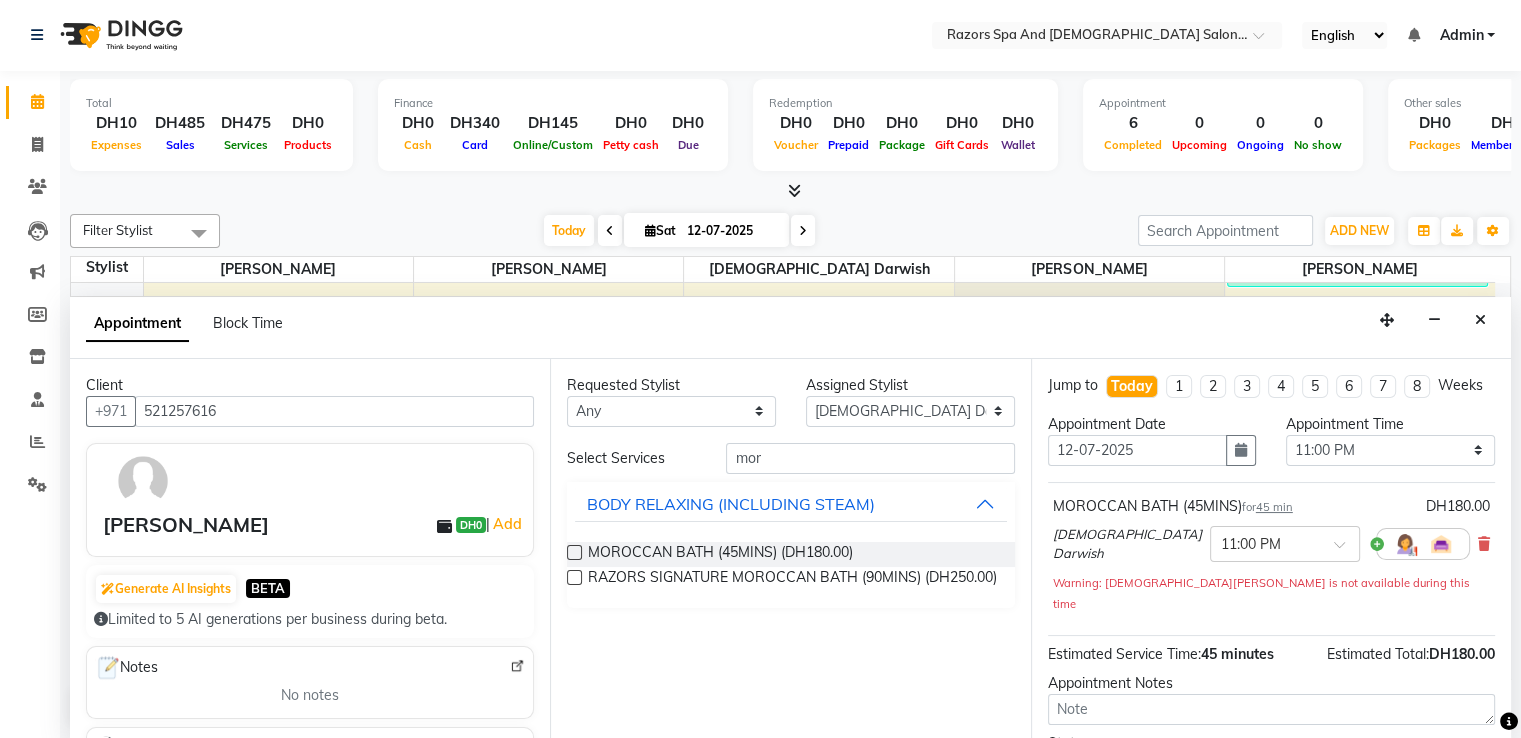 scroll, scrollTop: 165, scrollLeft: 0, axis: vertical 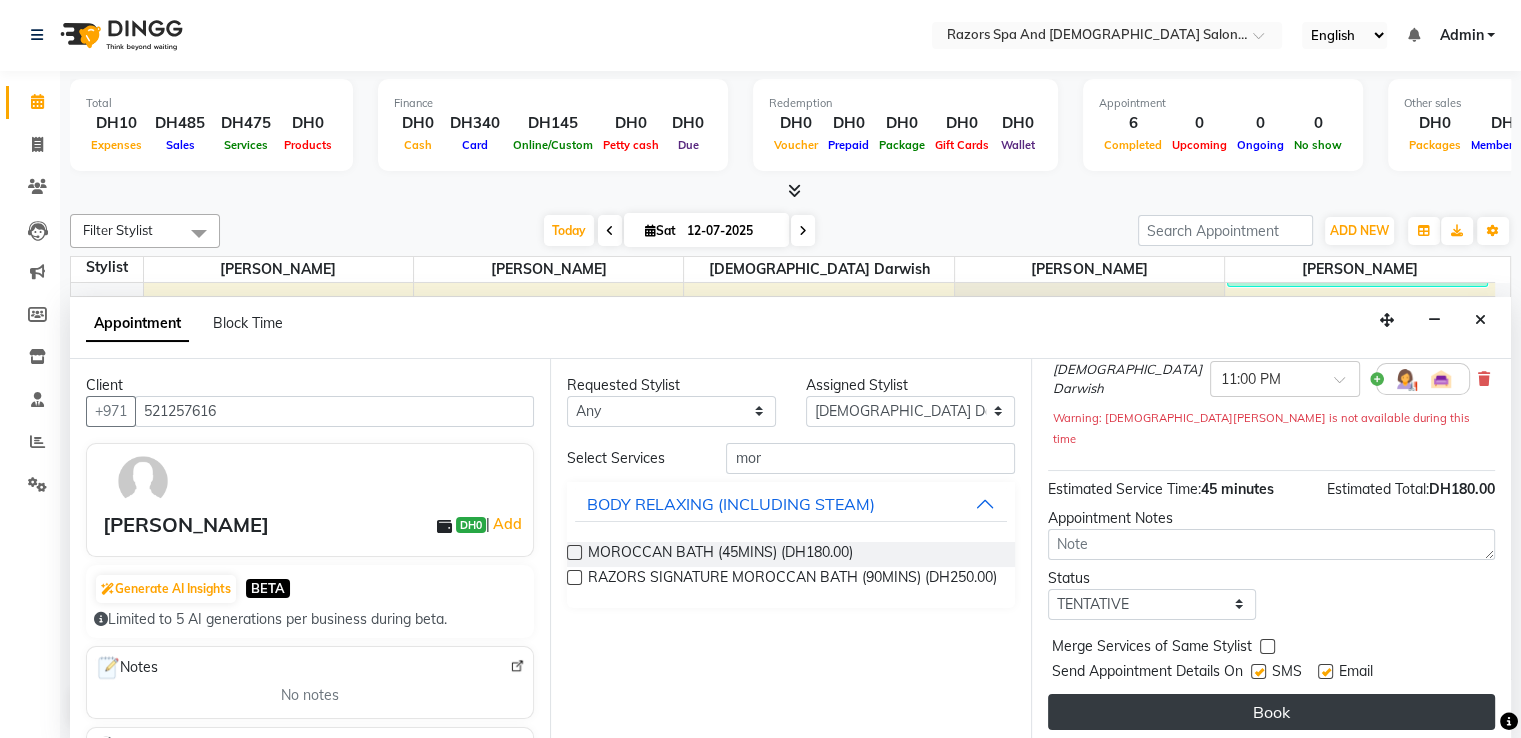 click on "Book" at bounding box center [1271, 712] 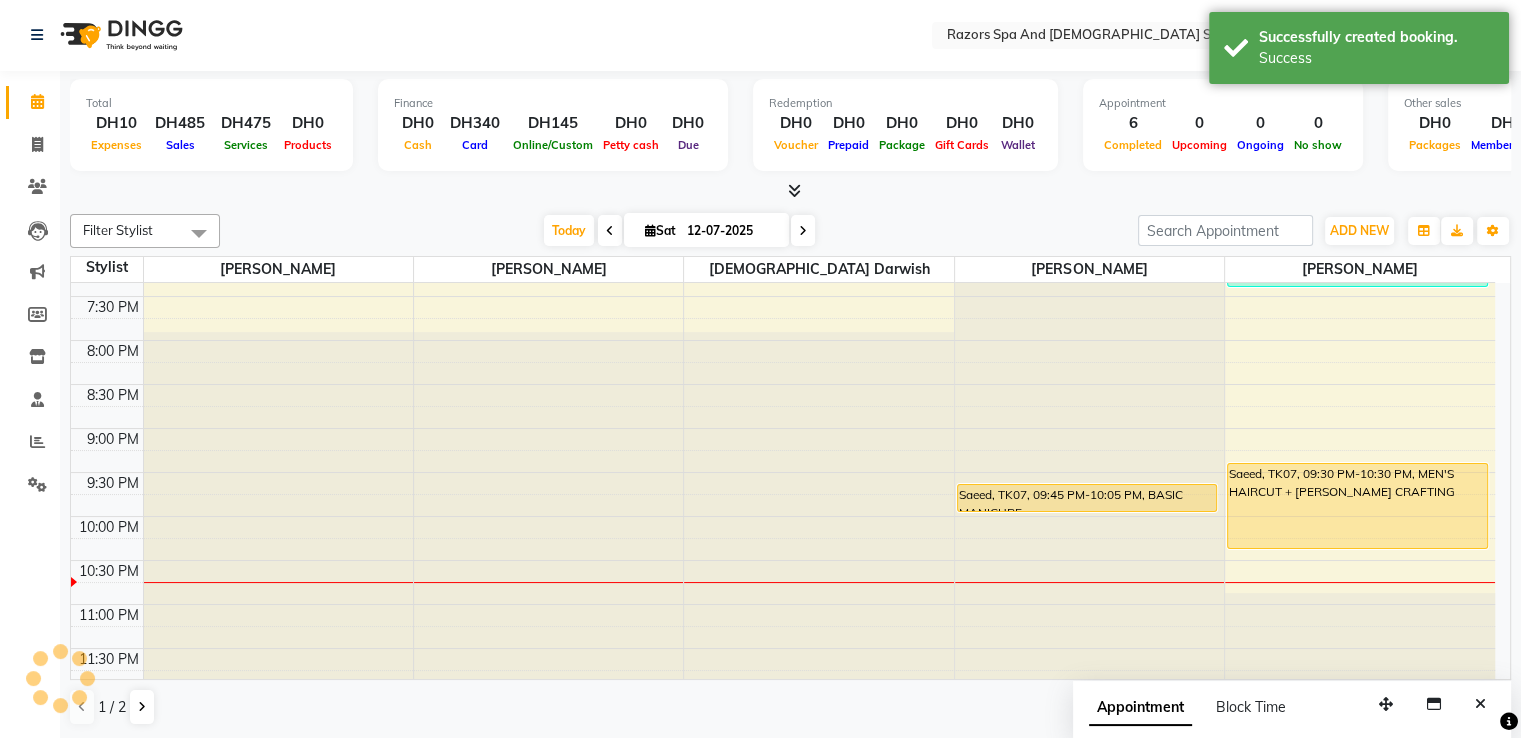 scroll, scrollTop: 0, scrollLeft: 0, axis: both 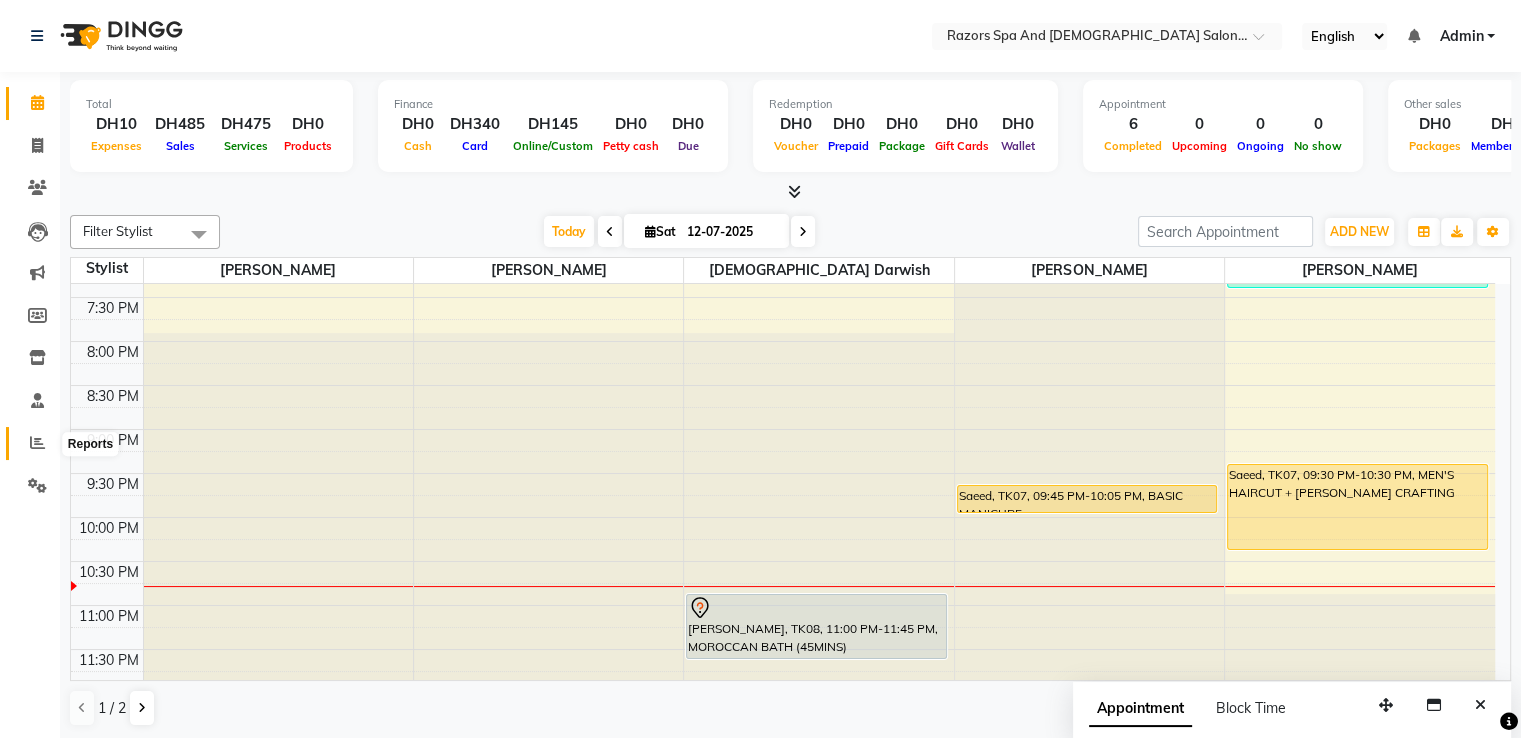 click 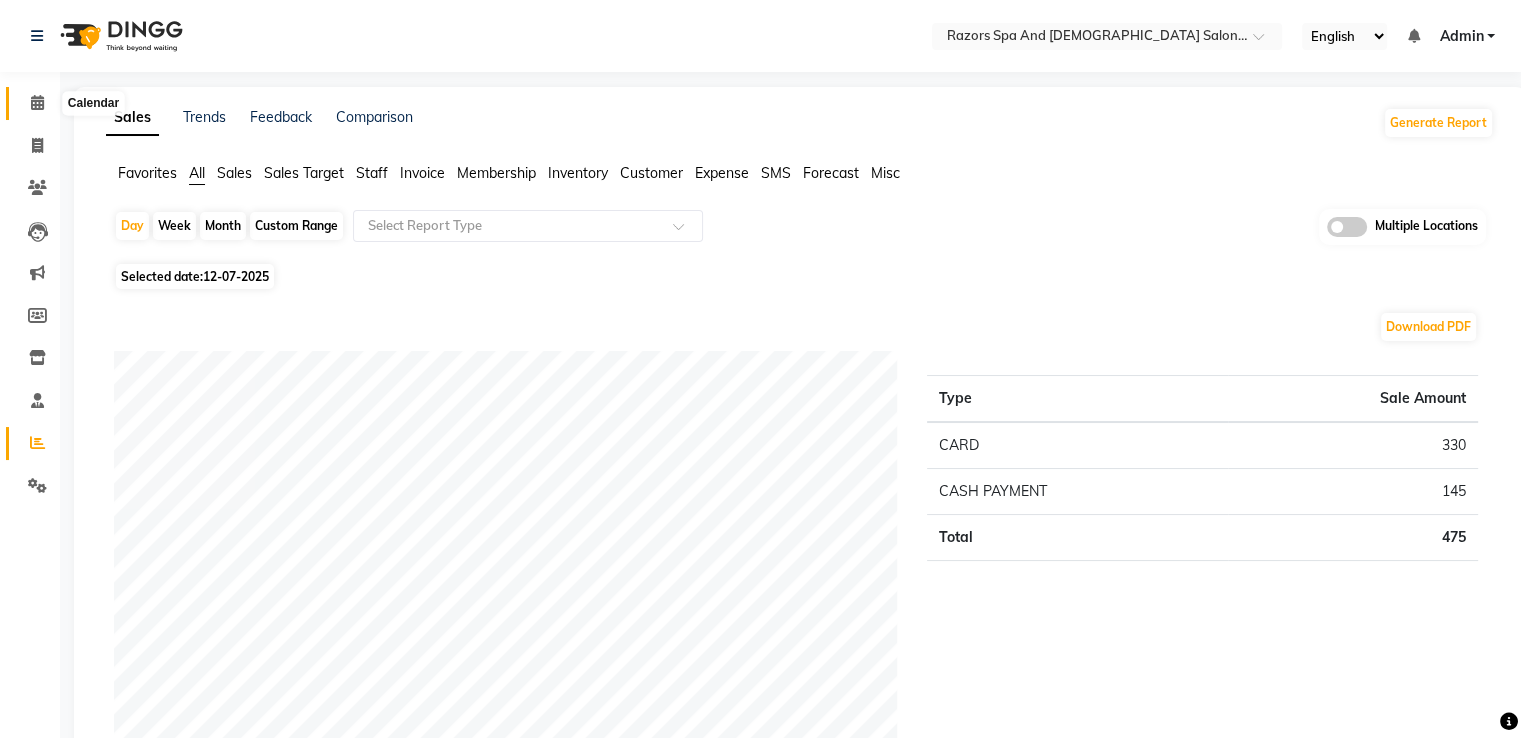 click 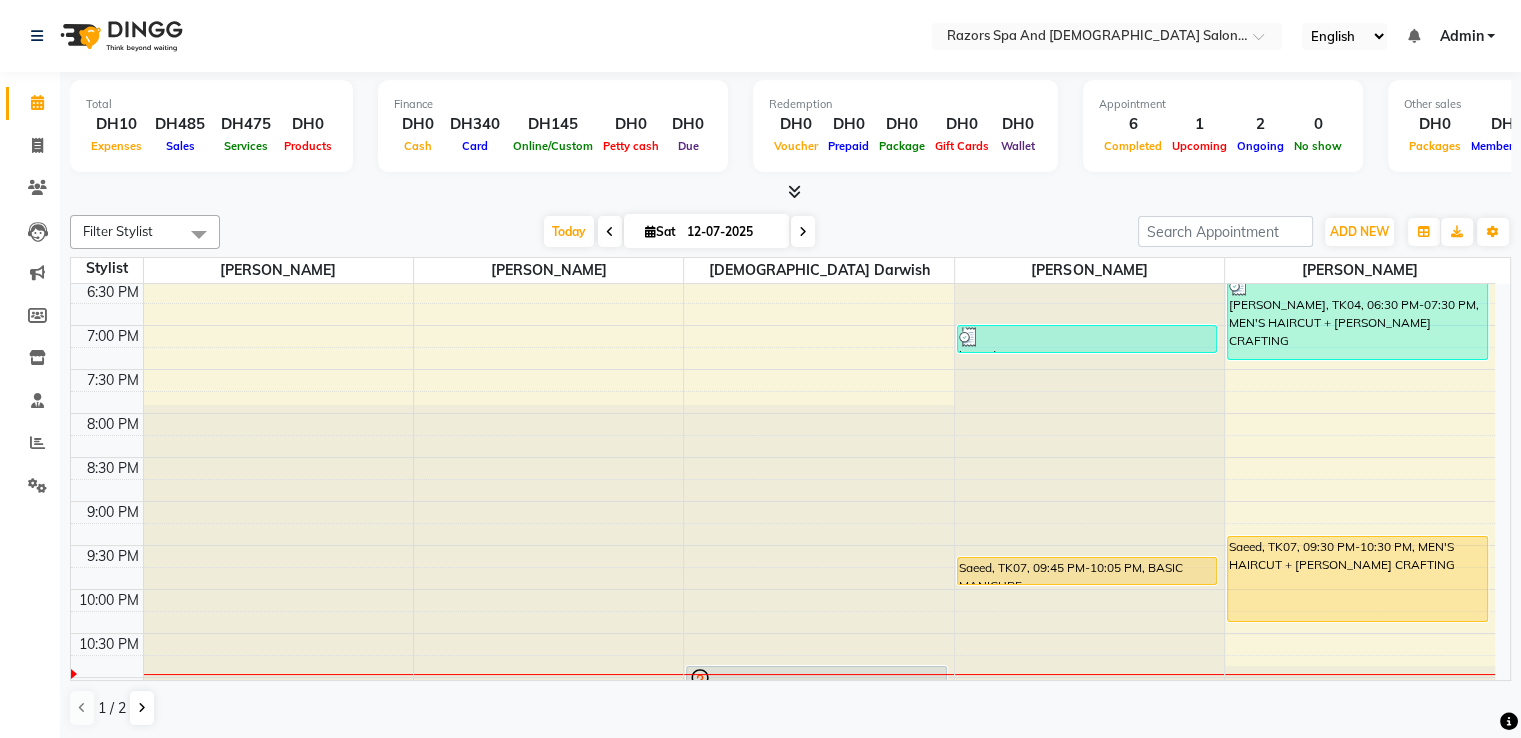 scroll, scrollTop: 910, scrollLeft: 0, axis: vertical 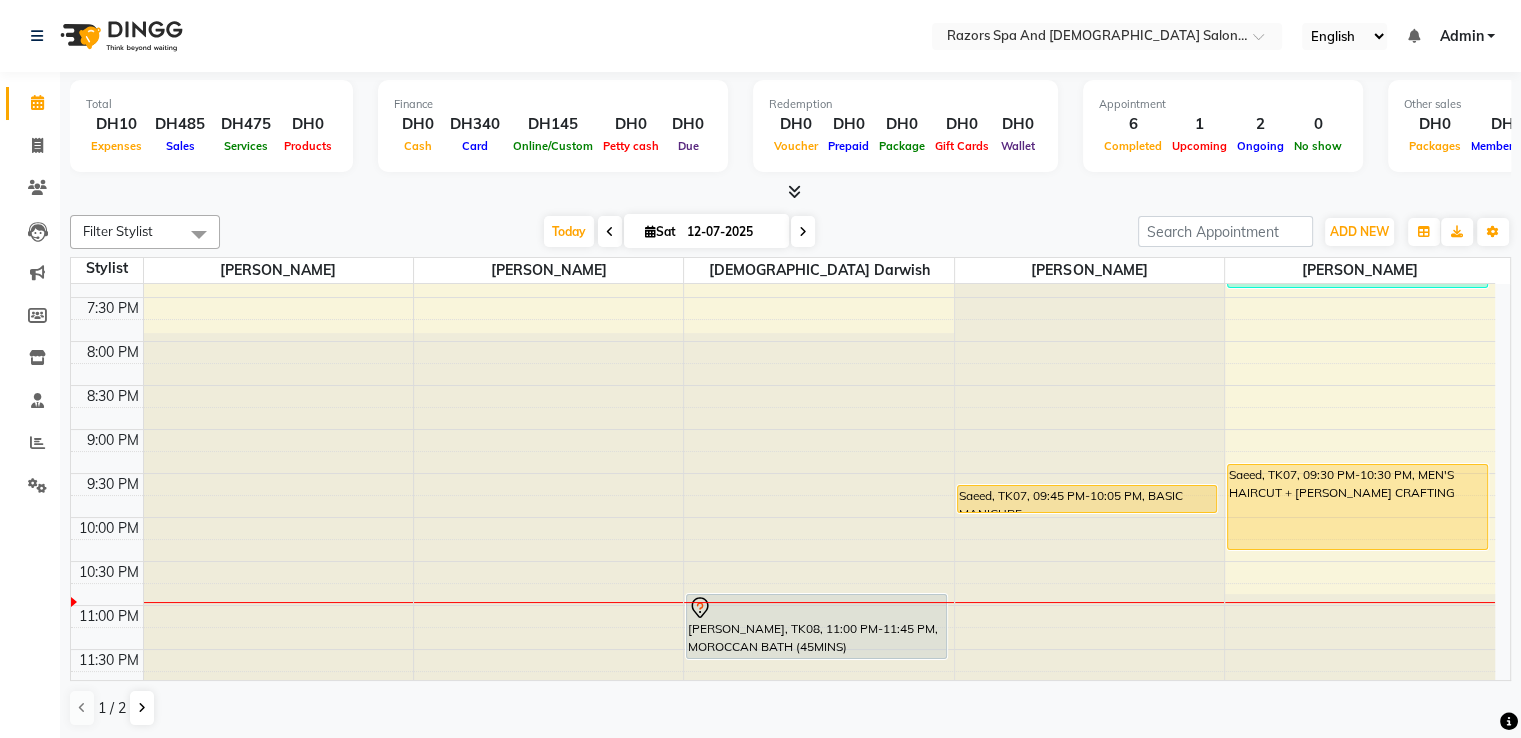 click at bounding box center (816, 608) 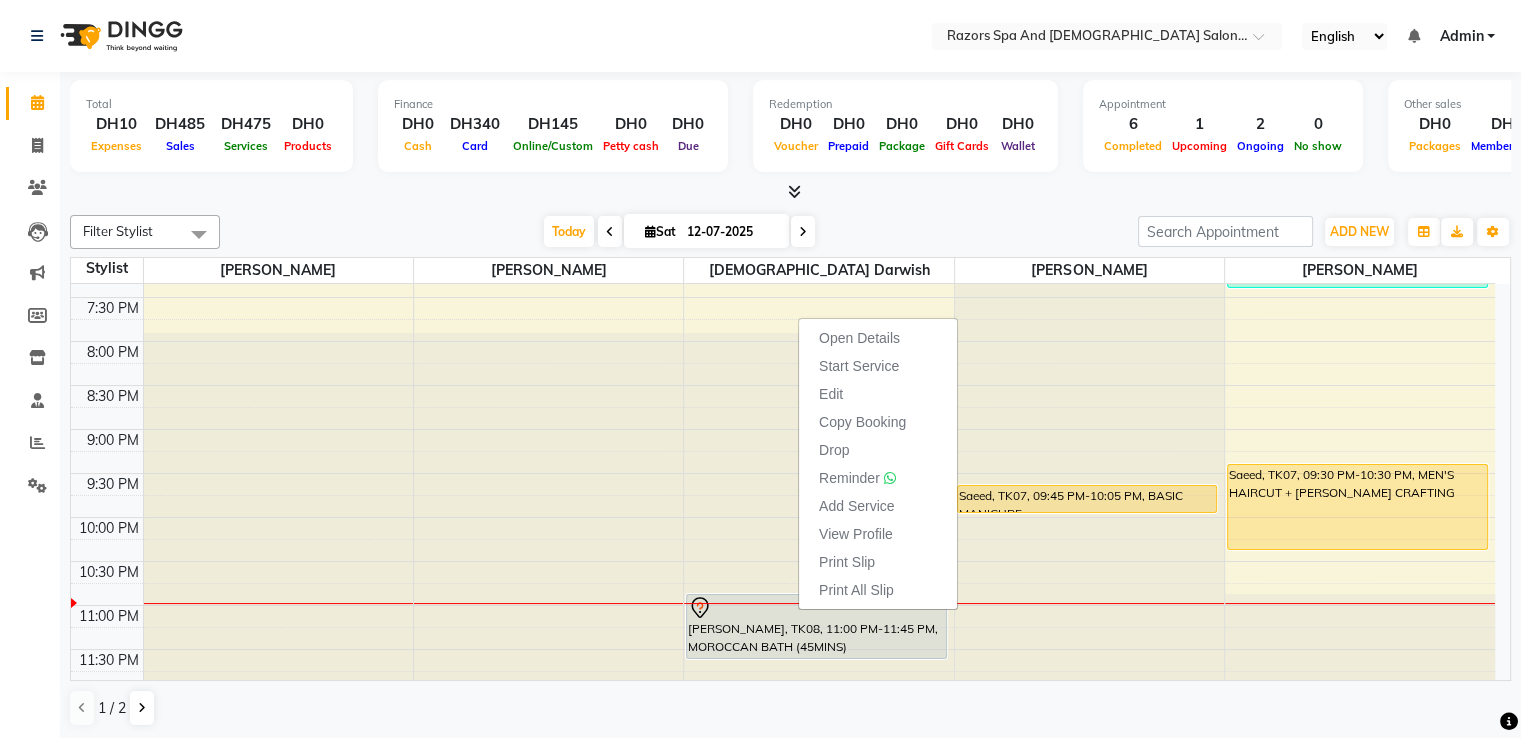click on "Saeed, TK07, 09:45 PM-10:05 PM, BASIC MANICURE" at bounding box center [1087, 499] 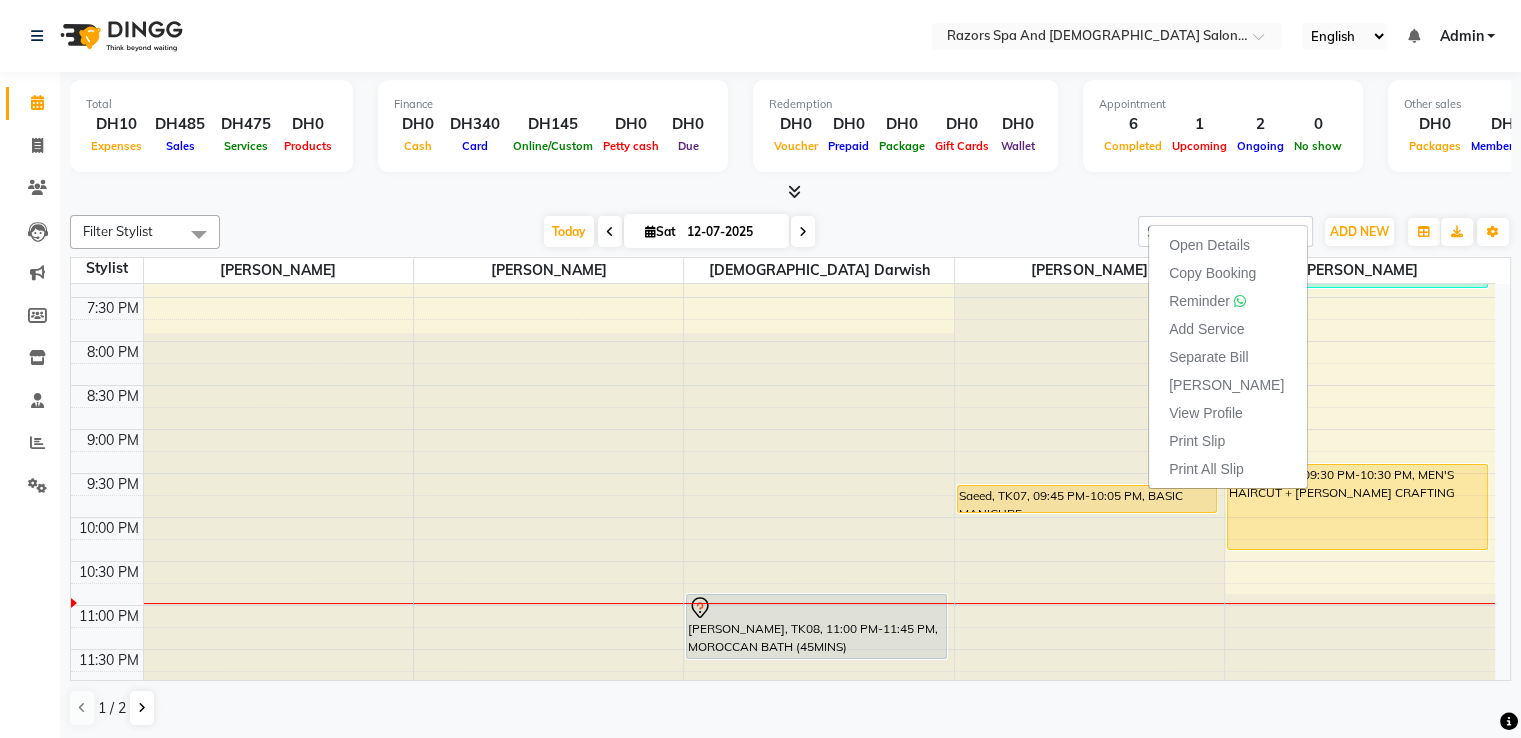 click on "Saeed, TK07, 09:45 PM-10:05 PM, BASIC MANICURE" at bounding box center (1087, 499) 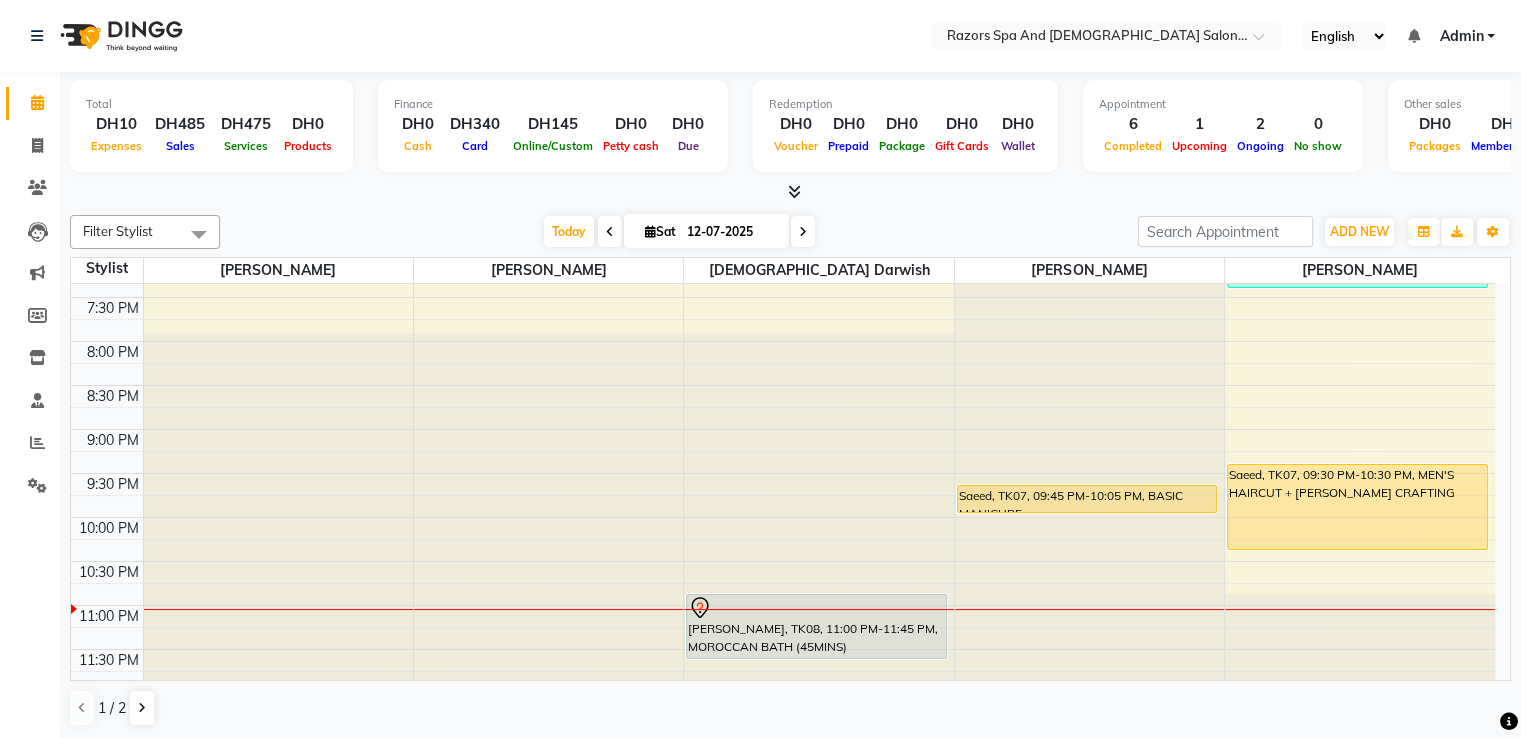 scroll, scrollTop: 1, scrollLeft: 0, axis: vertical 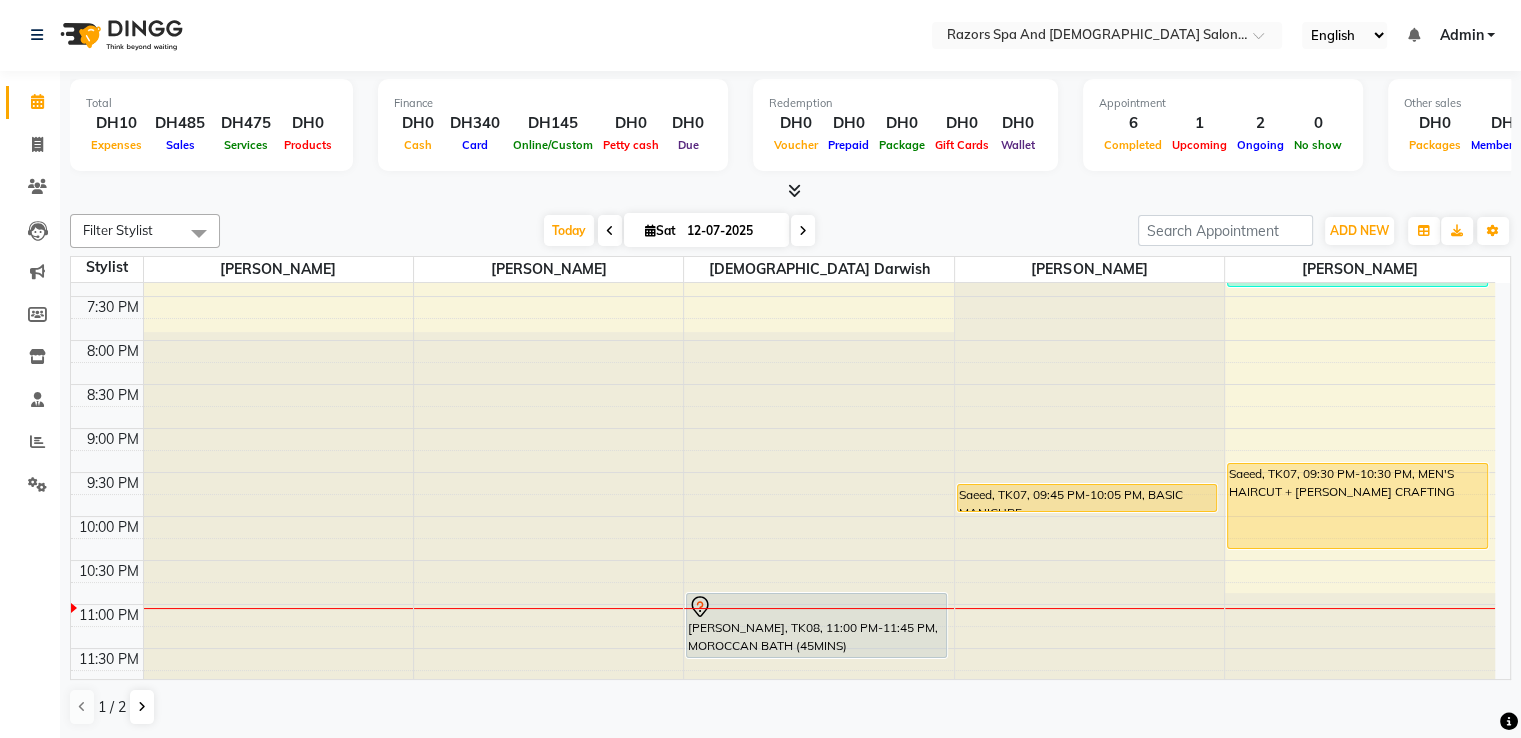 click at bounding box center (818, 608) 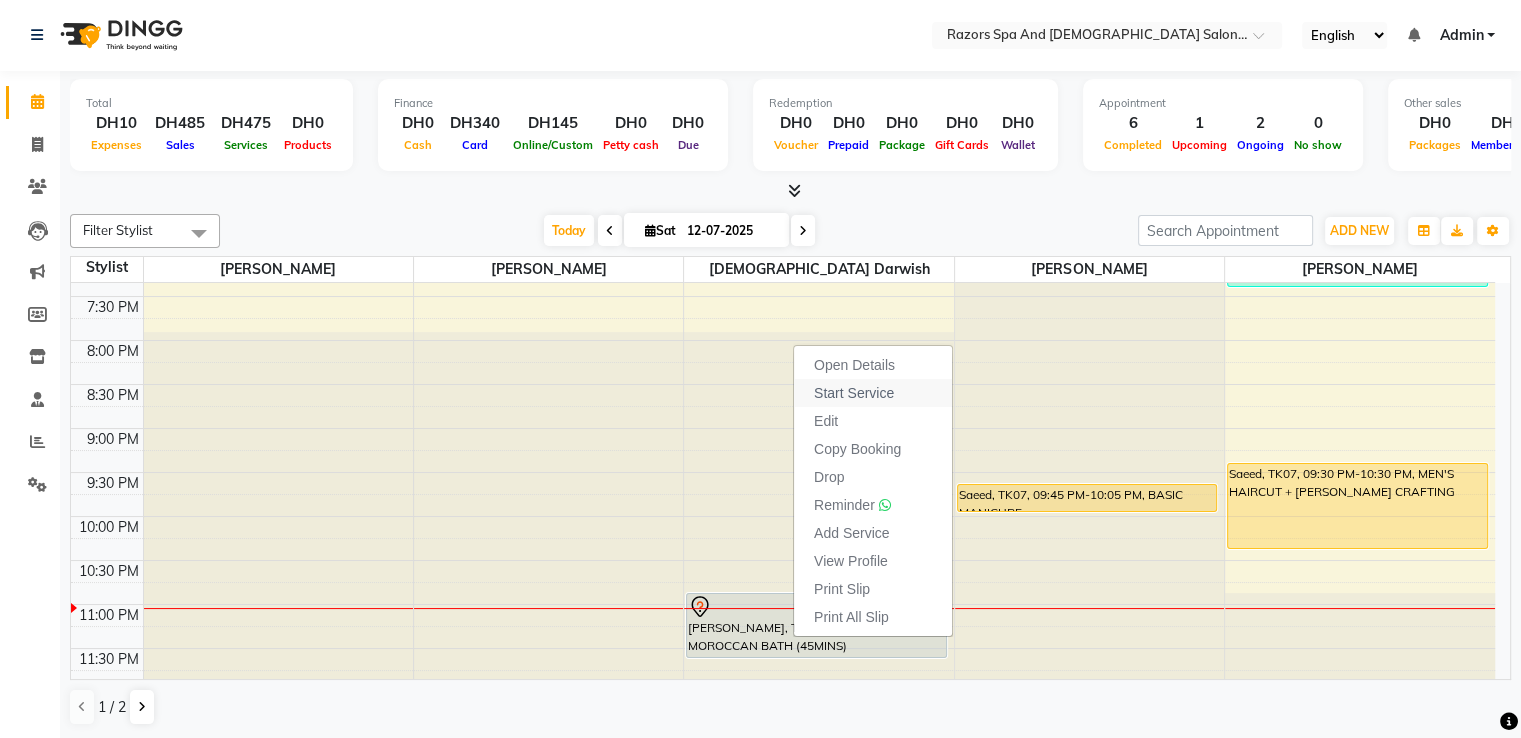 click on "Start Service" at bounding box center [873, 393] 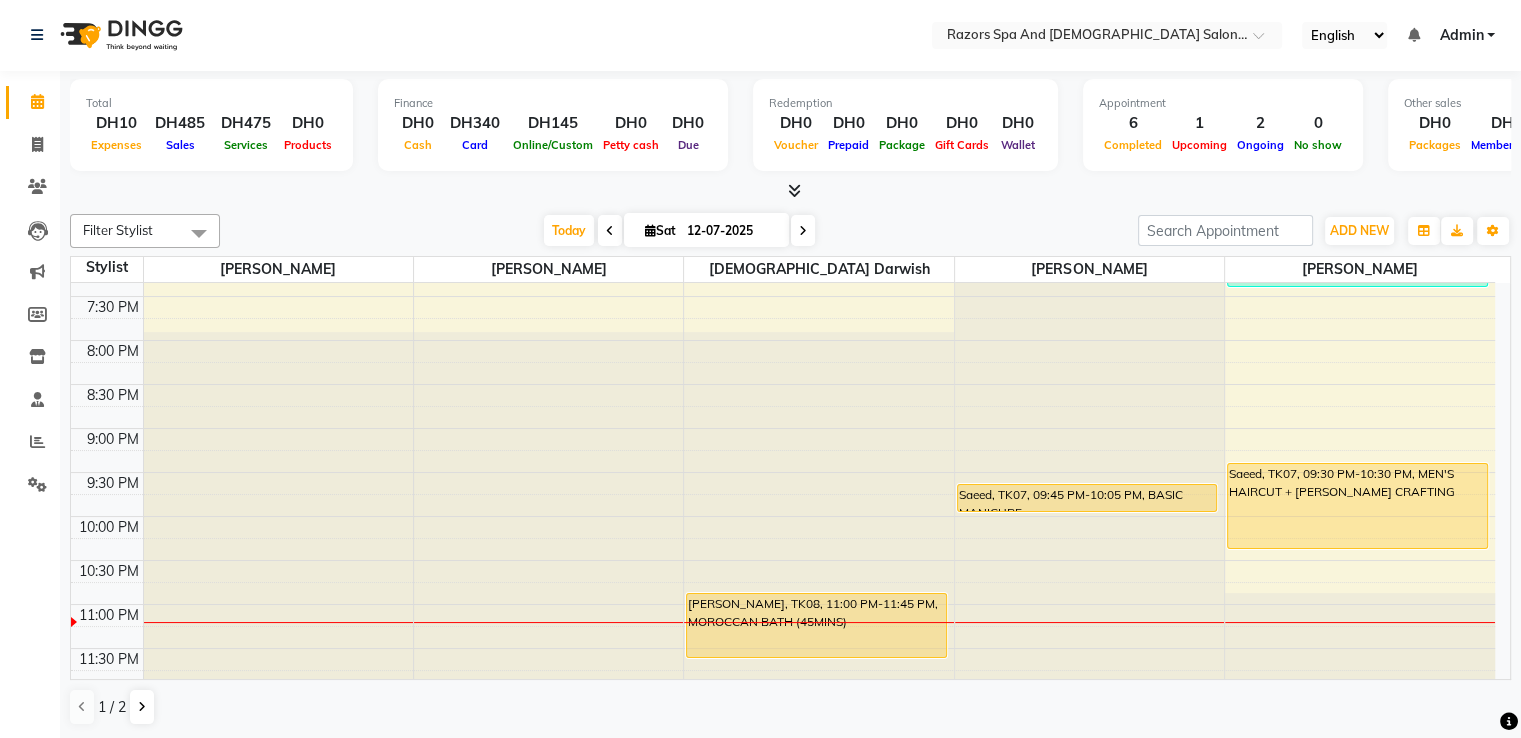 click on "Saeed, TK07, 09:30 PM-10:30 PM, MEN'S HAIRCUT + [PERSON_NAME] CRAFTING" at bounding box center (1357, 506) 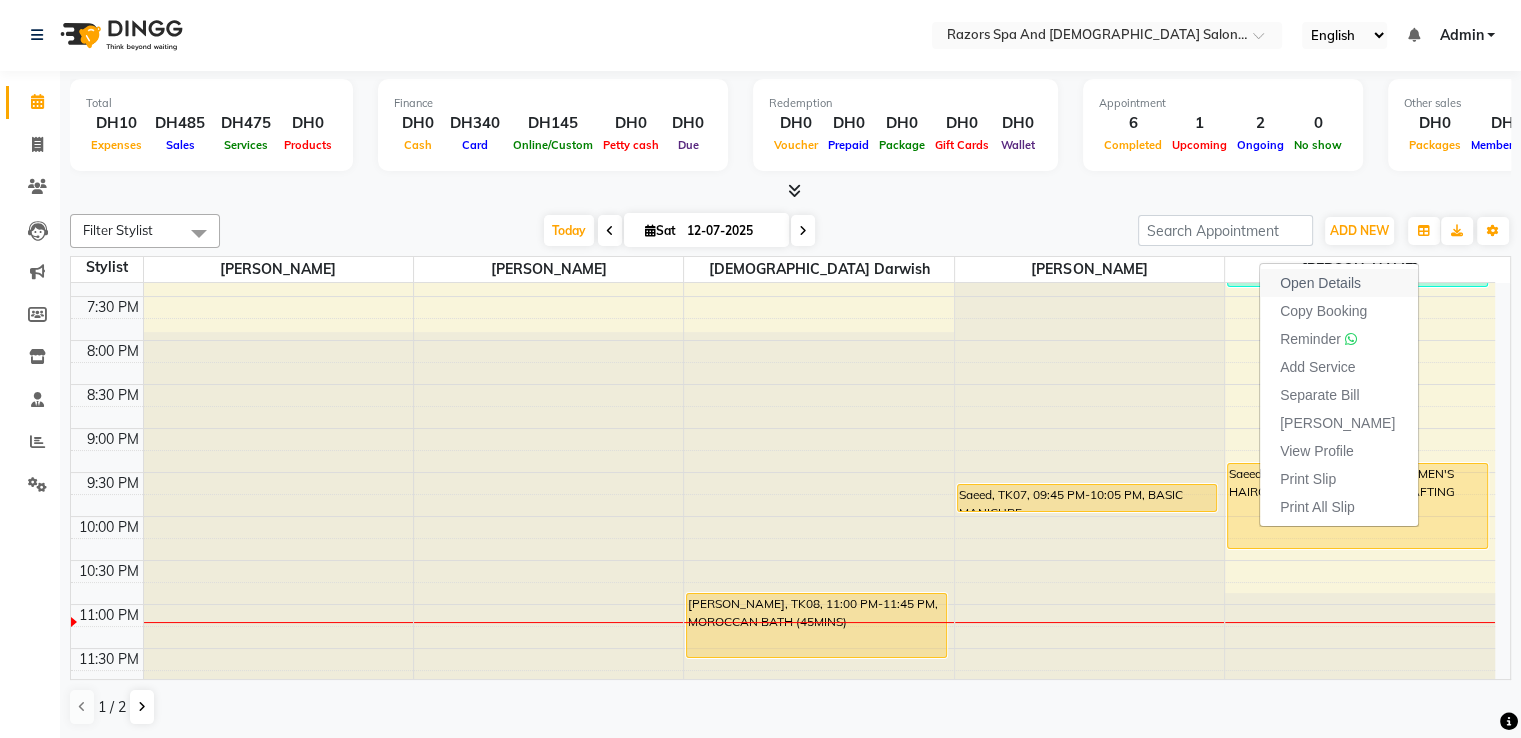 click on "Open Details" at bounding box center [1339, 283] 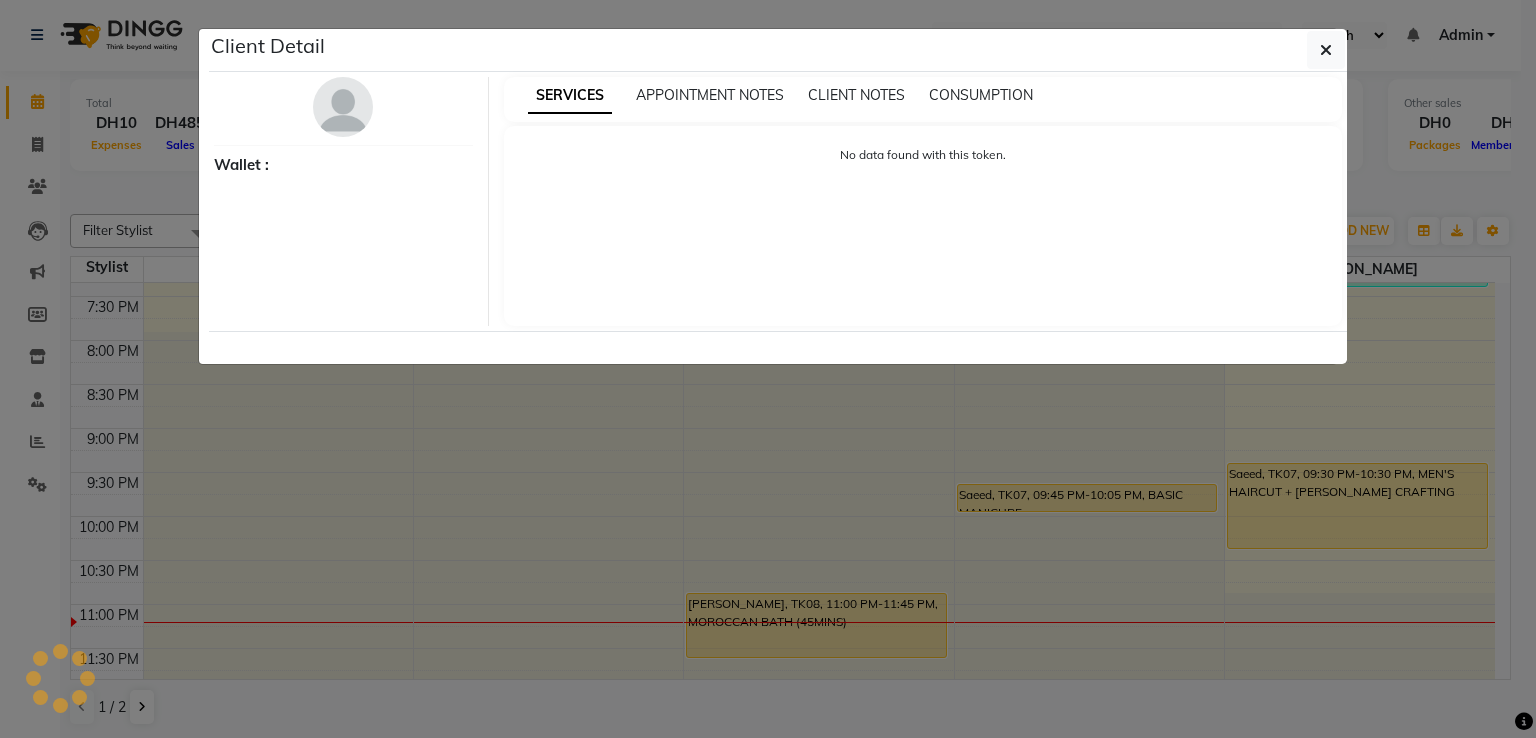 select on "1" 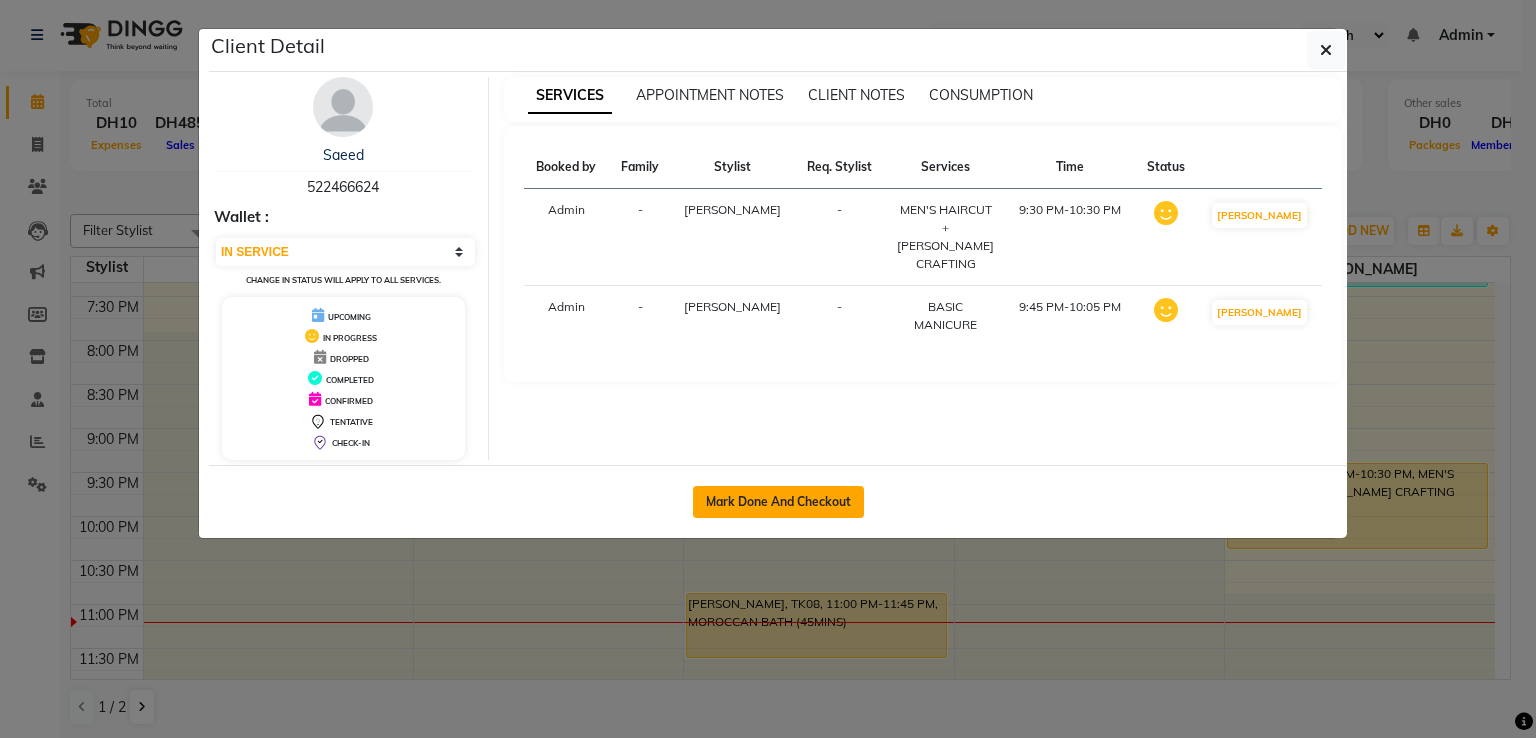 click on "Mark Done And Checkout" 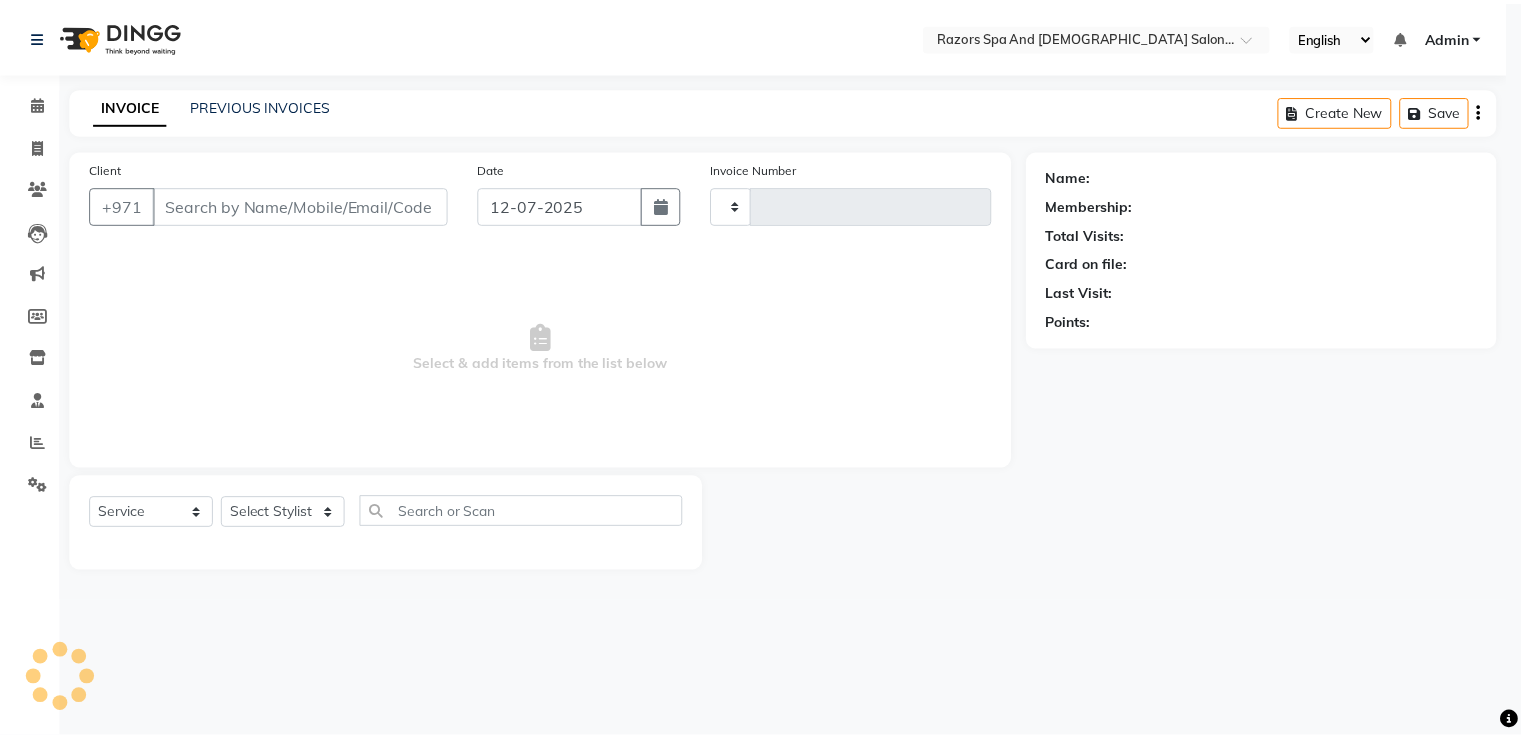 scroll, scrollTop: 0, scrollLeft: 0, axis: both 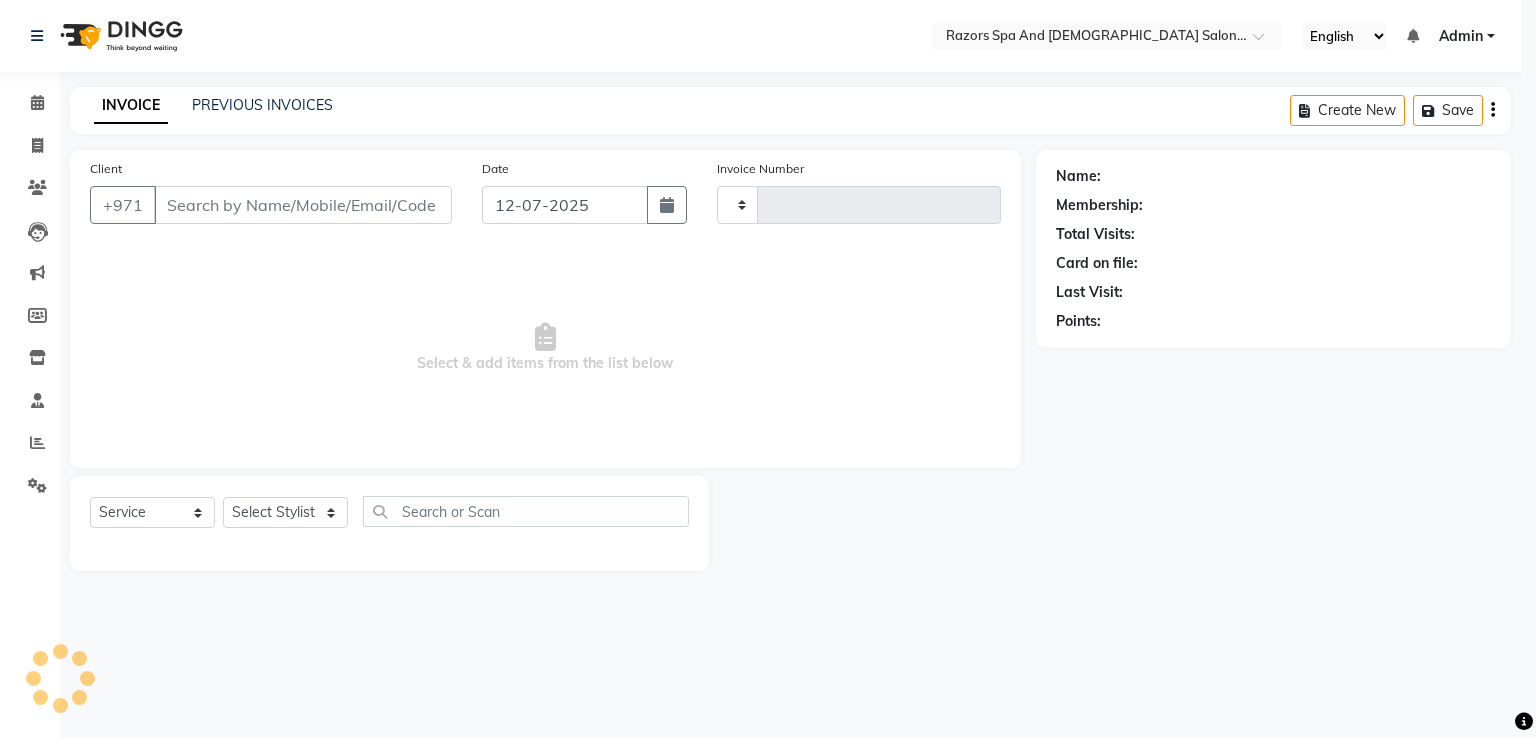 type on "0443" 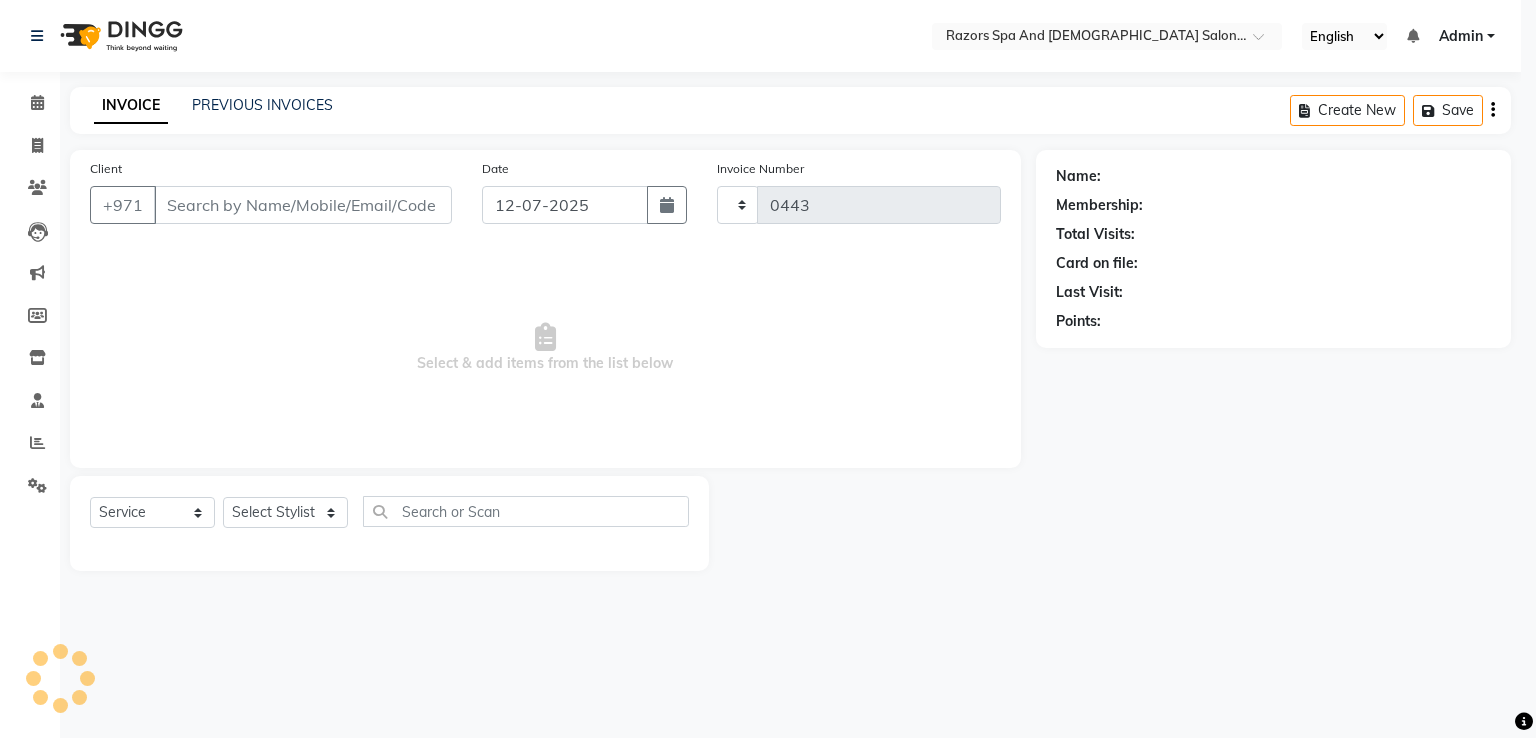 select on "8419" 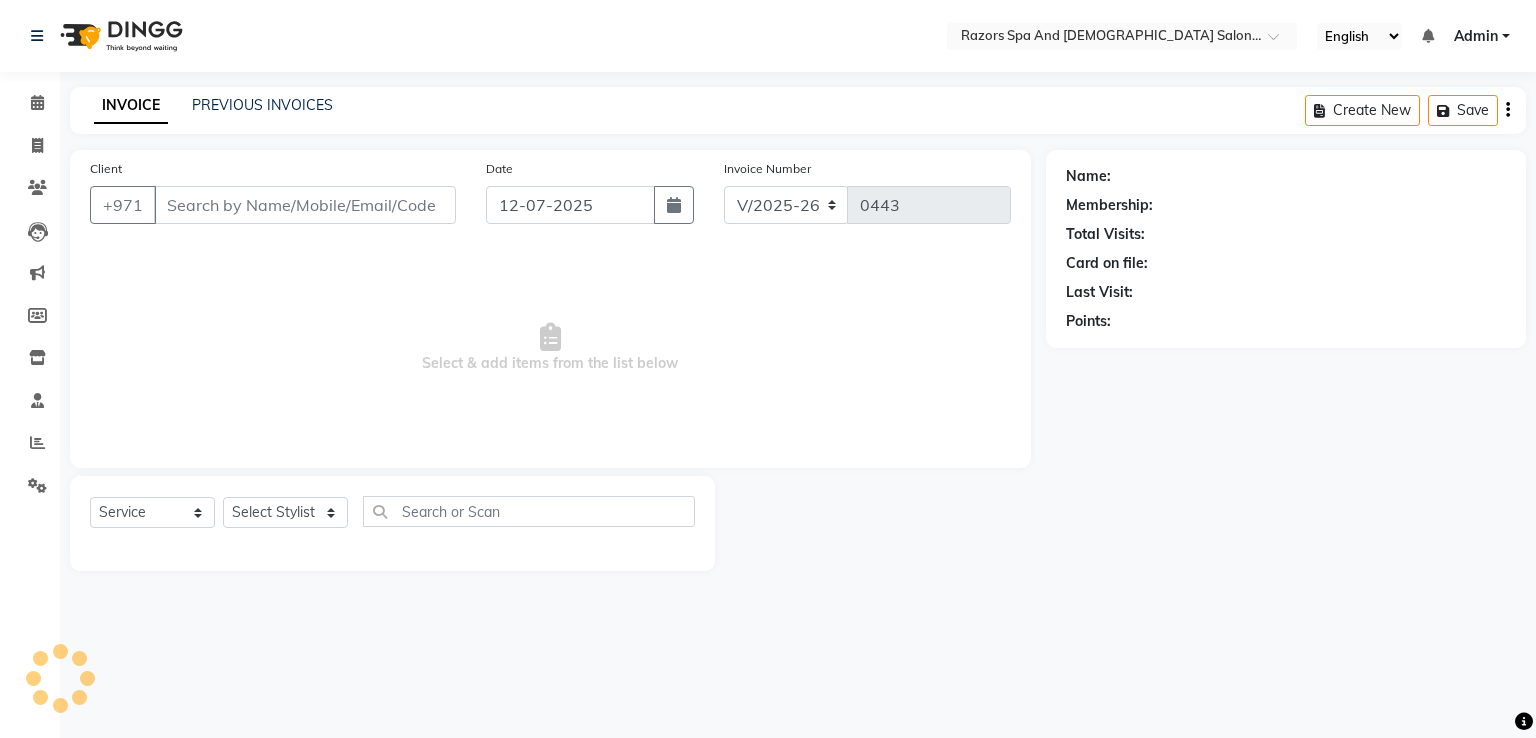 type on "522466624" 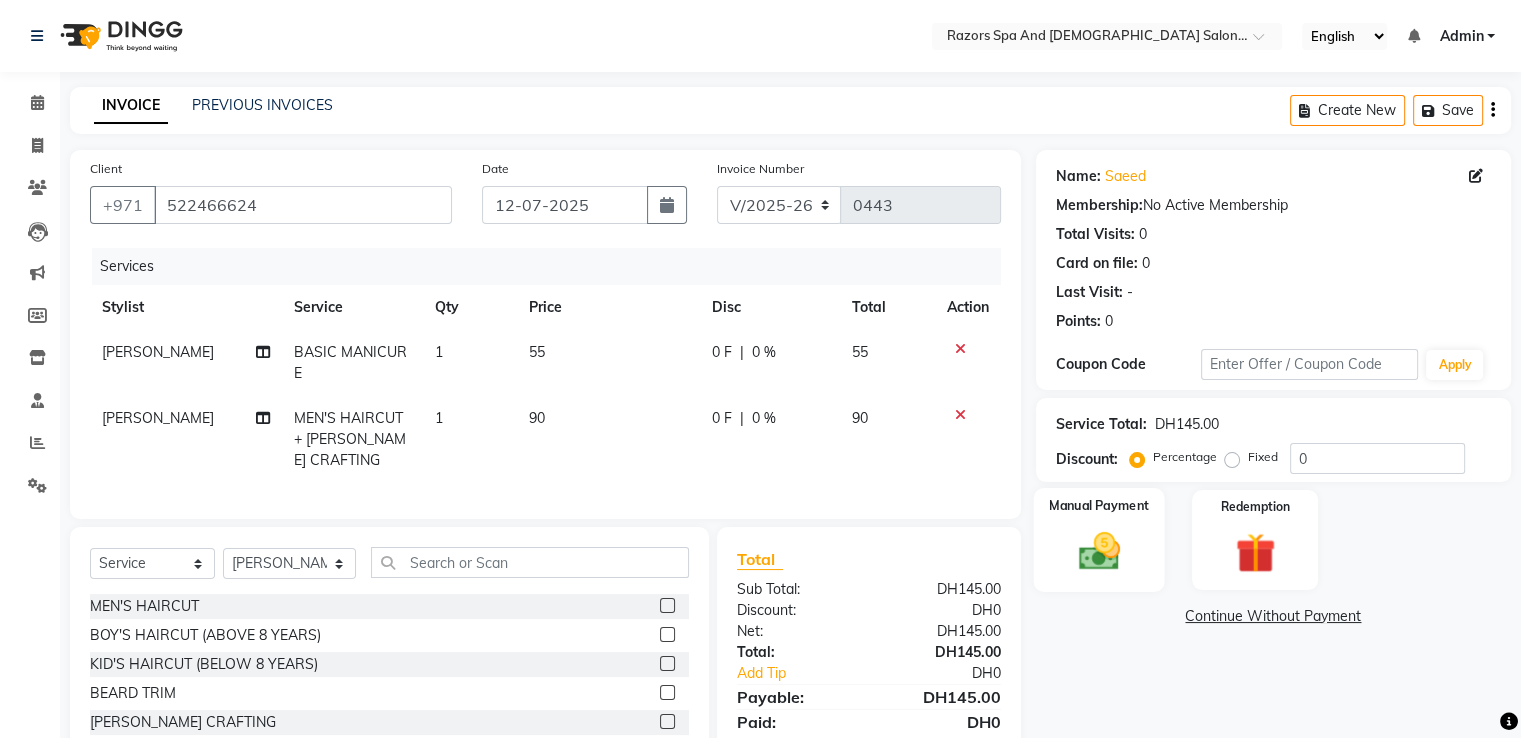 click 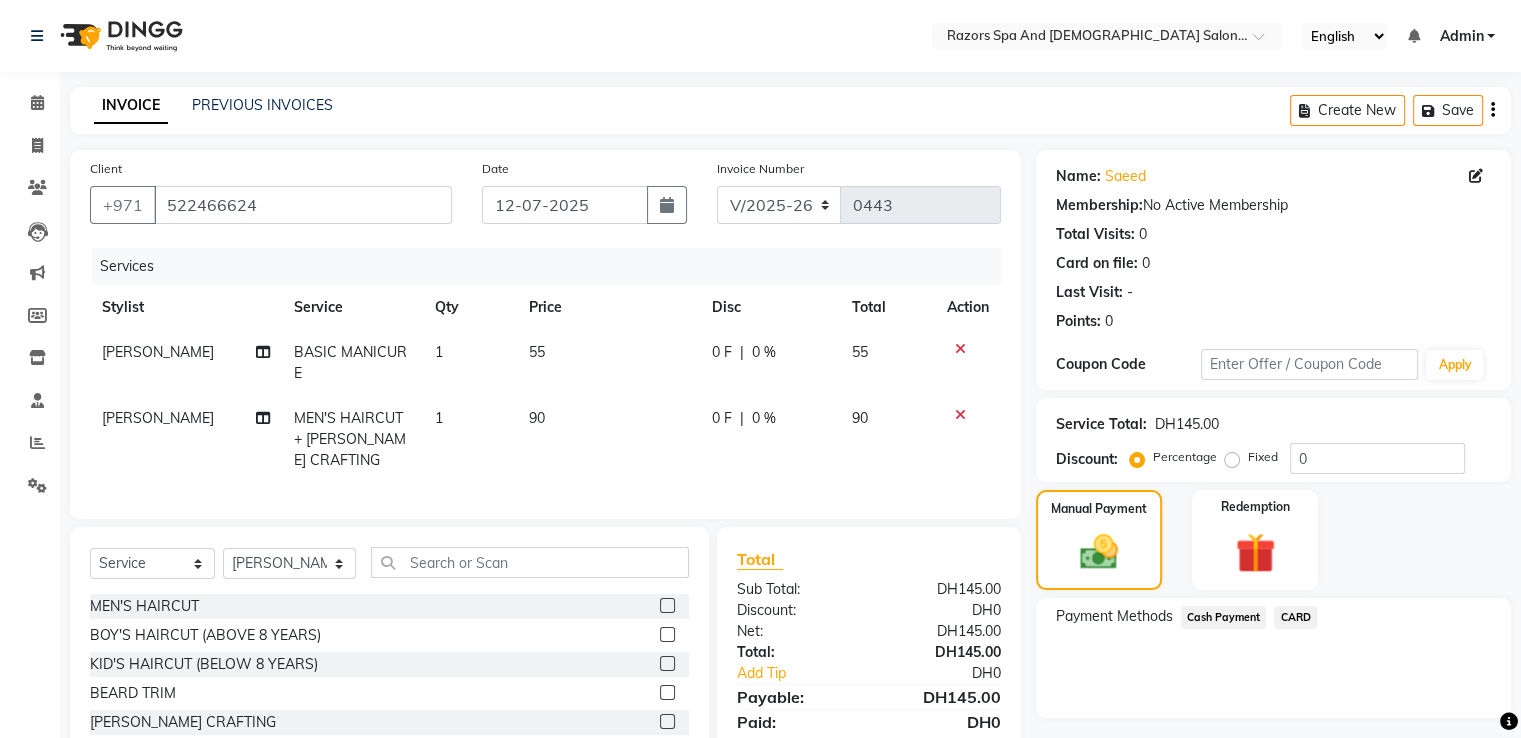 click on "CARD" 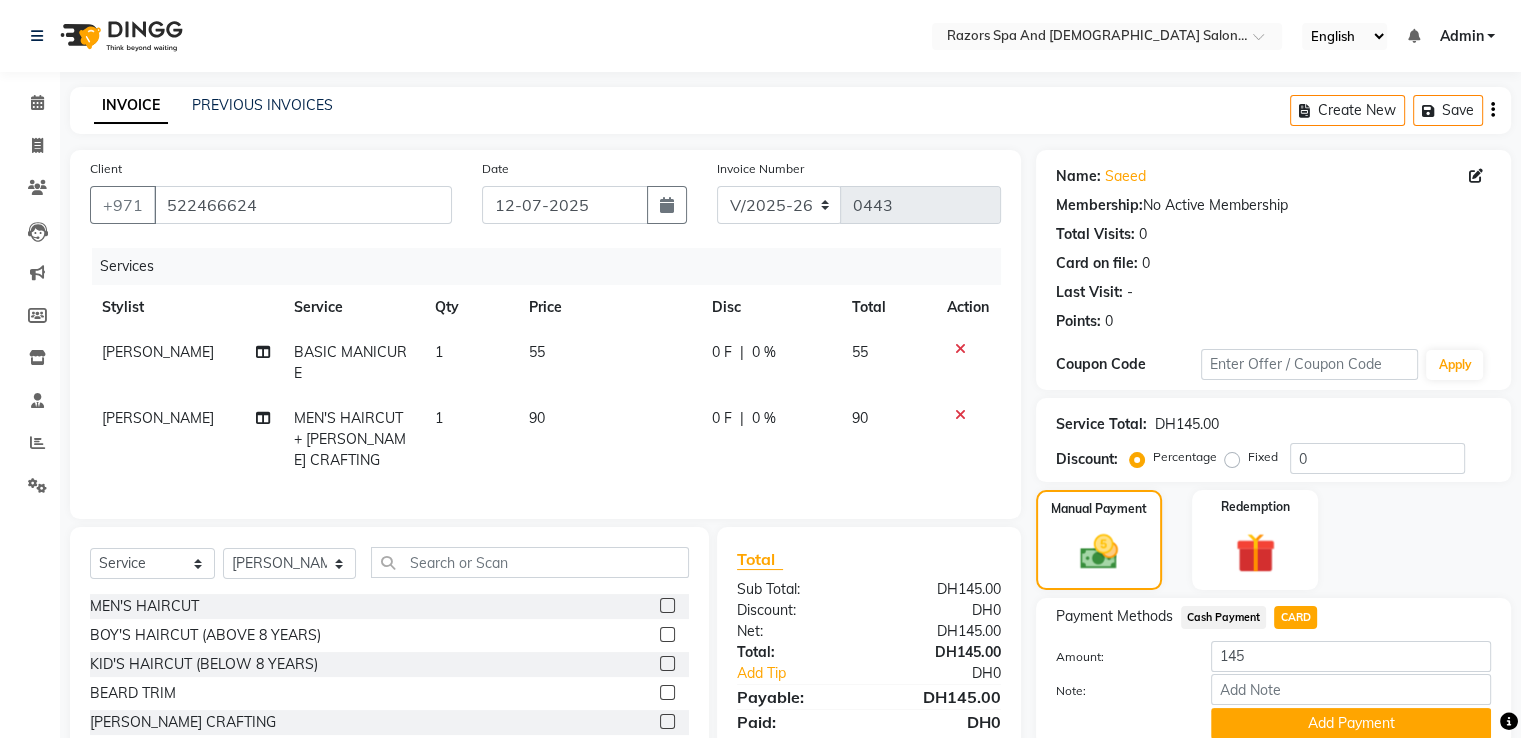 scroll, scrollTop: 130, scrollLeft: 0, axis: vertical 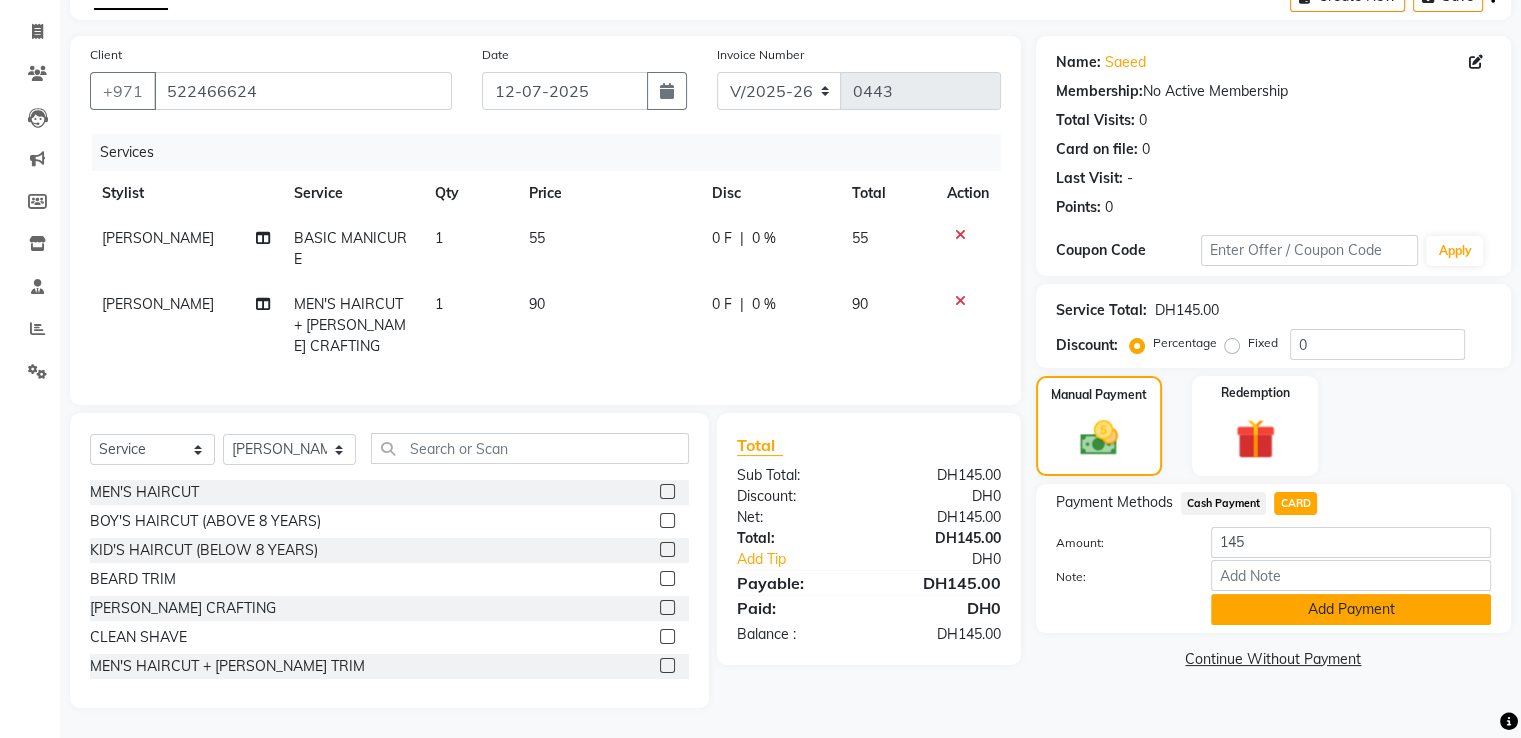 click on "Add Payment" 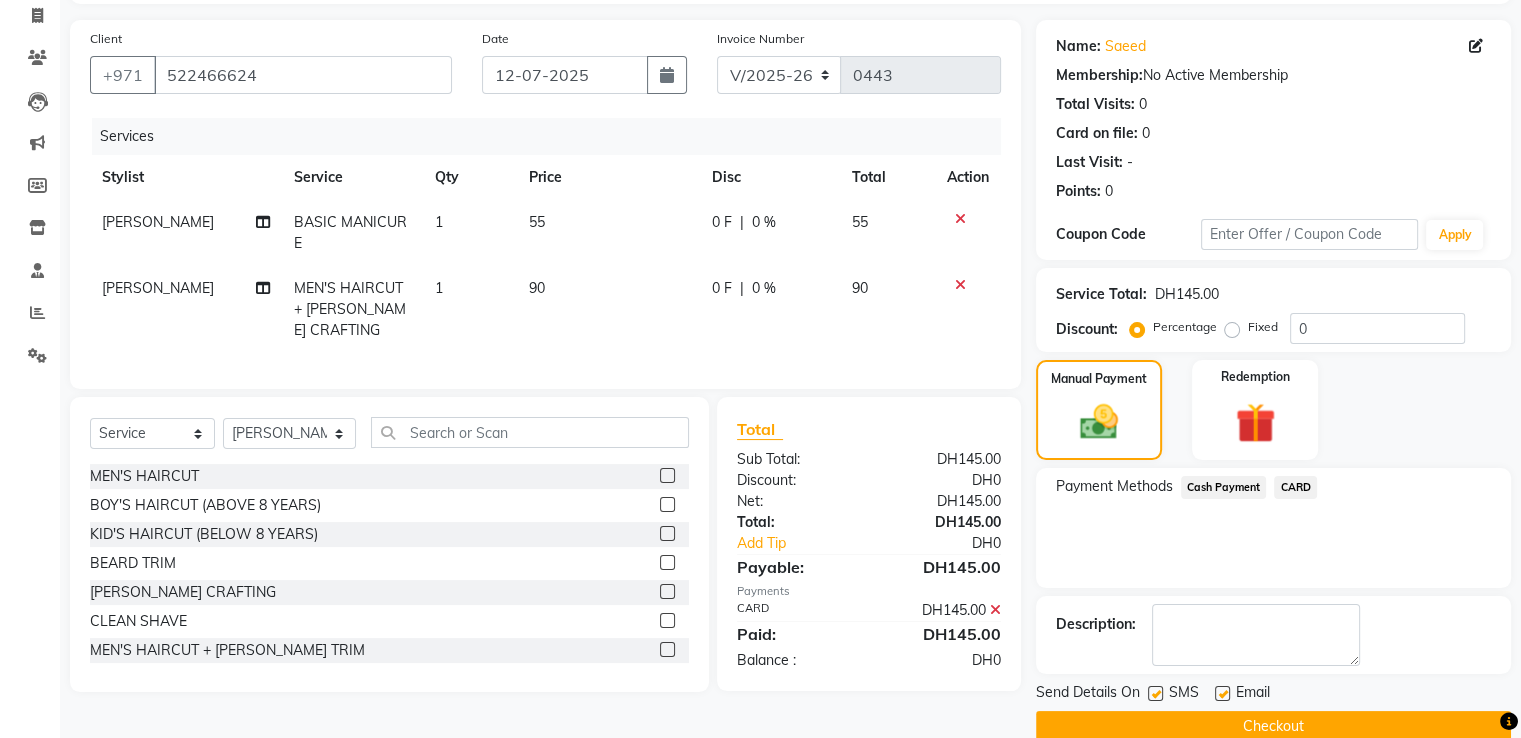 scroll, scrollTop: 163, scrollLeft: 0, axis: vertical 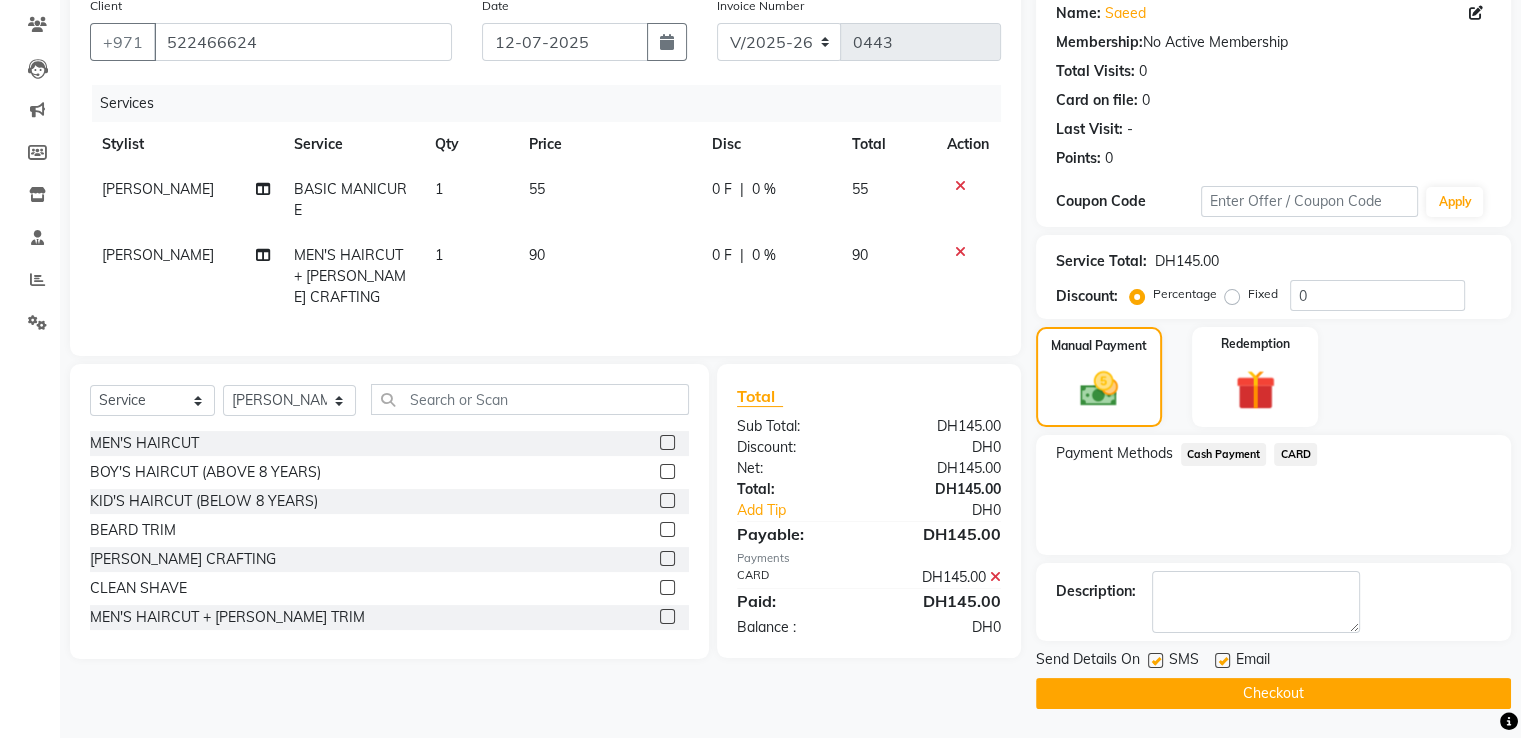 click on "Checkout" 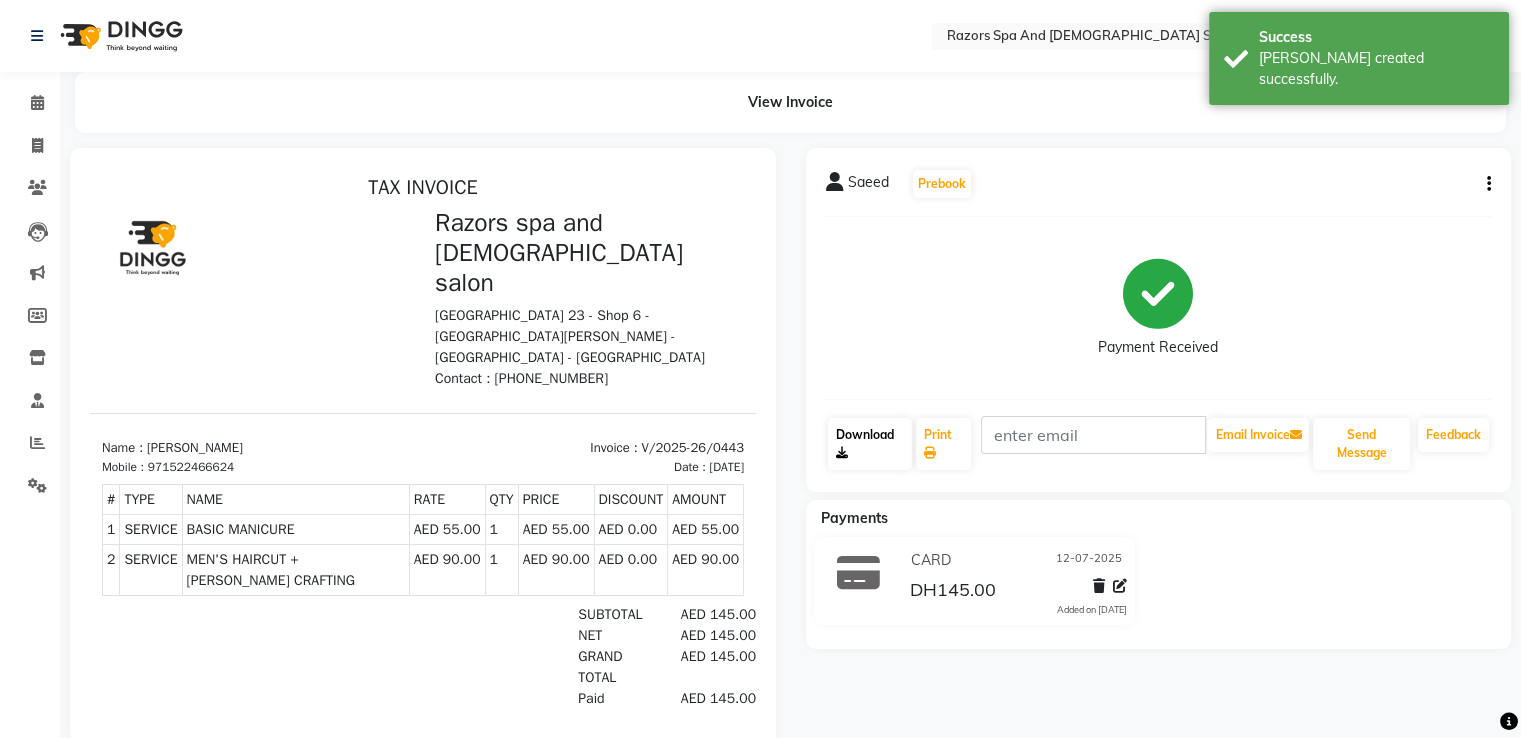 scroll, scrollTop: 0, scrollLeft: 0, axis: both 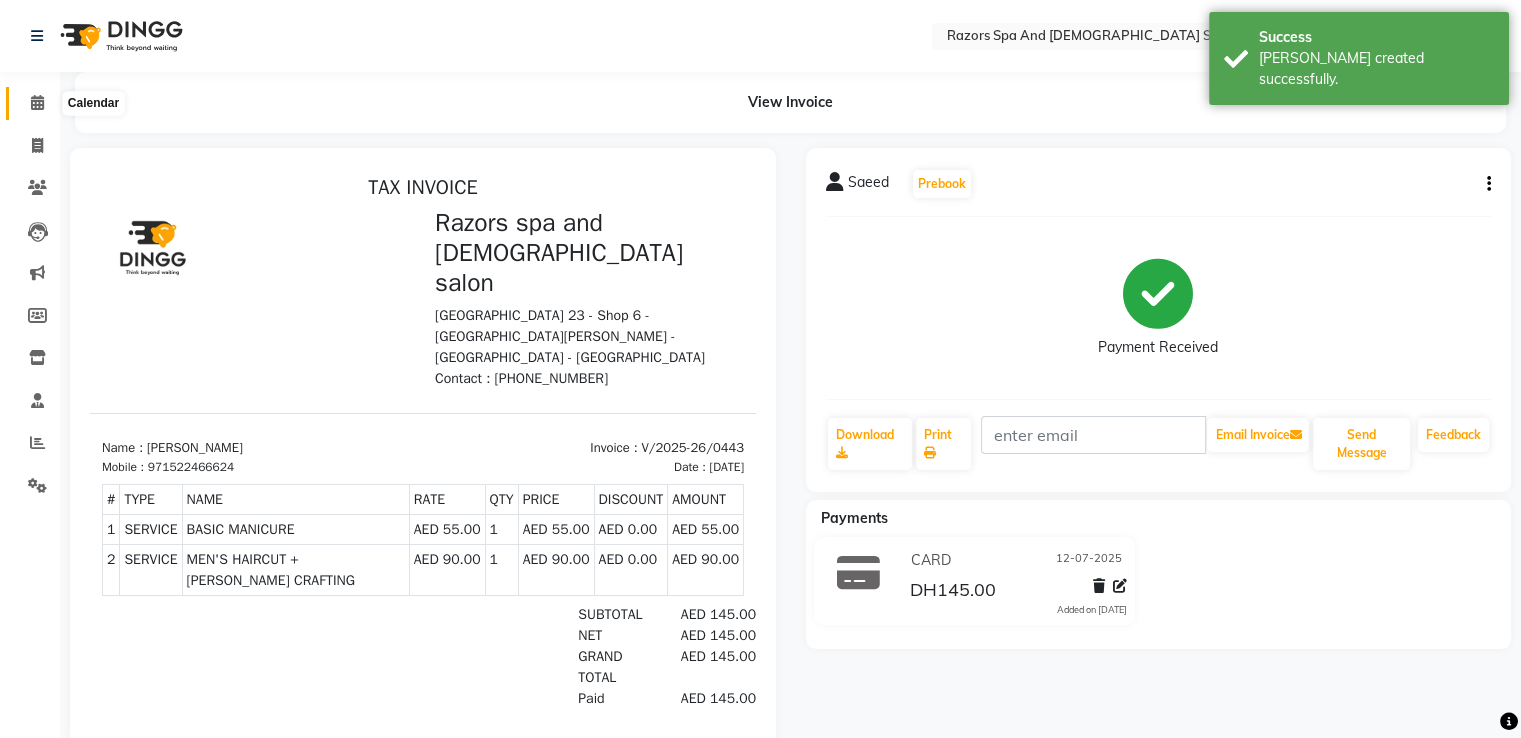 click 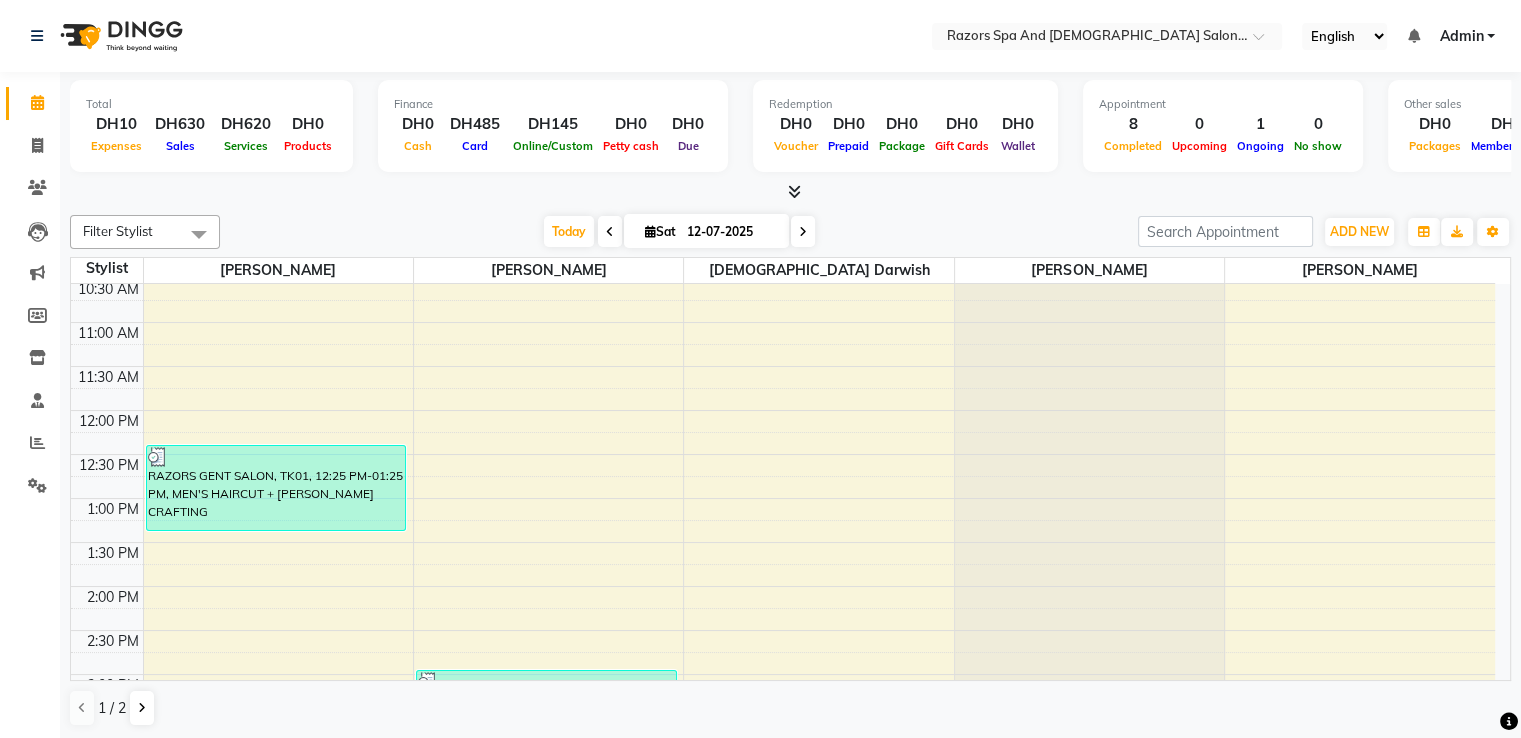 scroll, scrollTop: 0, scrollLeft: 0, axis: both 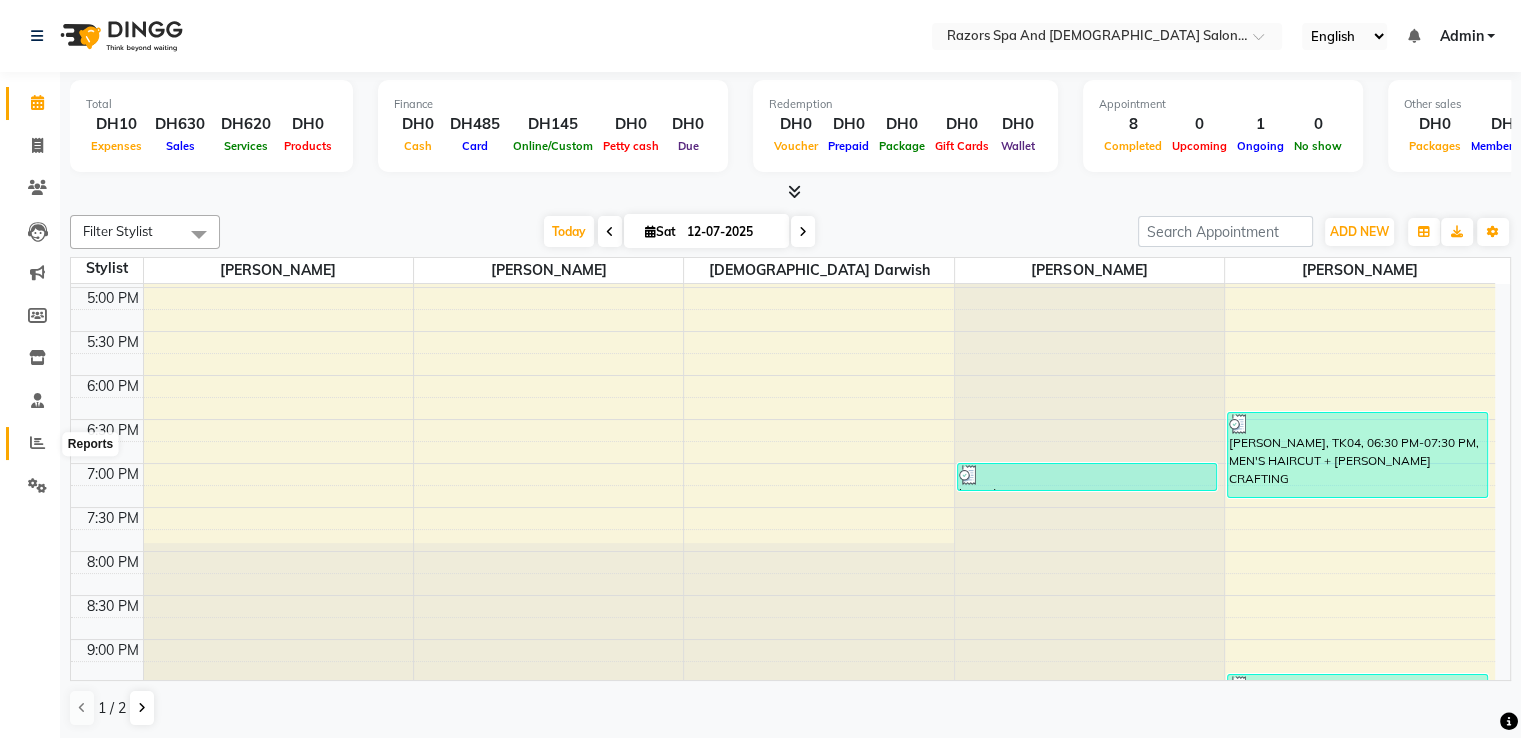 click 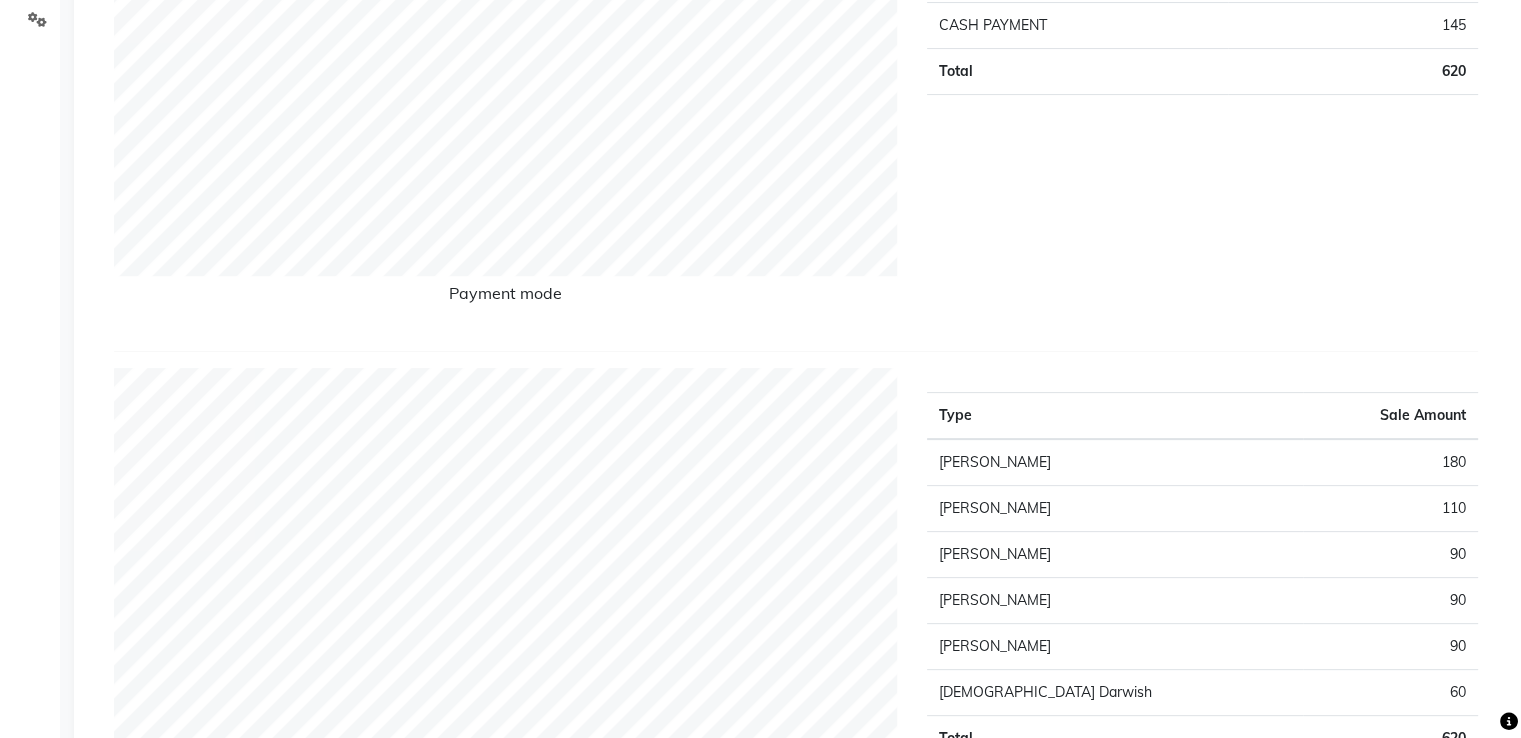 scroll, scrollTop: 700, scrollLeft: 0, axis: vertical 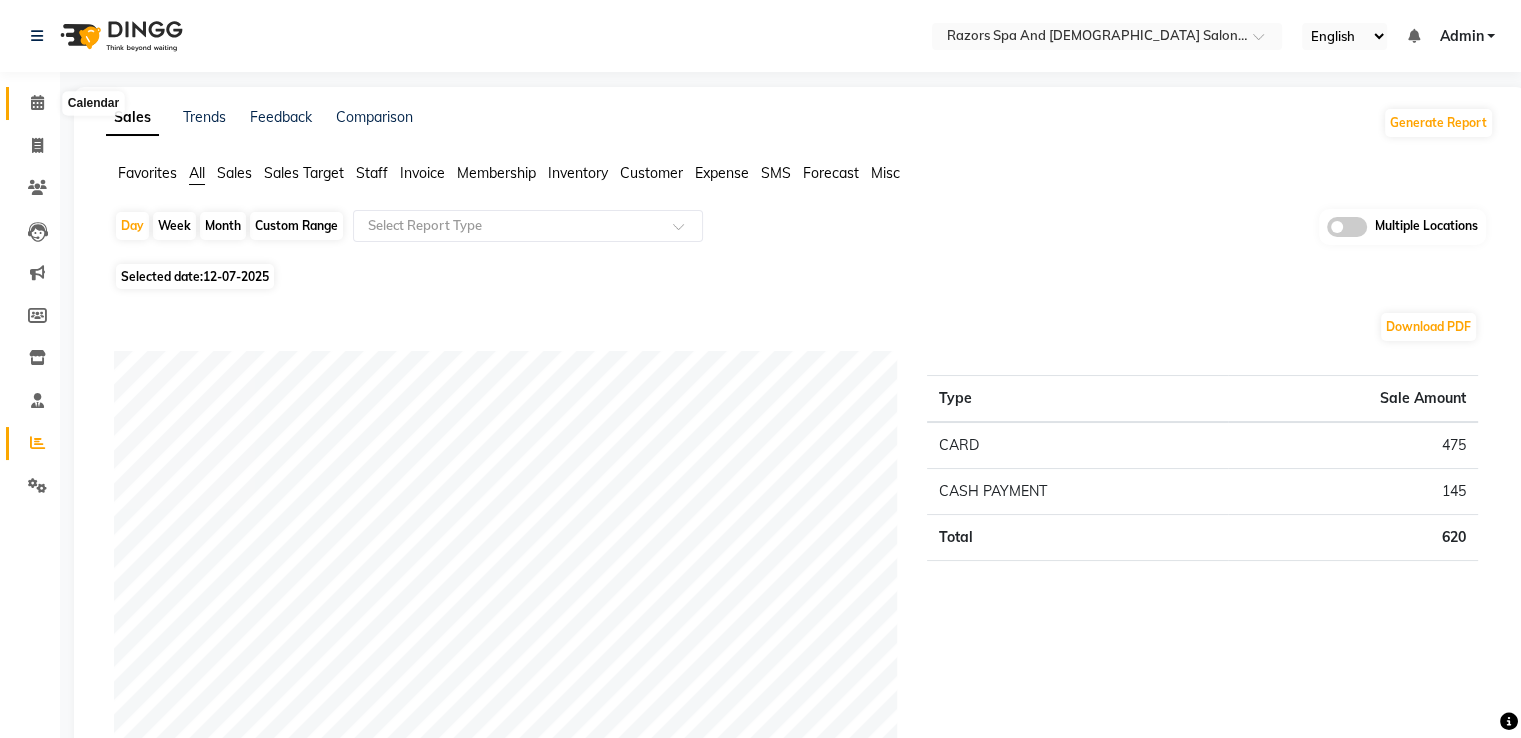 click 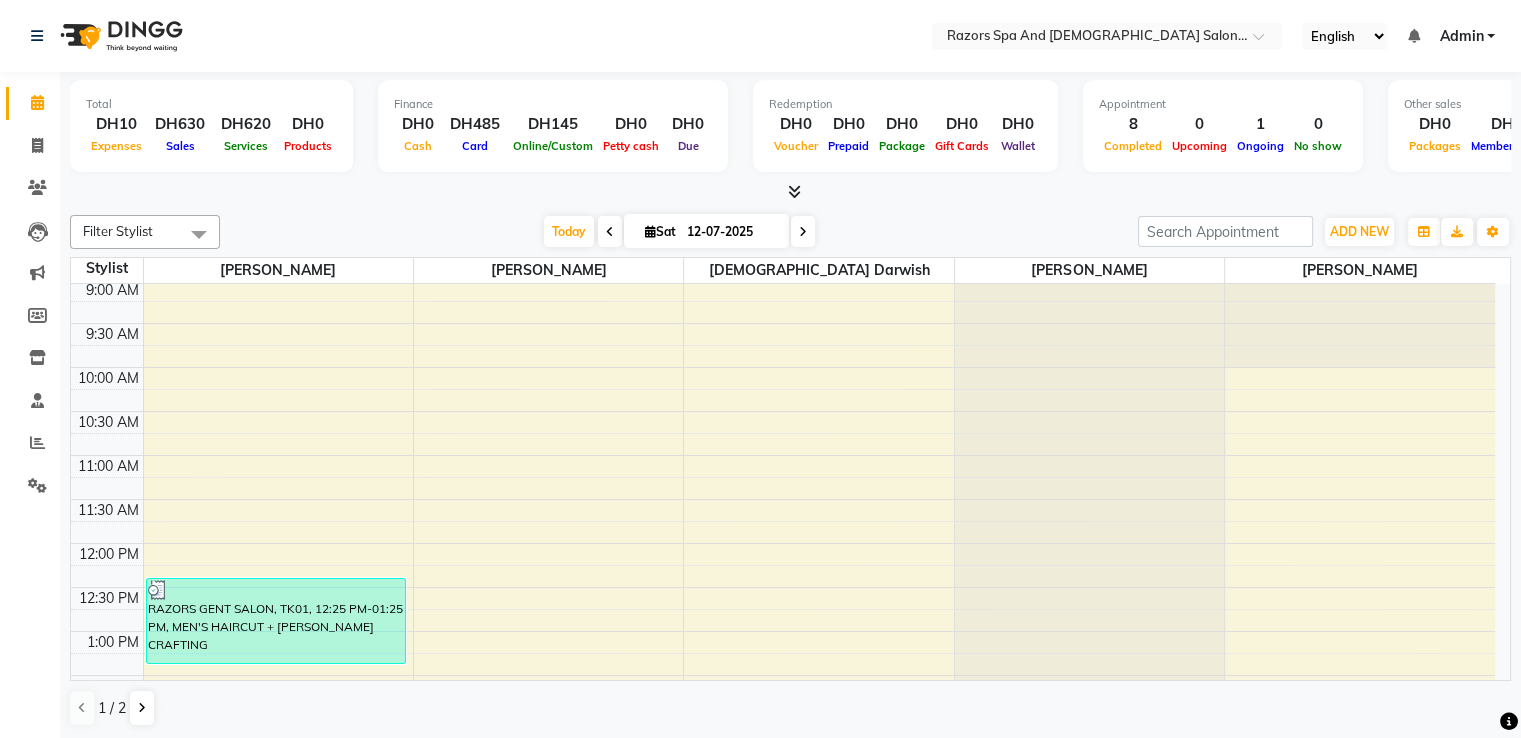 scroll, scrollTop: 0, scrollLeft: 0, axis: both 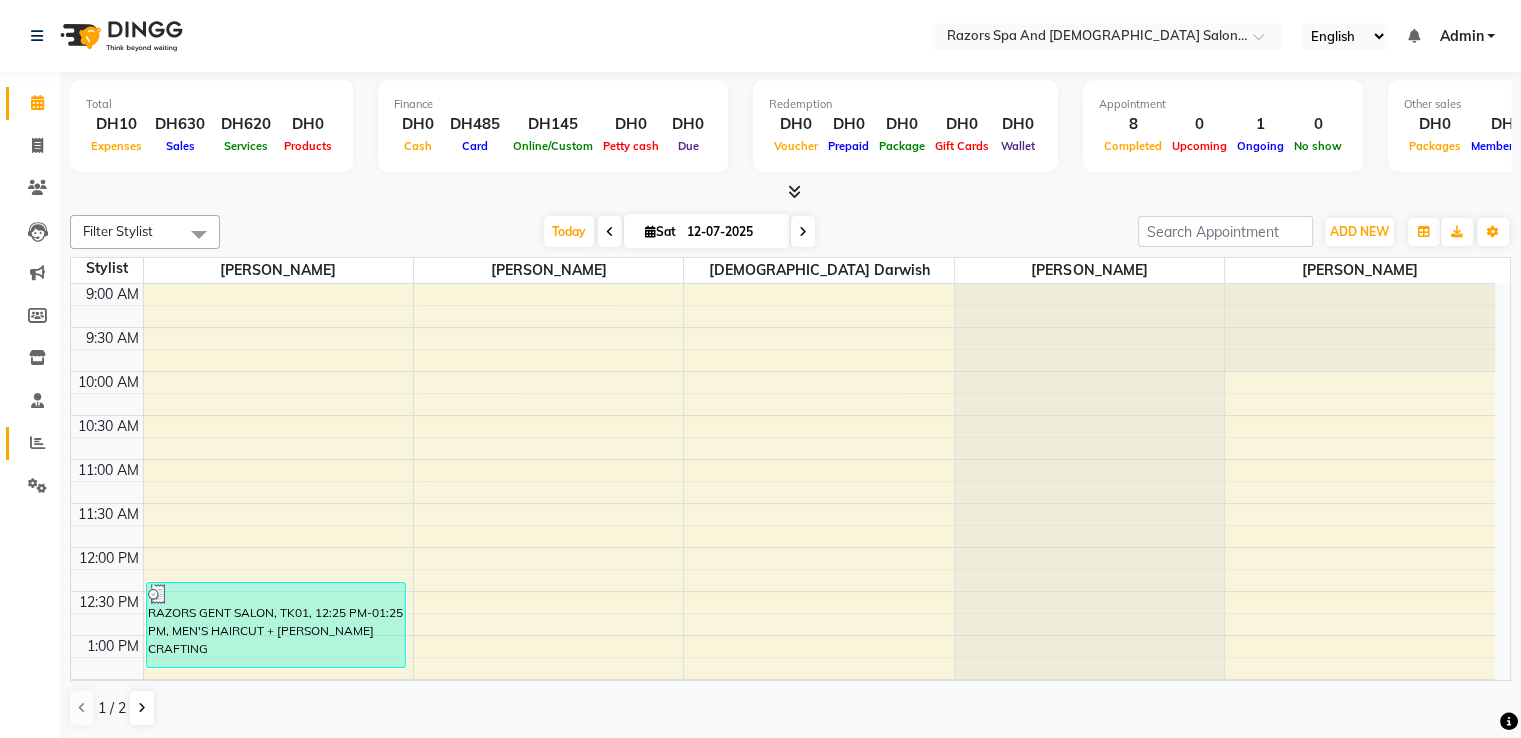 click 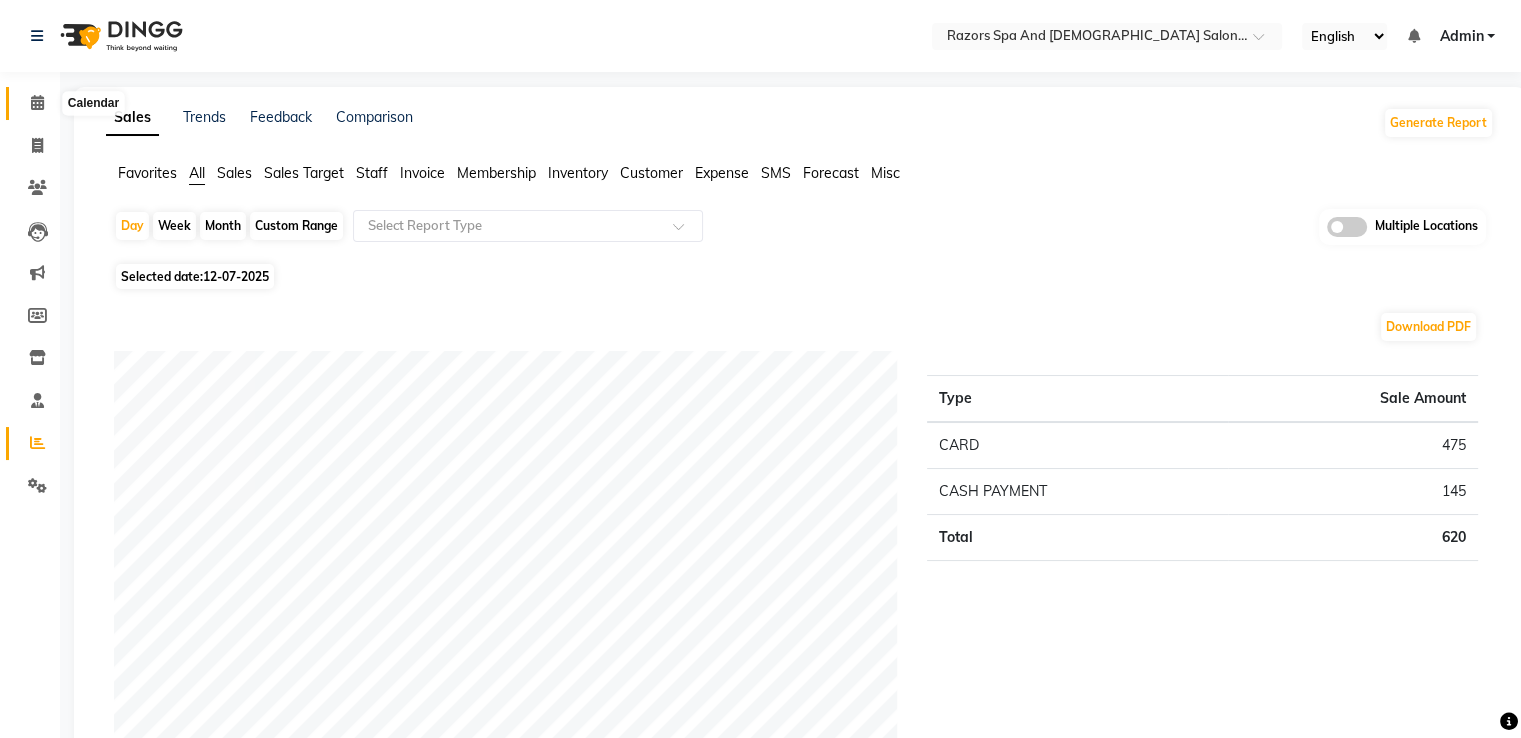 click 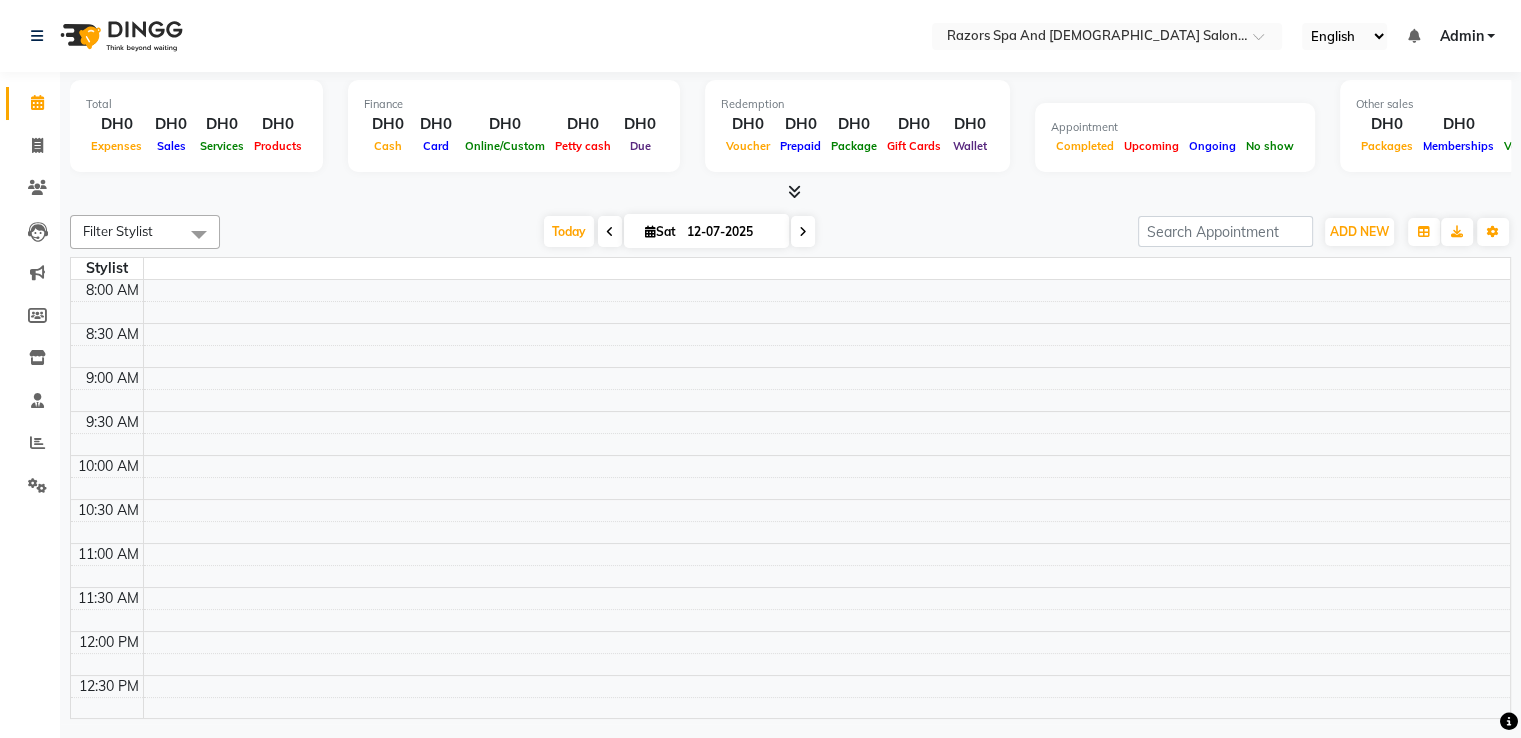 scroll, scrollTop: 0, scrollLeft: 0, axis: both 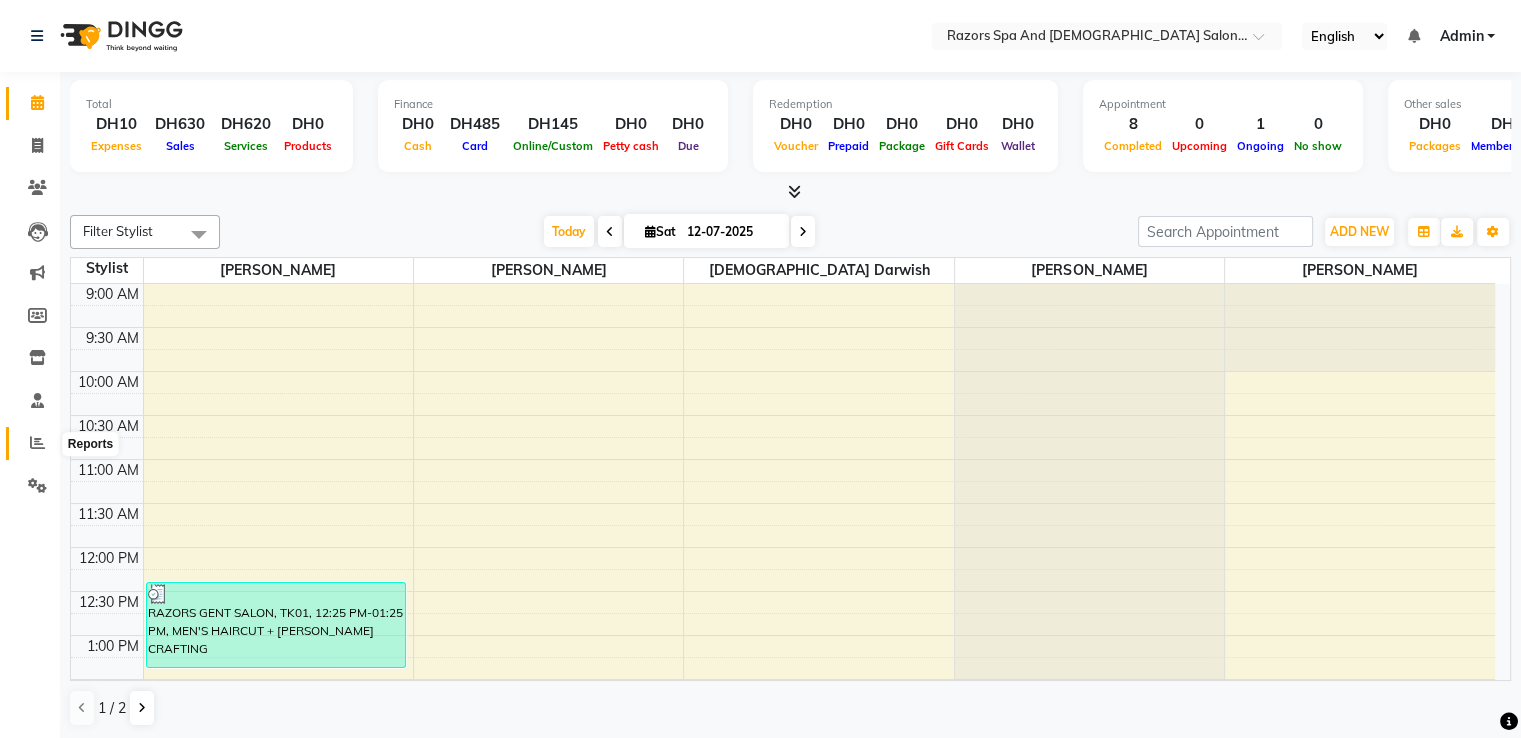 click 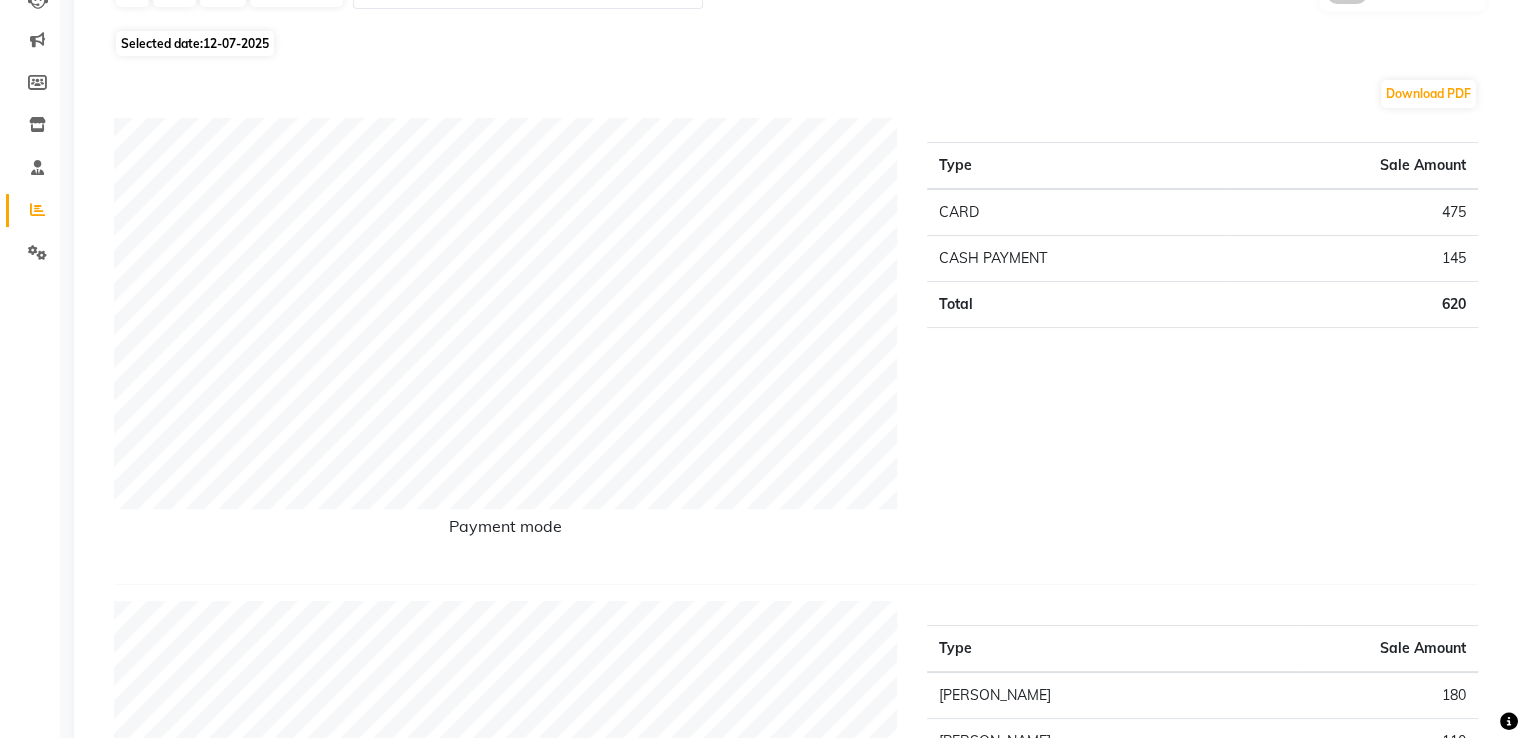 scroll, scrollTop: 0, scrollLeft: 0, axis: both 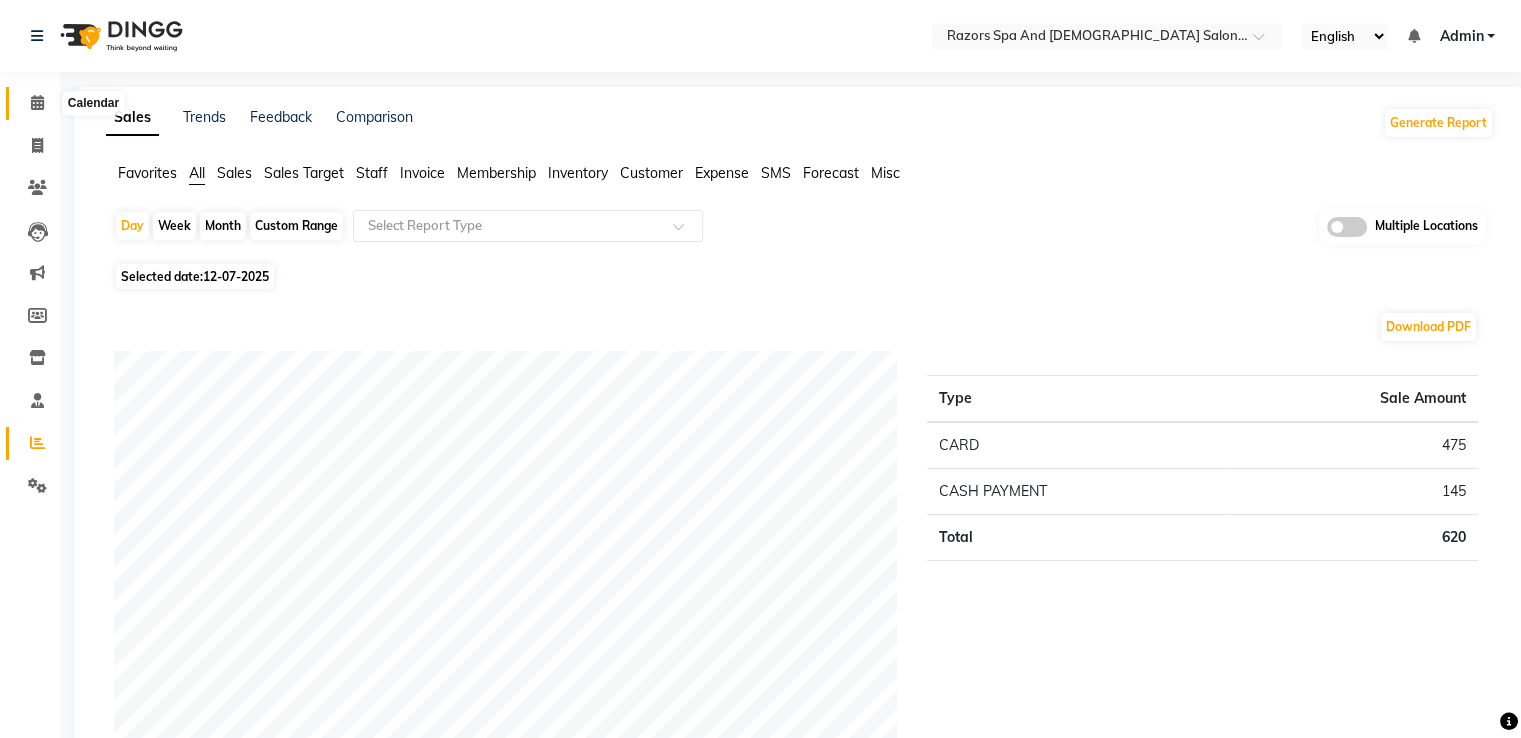 click 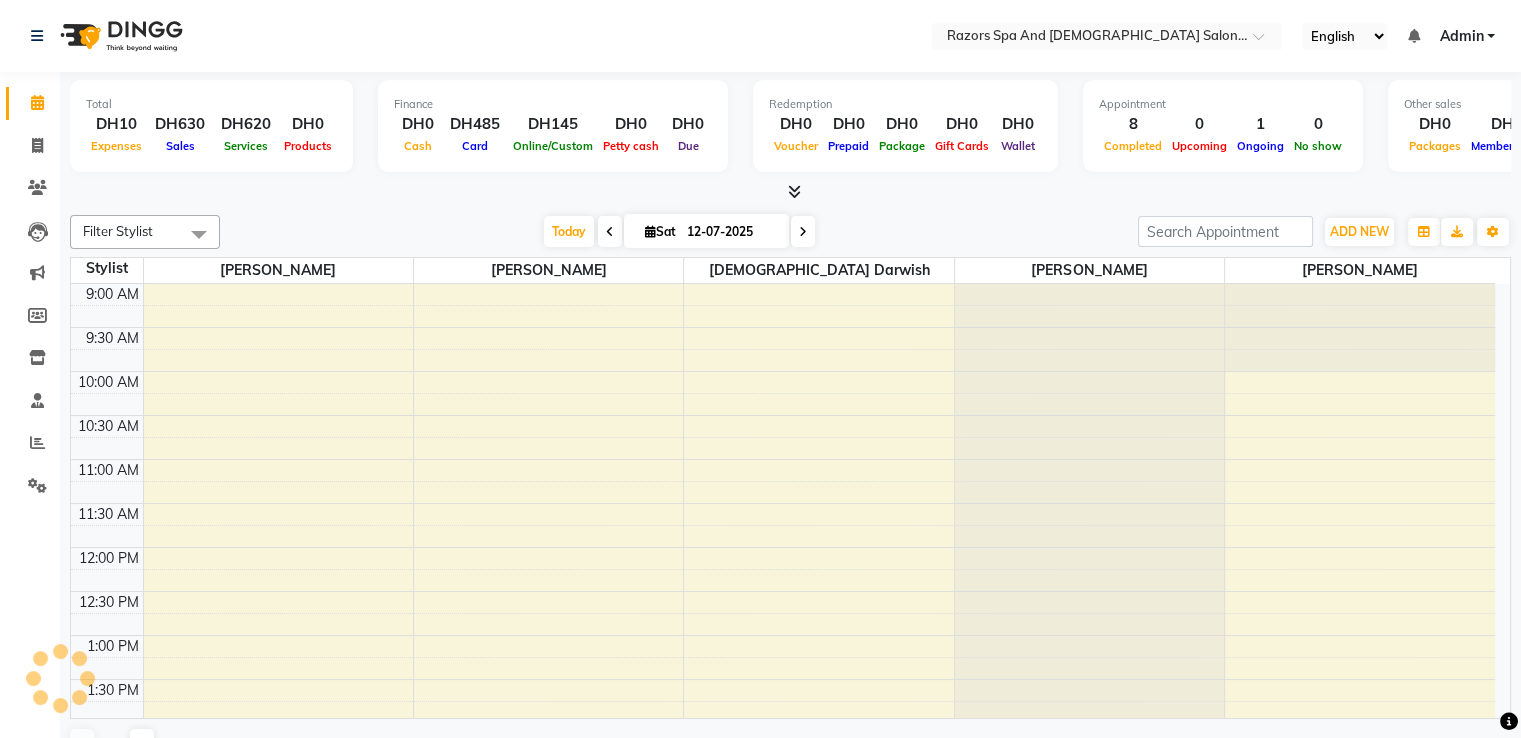 scroll, scrollTop: 872, scrollLeft: 0, axis: vertical 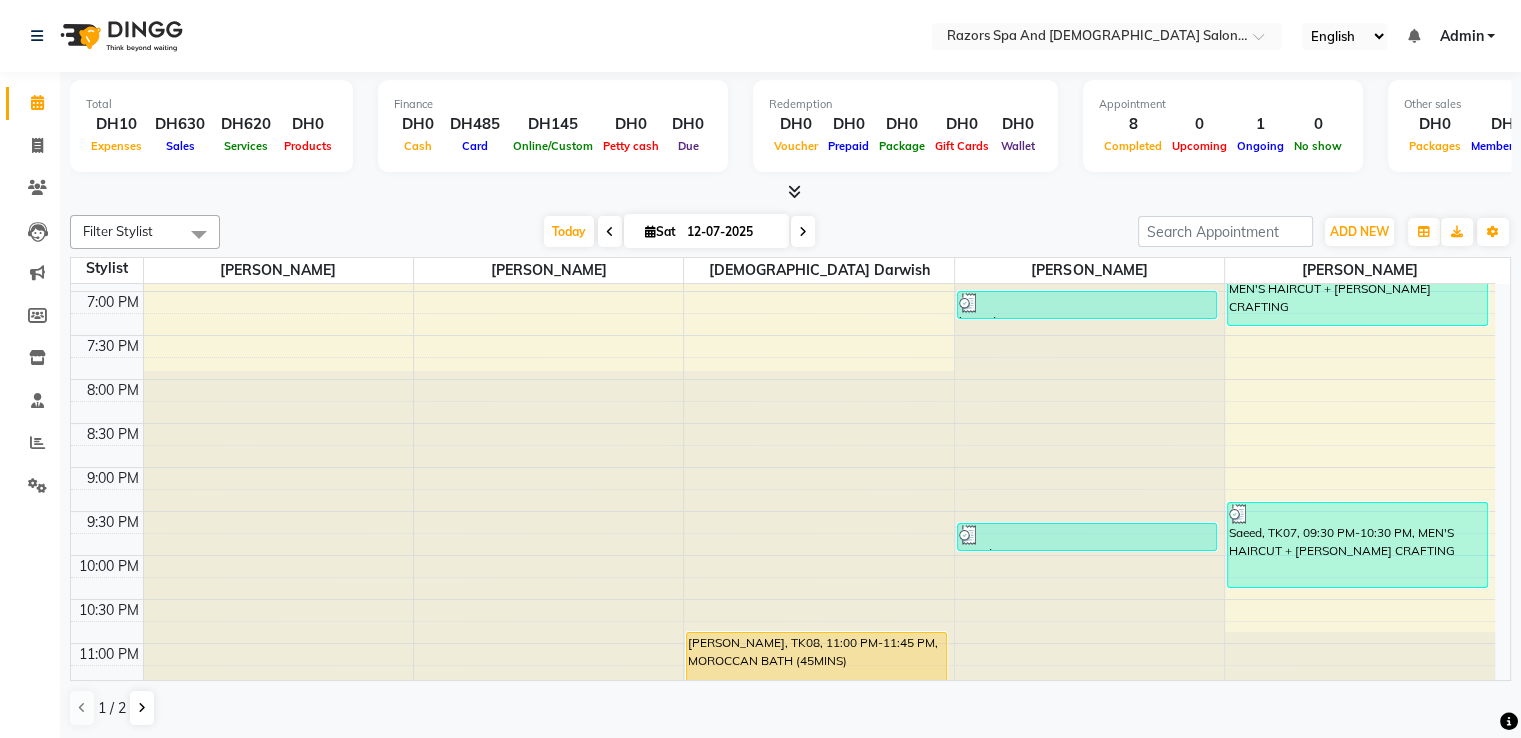 click at bounding box center (818, -588) 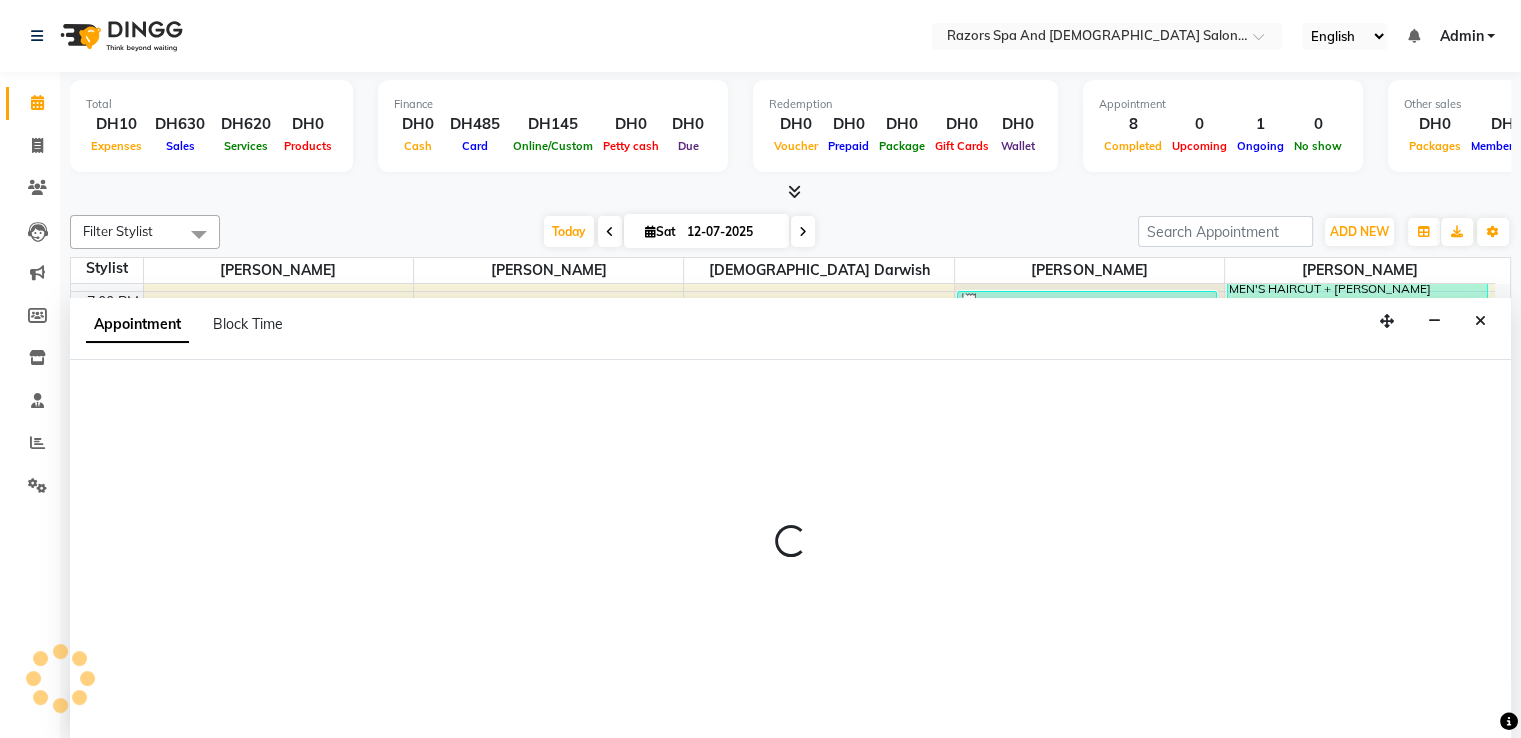 scroll, scrollTop: 1, scrollLeft: 0, axis: vertical 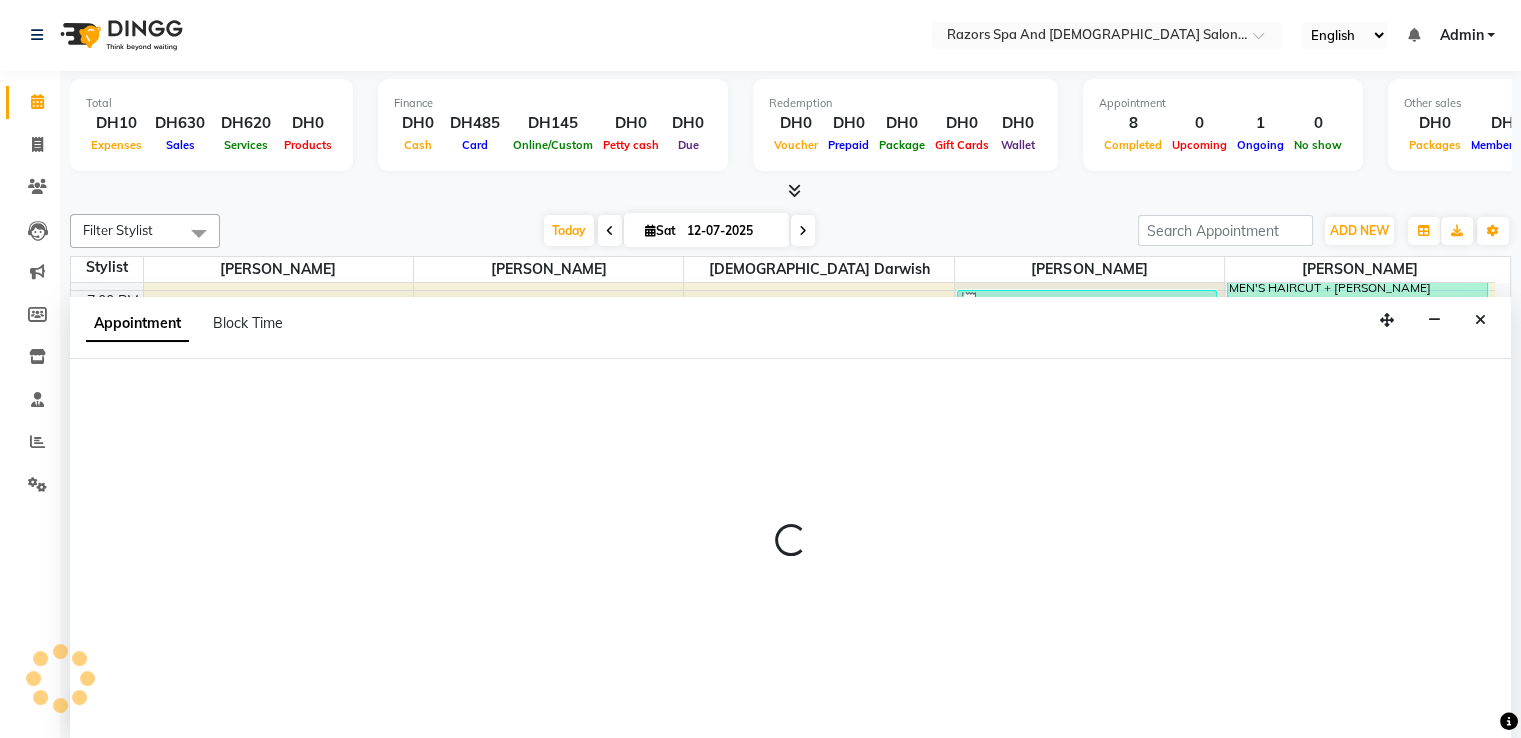 select on "81370" 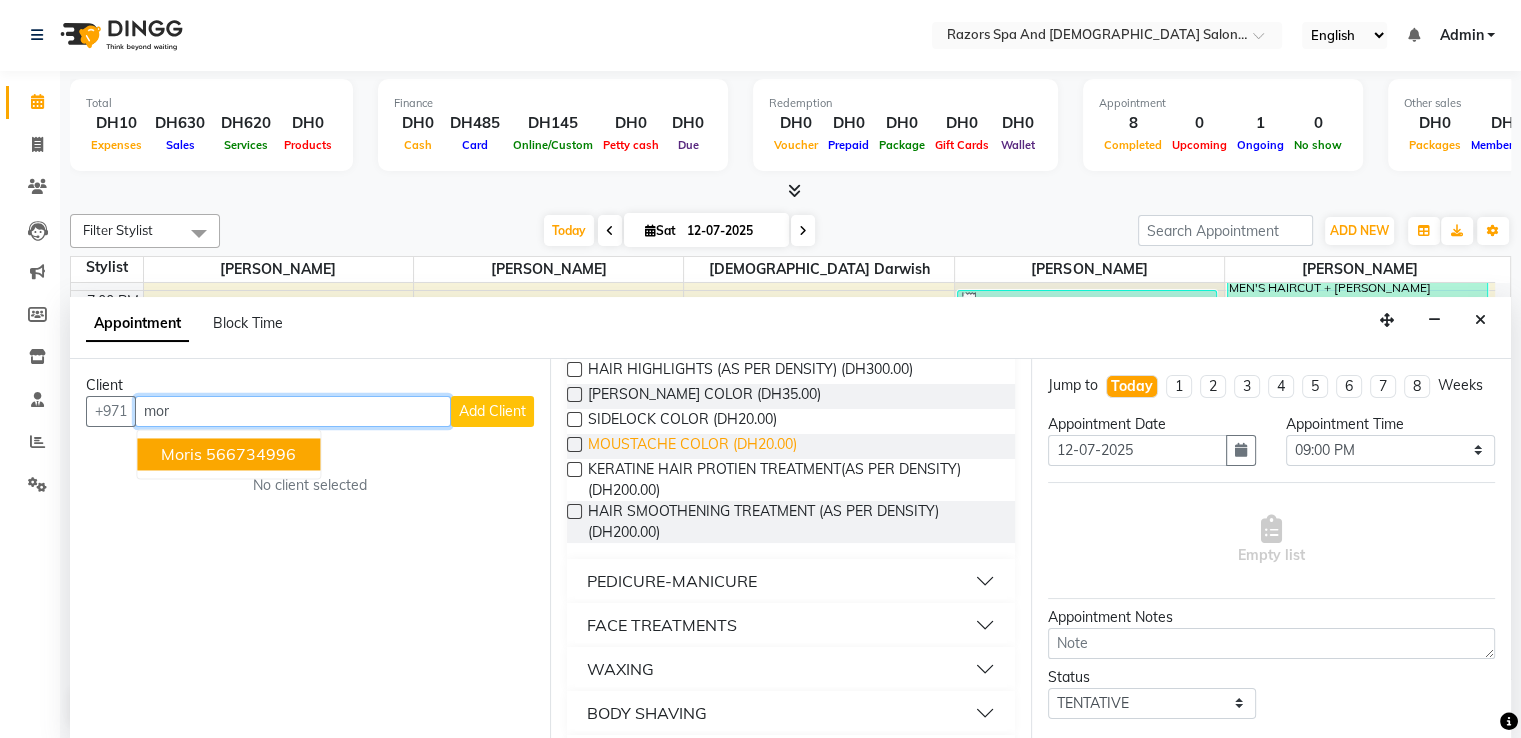 scroll, scrollTop: 612, scrollLeft: 0, axis: vertical 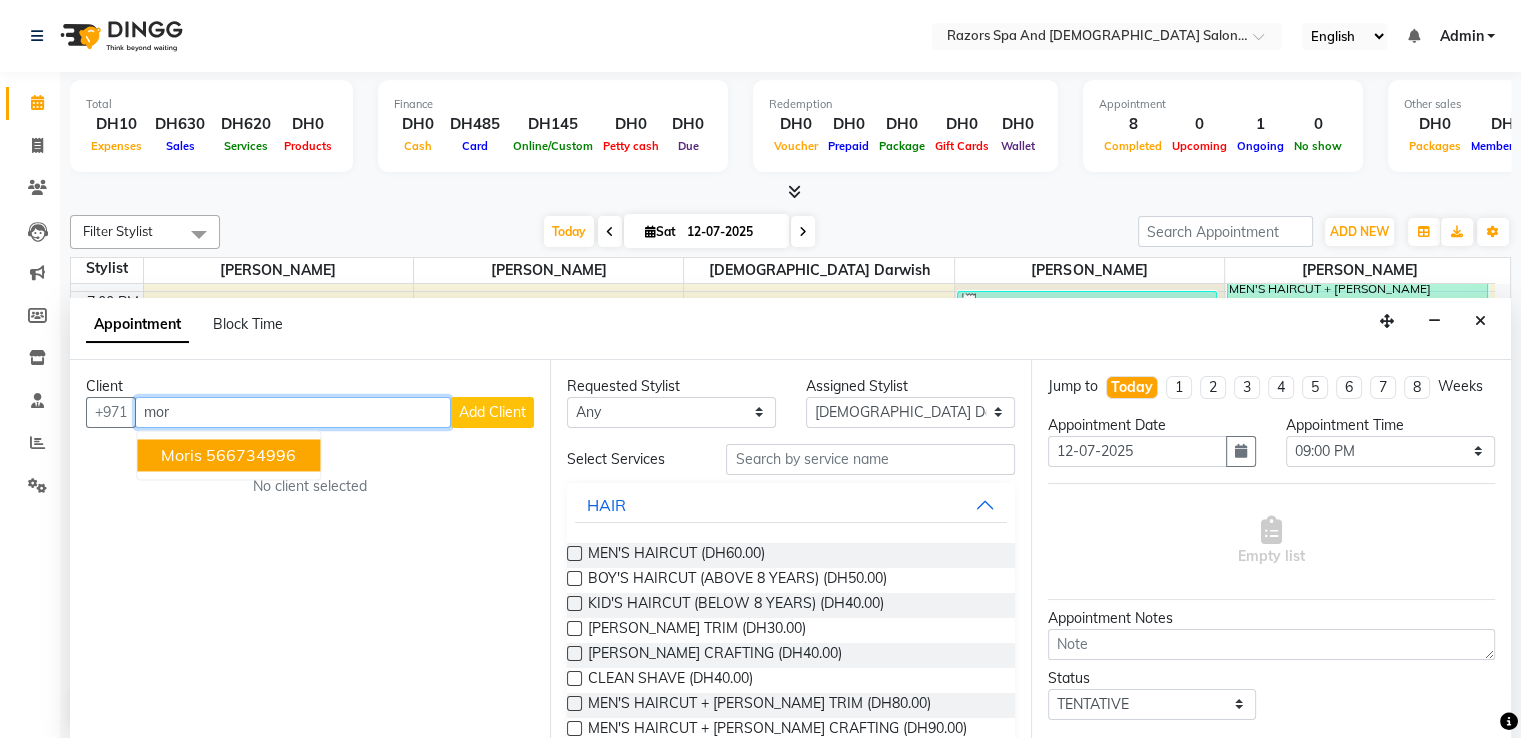 type on "mor" 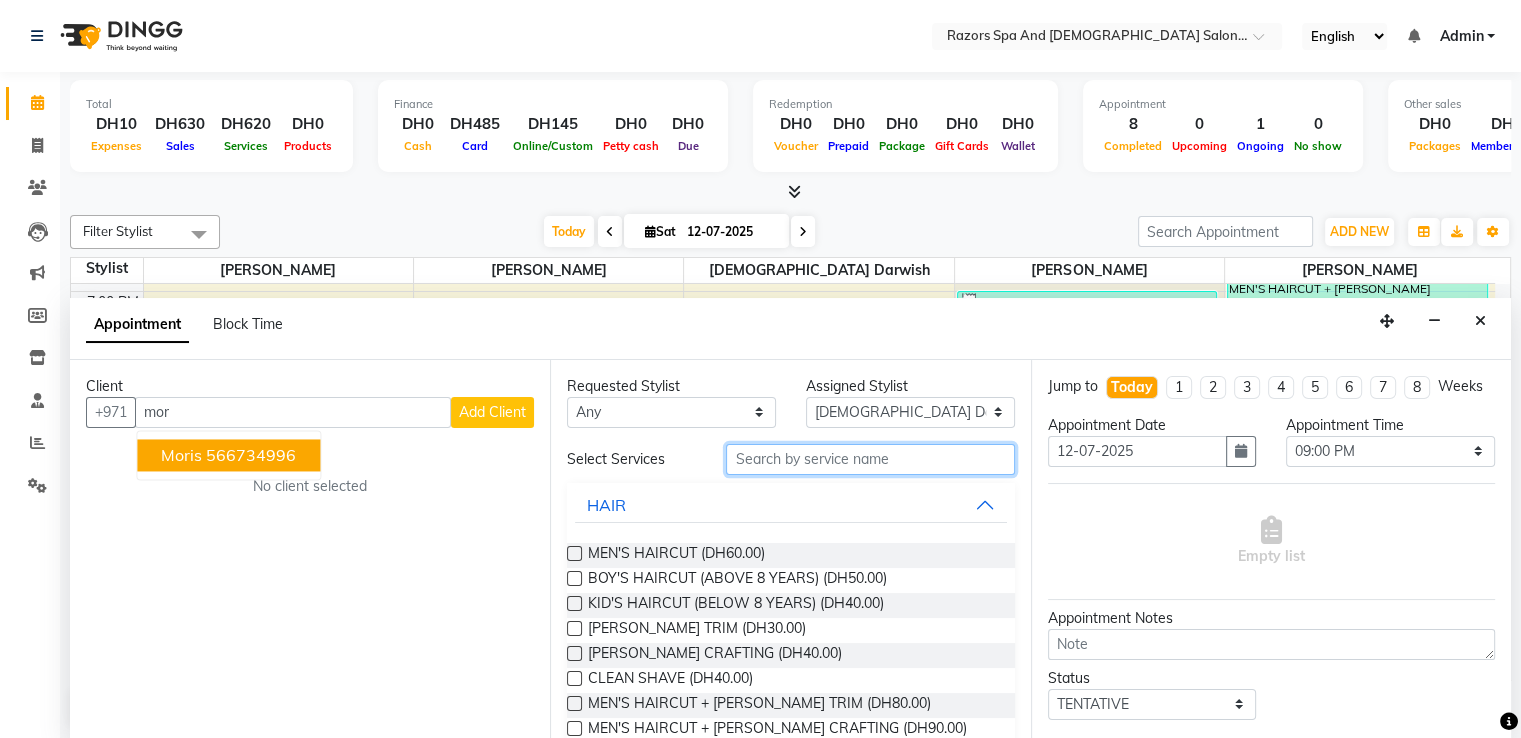 click at bounding box center [870, 459] 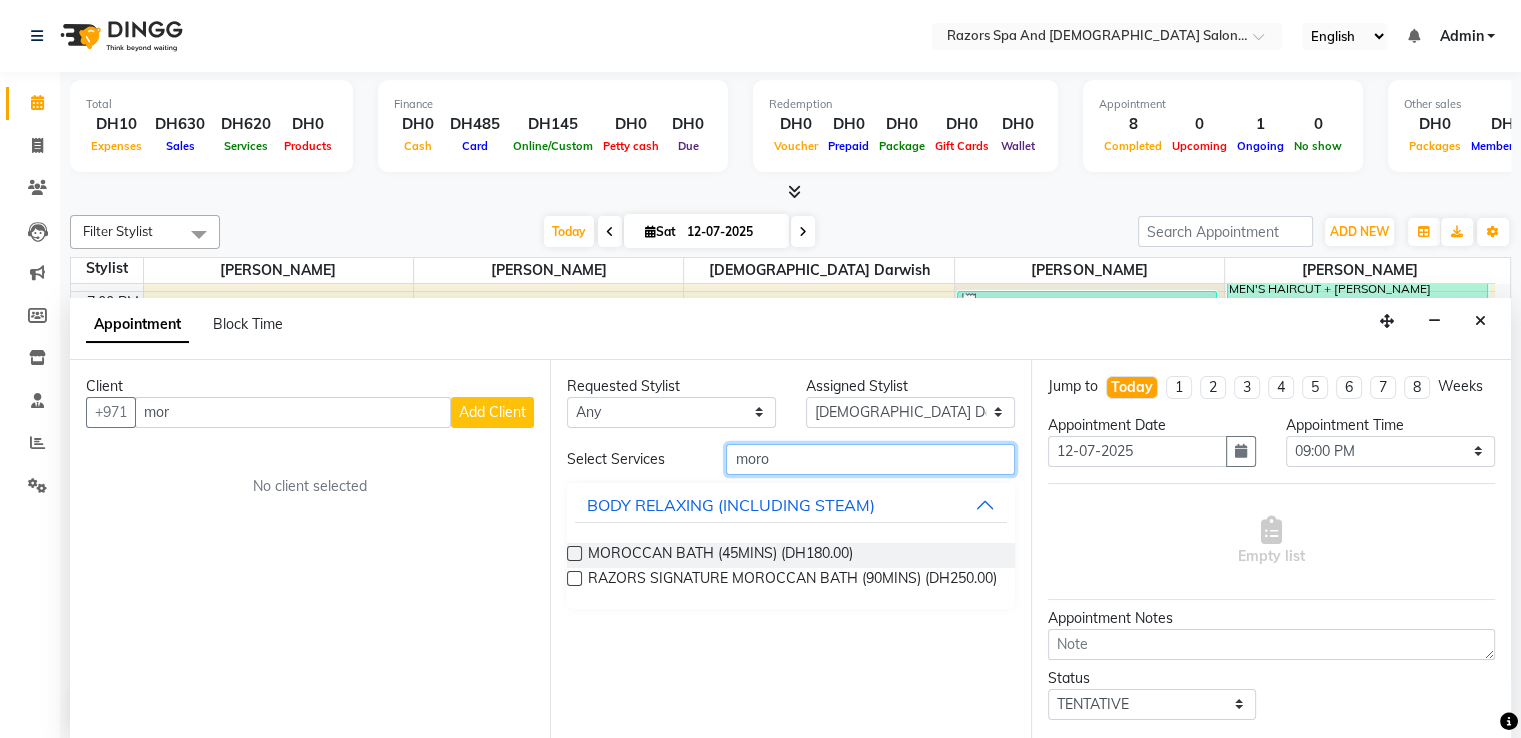 type on "moro" 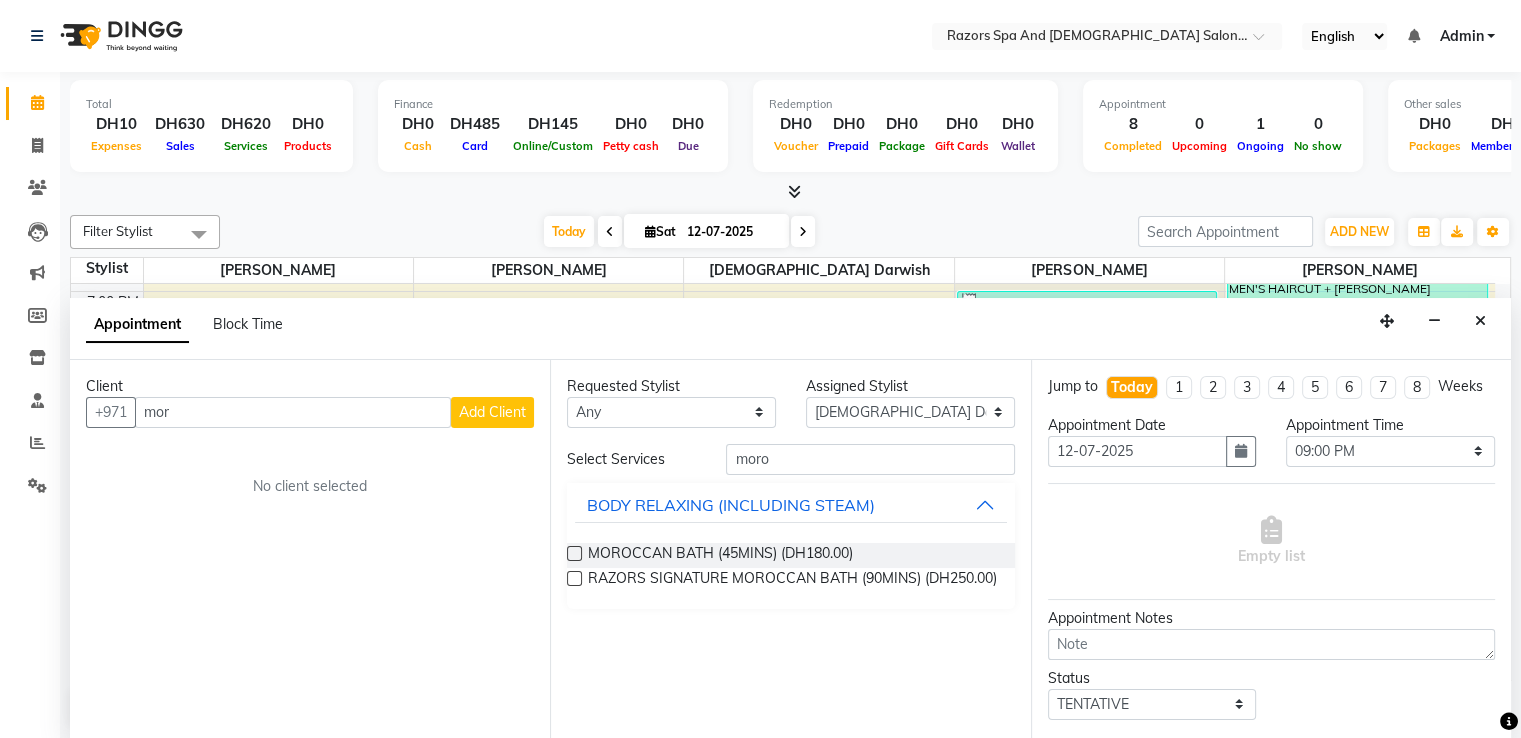 click at bounding box center (790, 192) 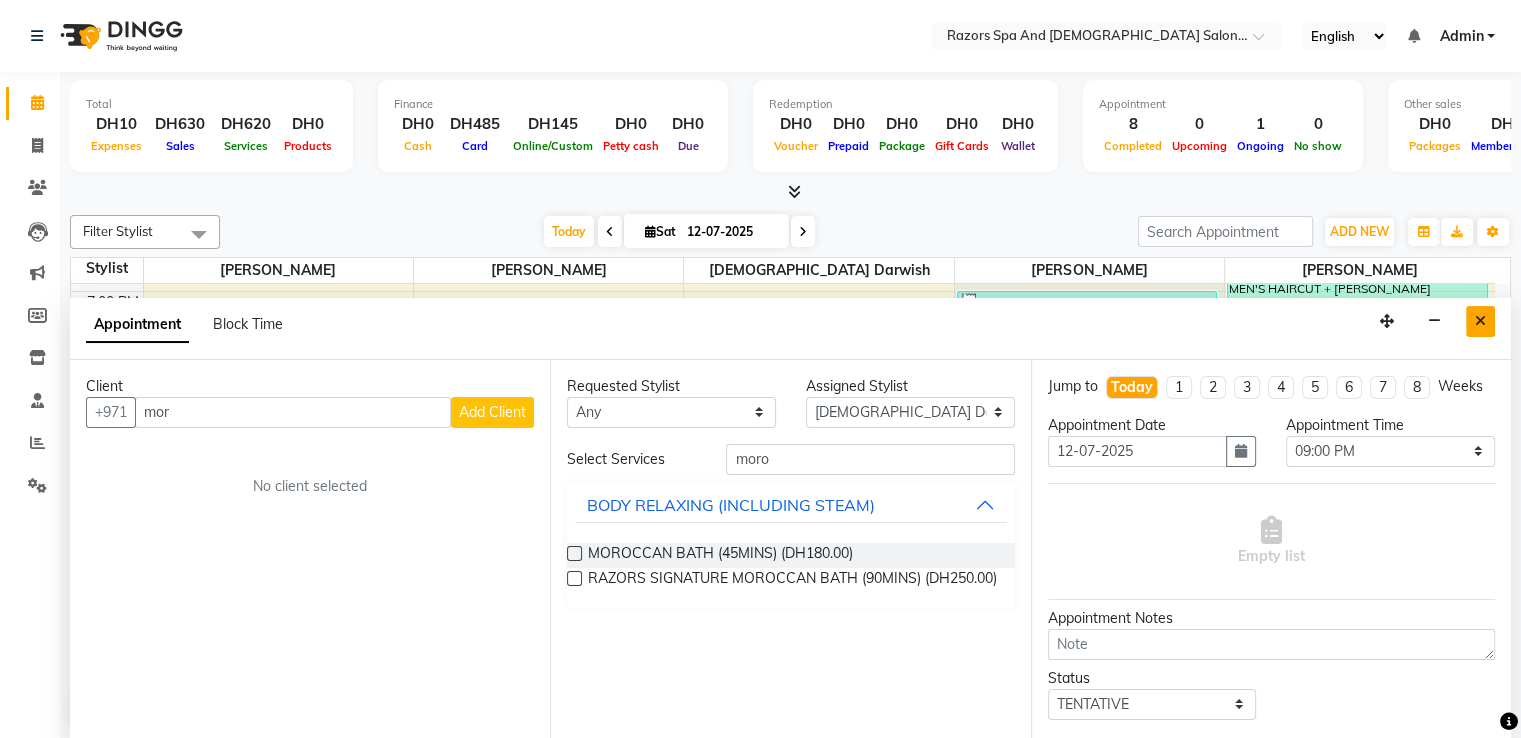 click at bounding box center (1480, 321) 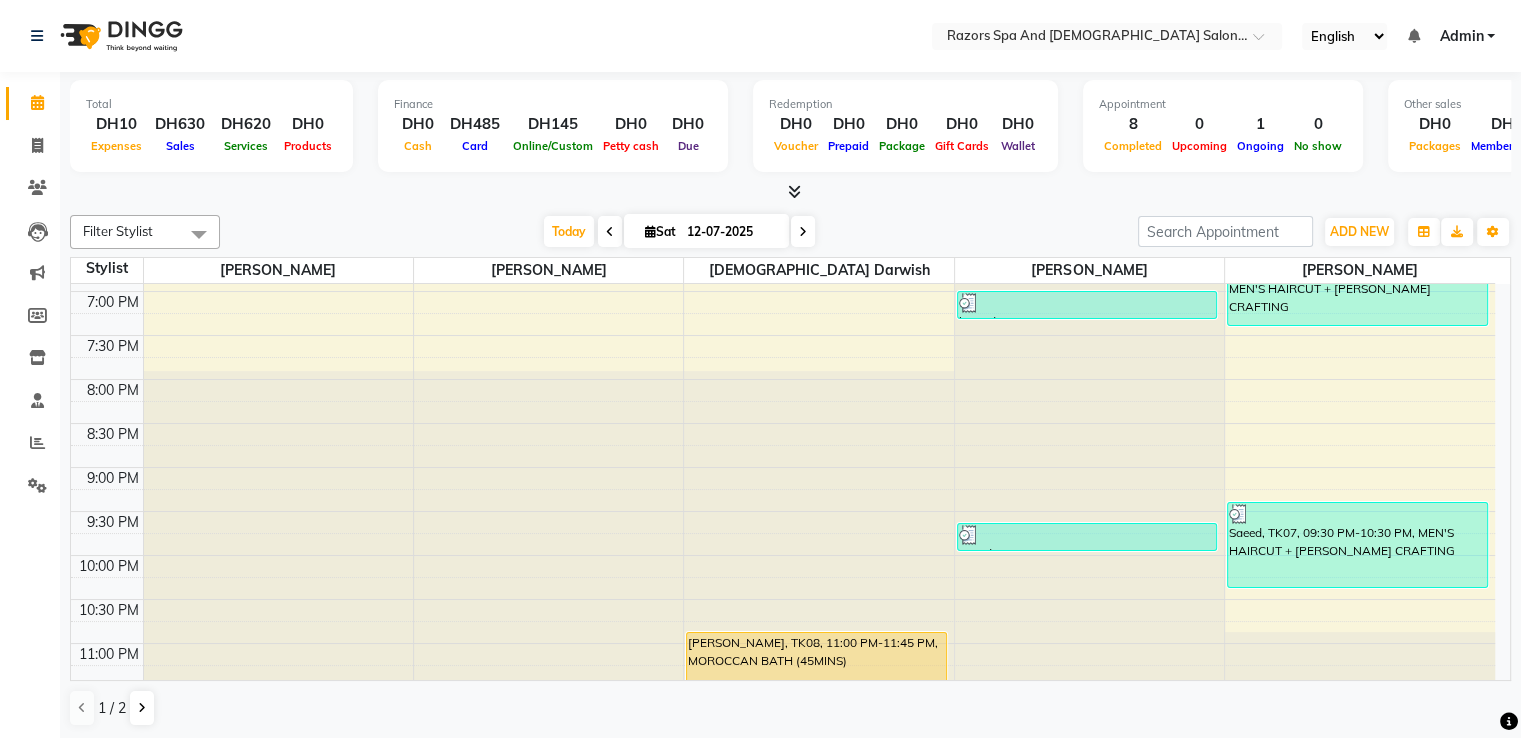 scroll, scrollTop: 910, scrollLeft: 0, axis: vertical 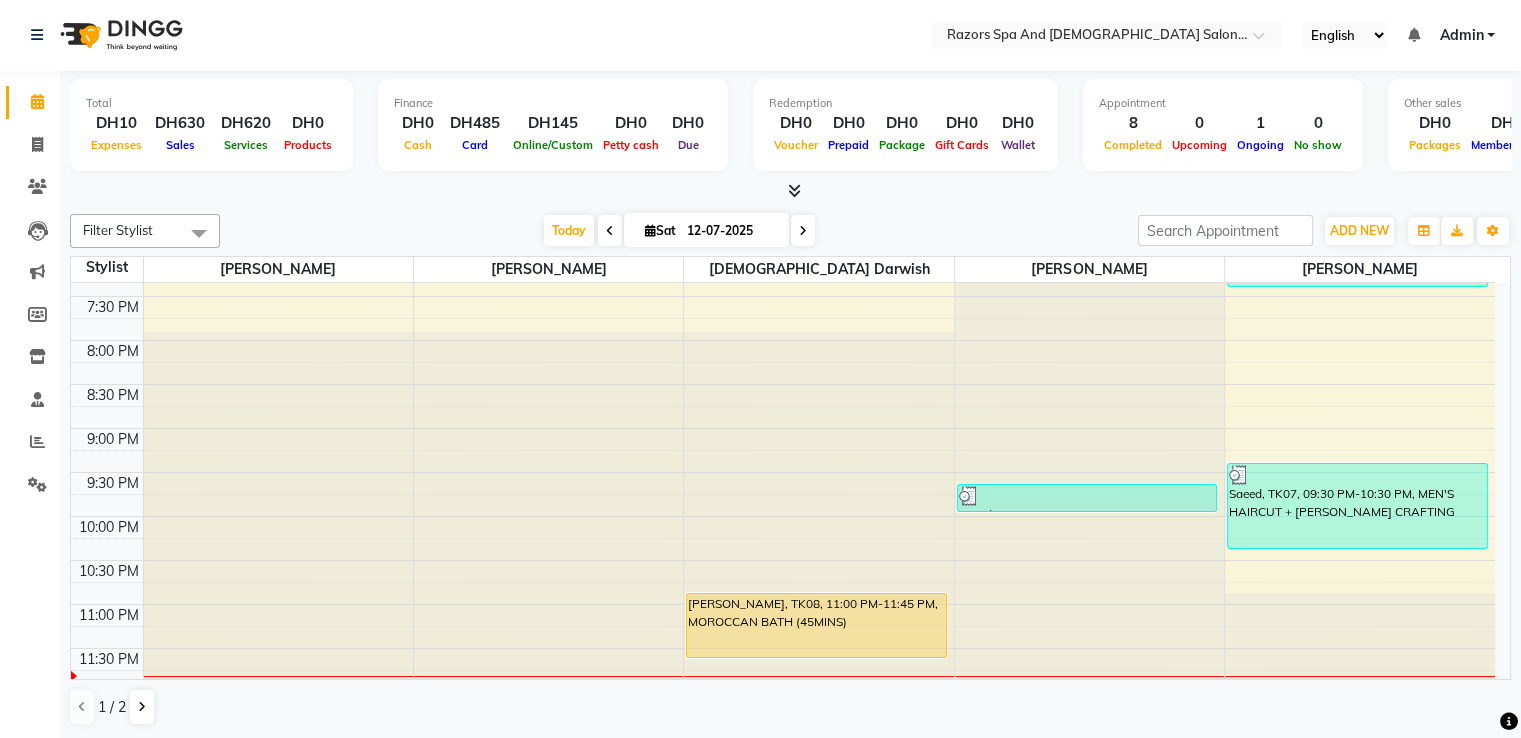 click on "[PERSON_NAME], TK08, 11:00 PM-11:45 PM, MOROCCAN BATH (45MINS)" at bounding box center [816, 625] 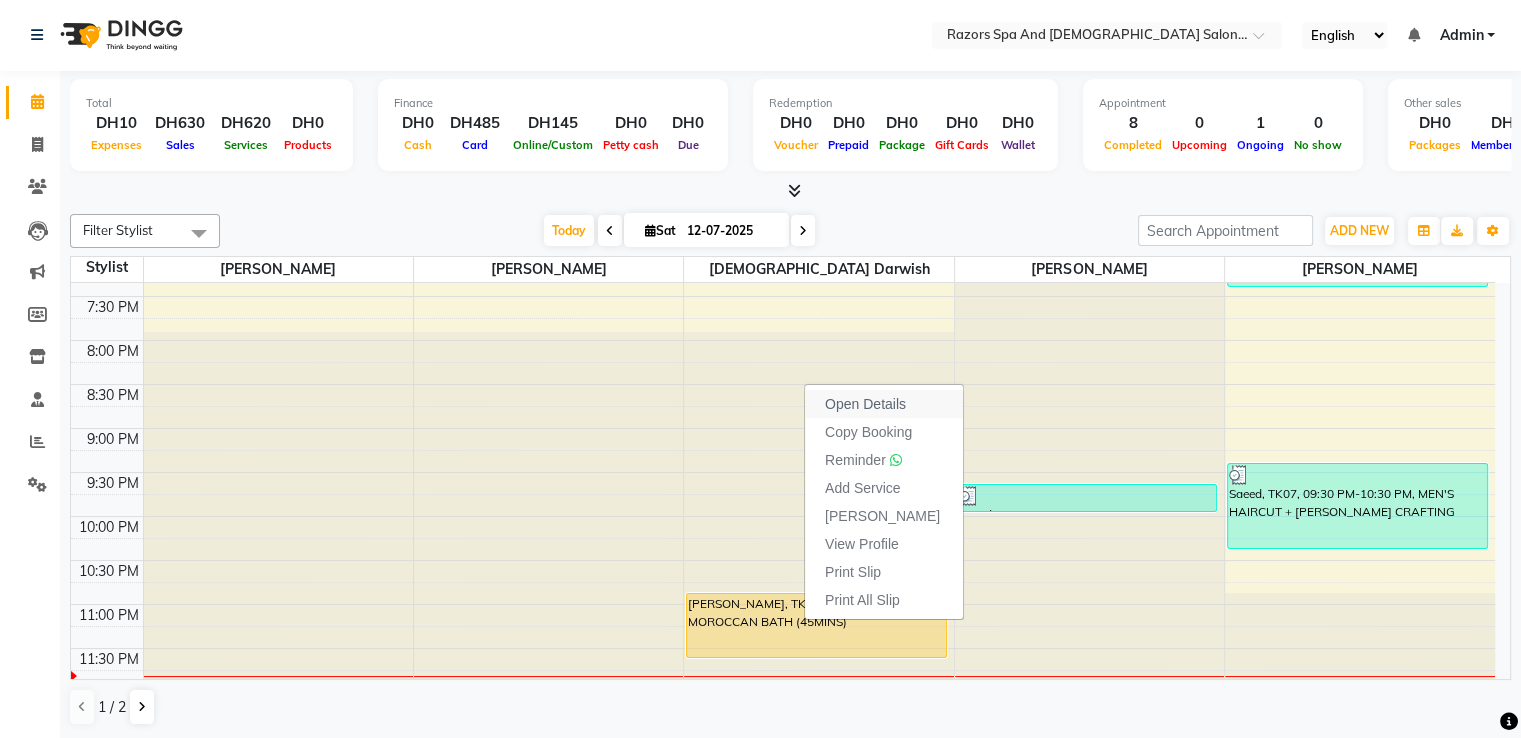 click on "Open Details" at bounding box center (865, 404) 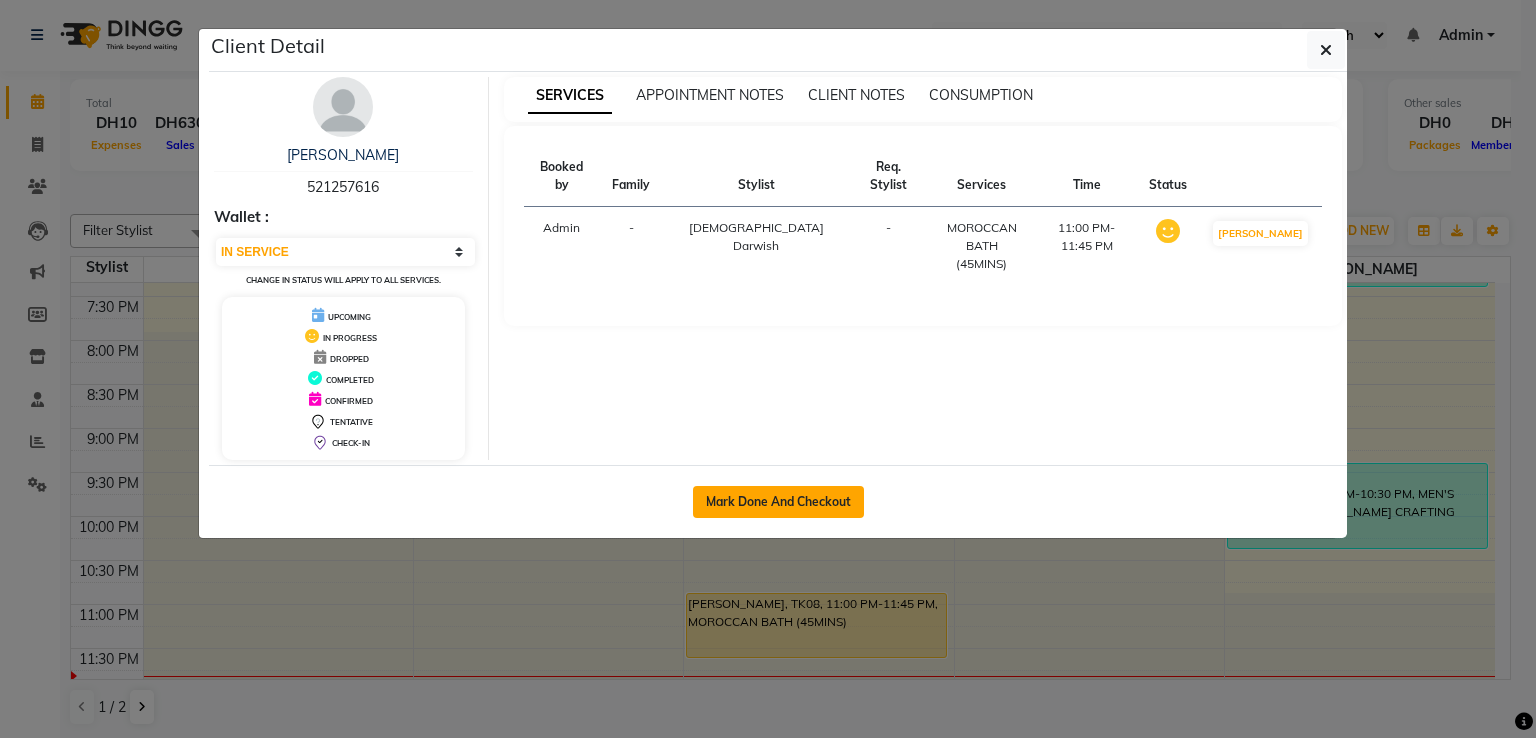click on "Mark Done And Checkout" 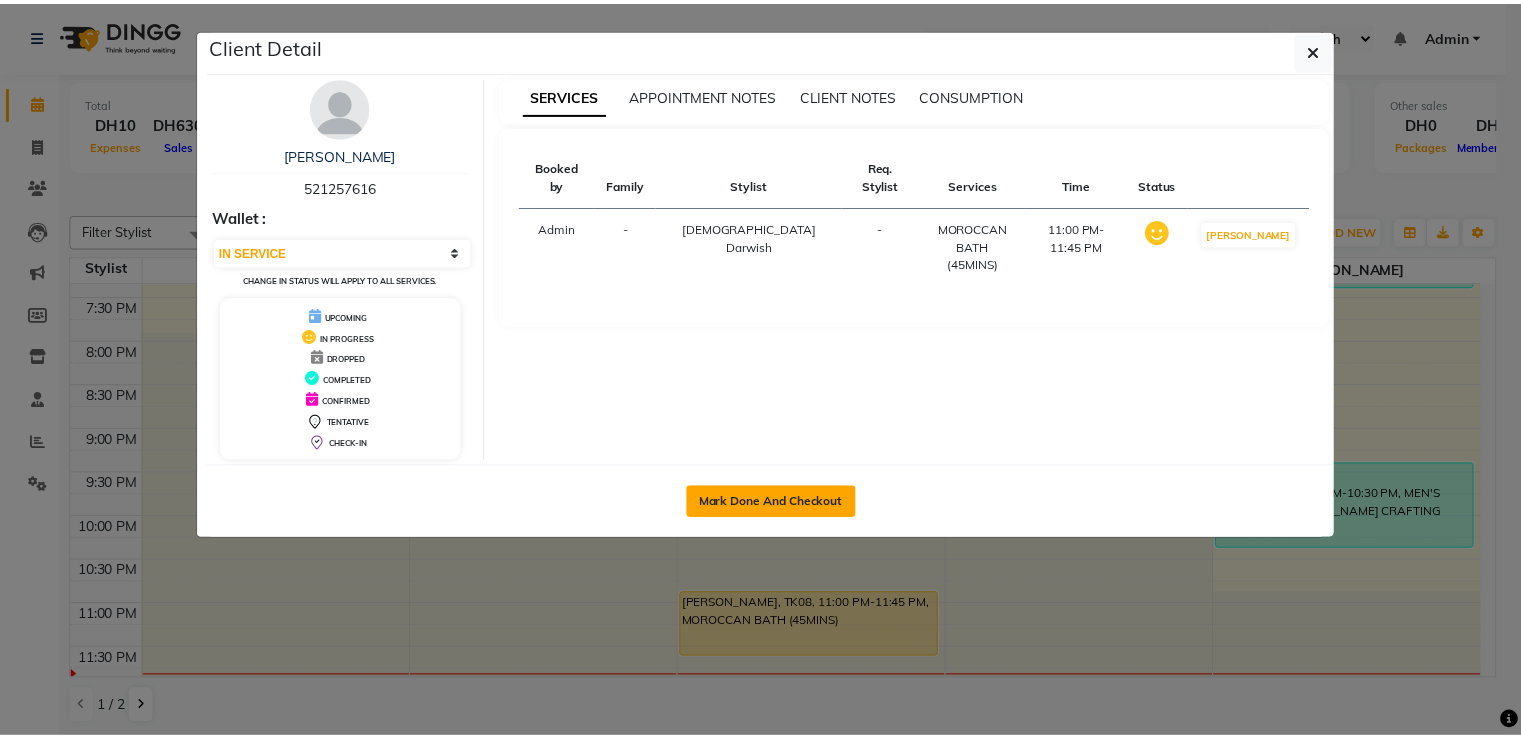 scroll, scrollTop: 0, scrollLeft: 0, axis: both 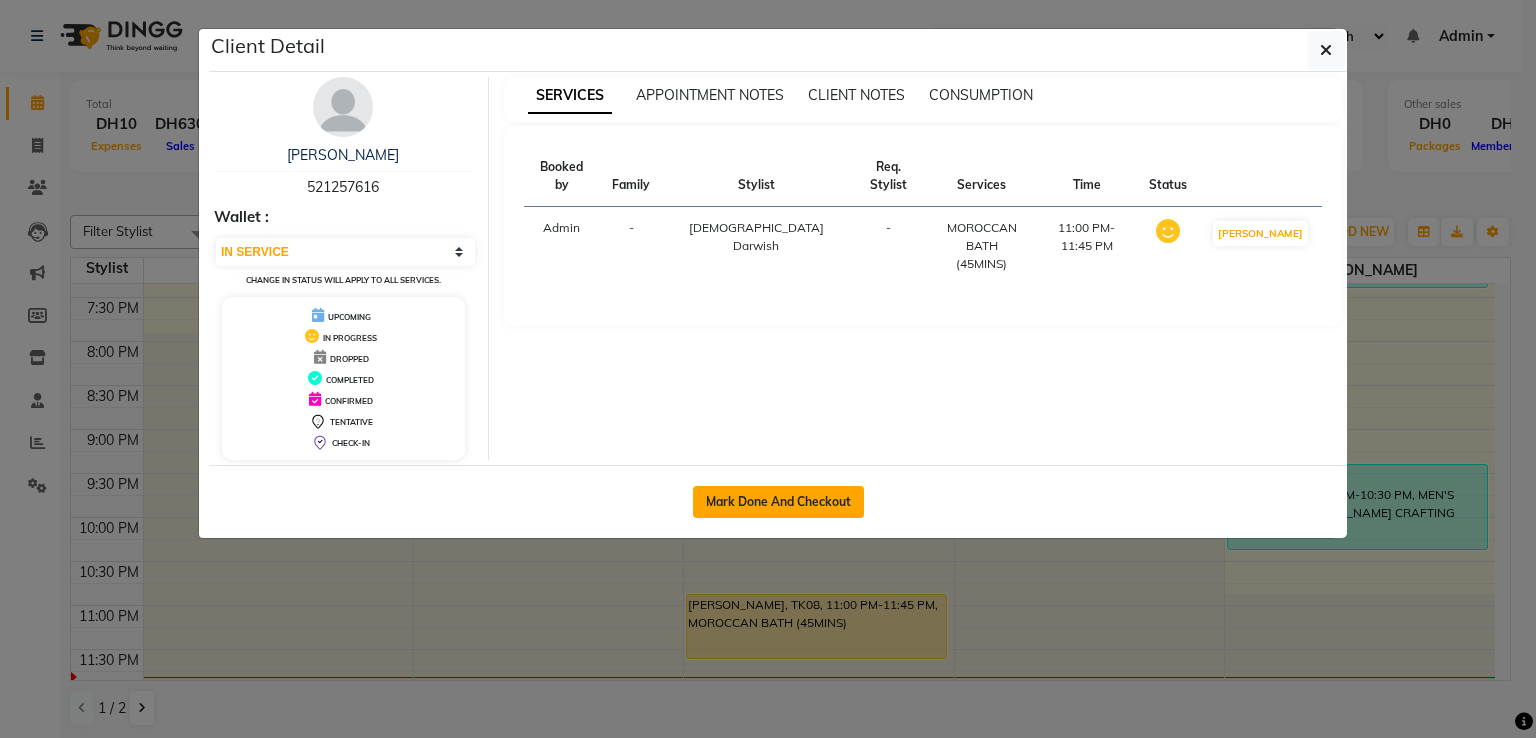 select on "service" 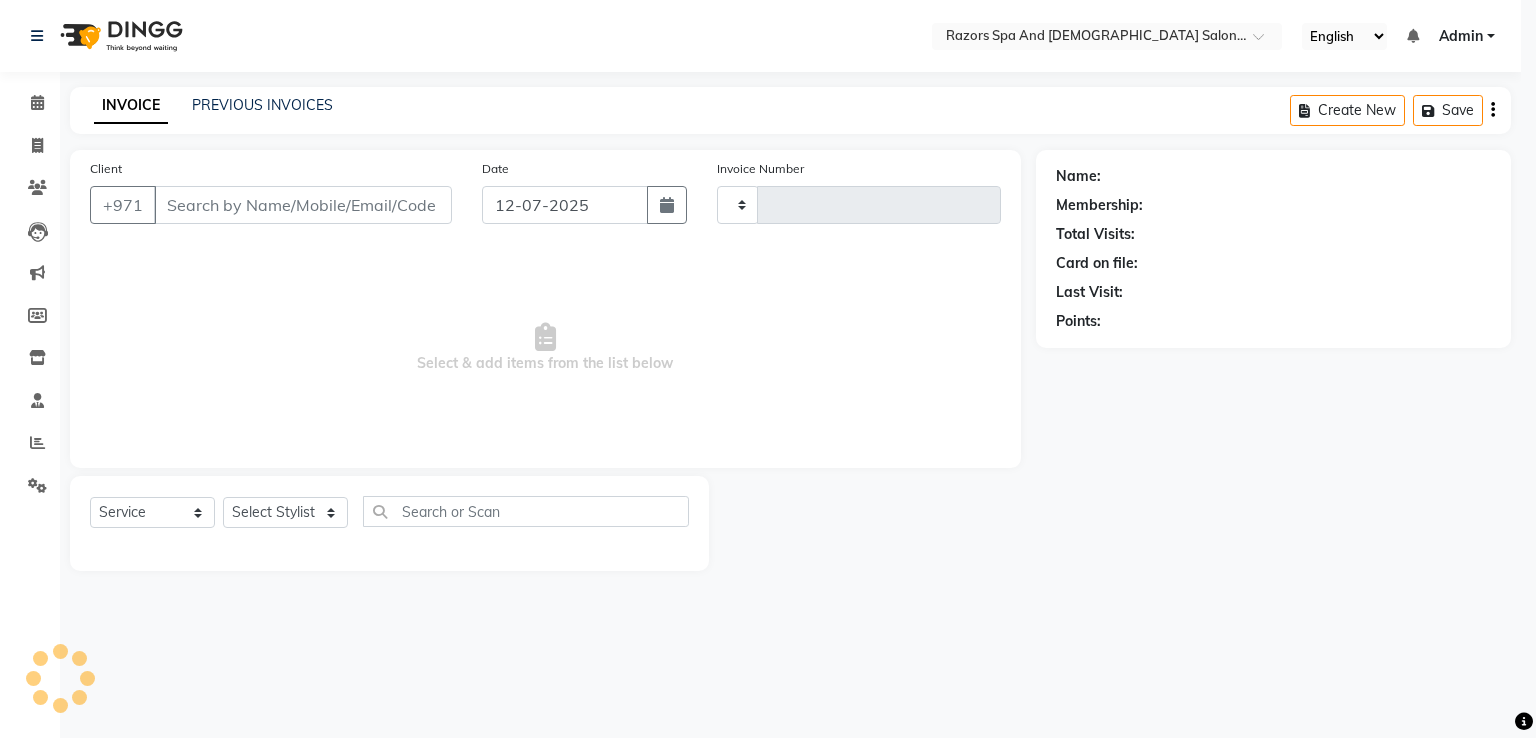 type on "0444" 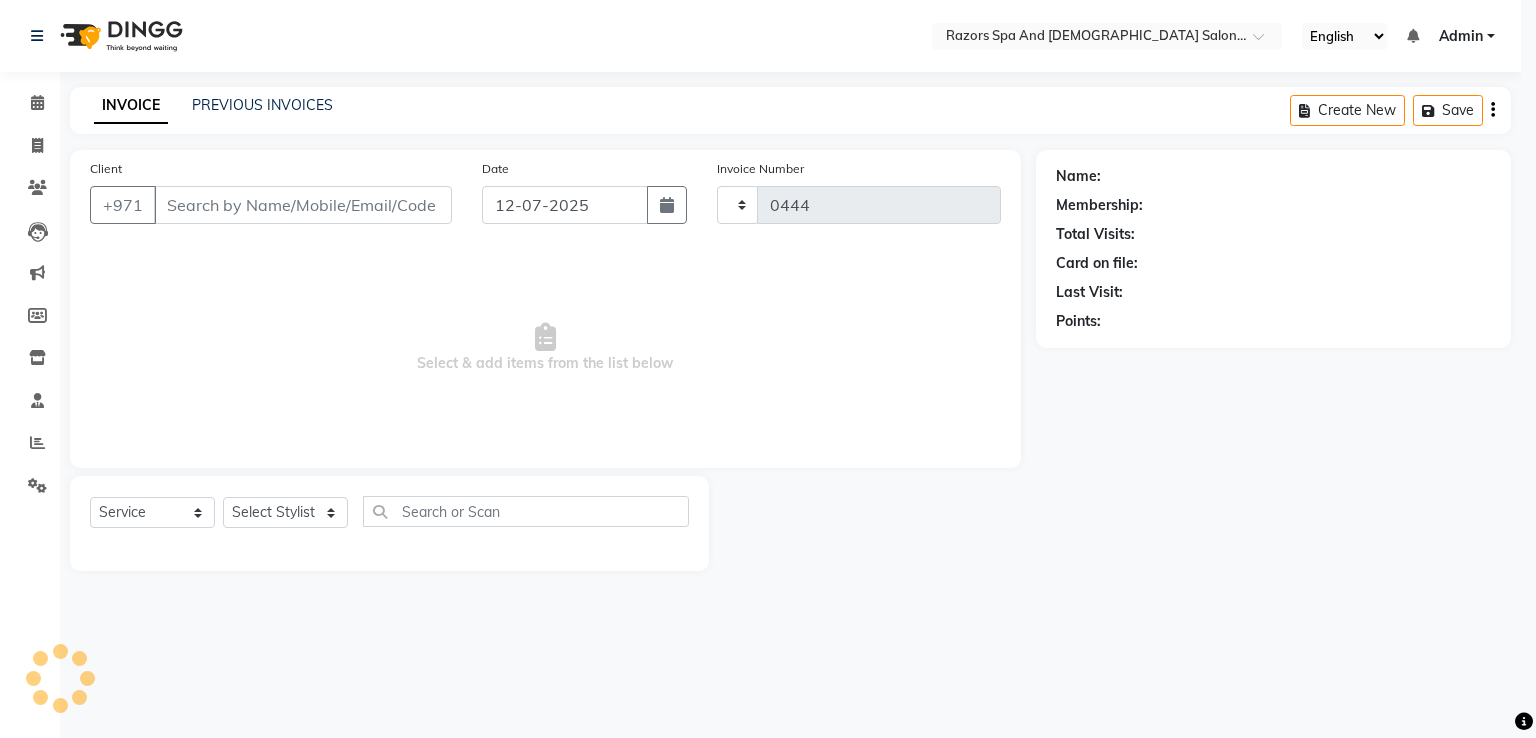 select on "8419" 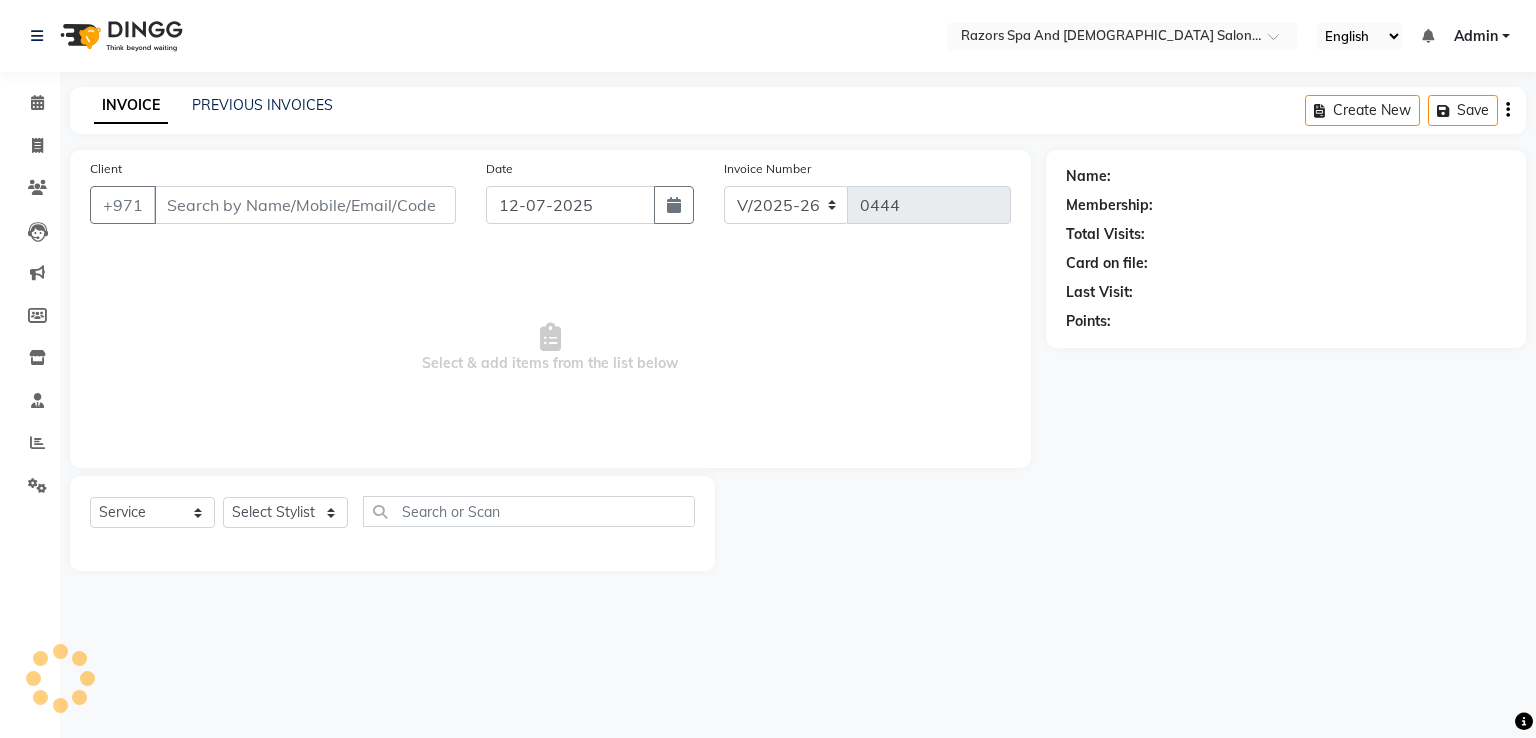 type on "521257616" 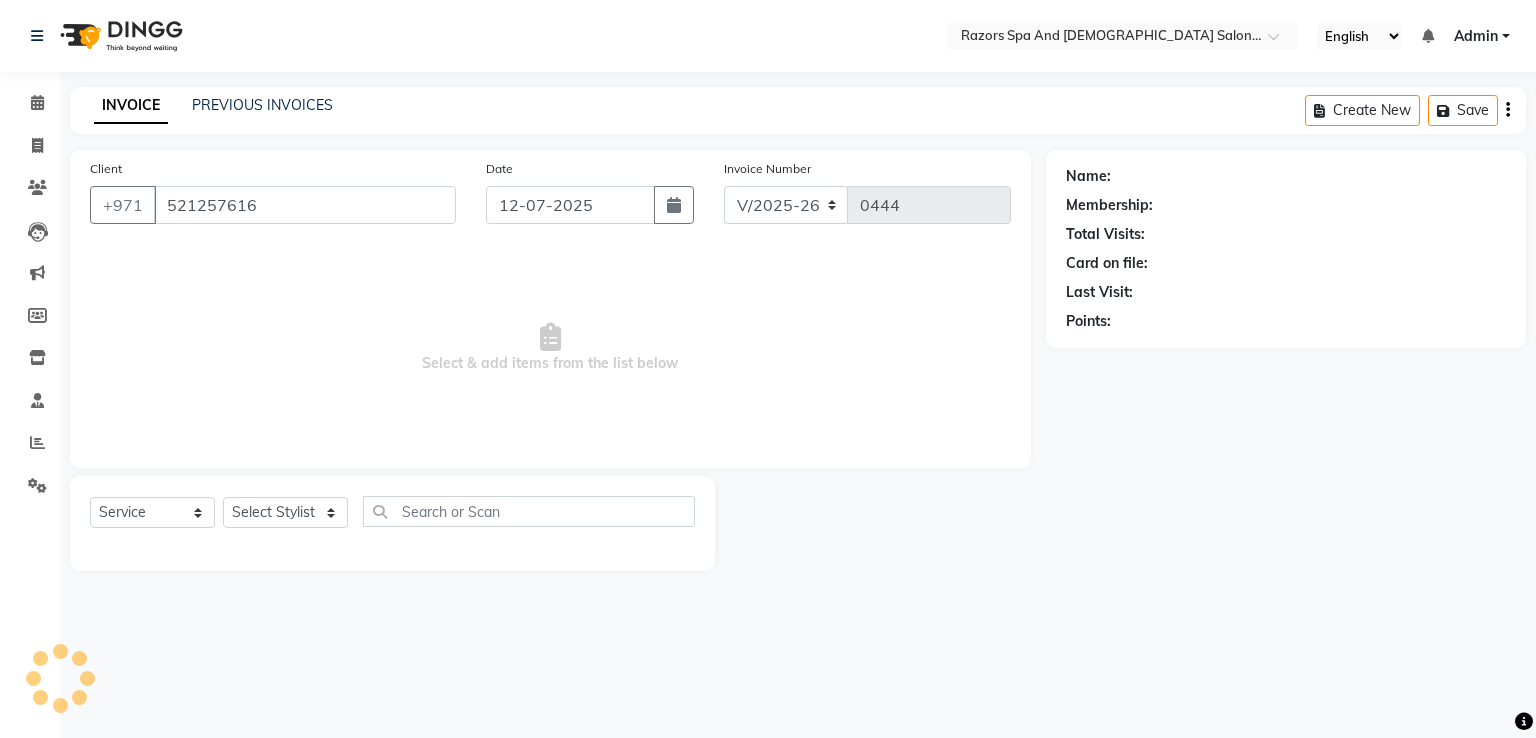 select on "81370" 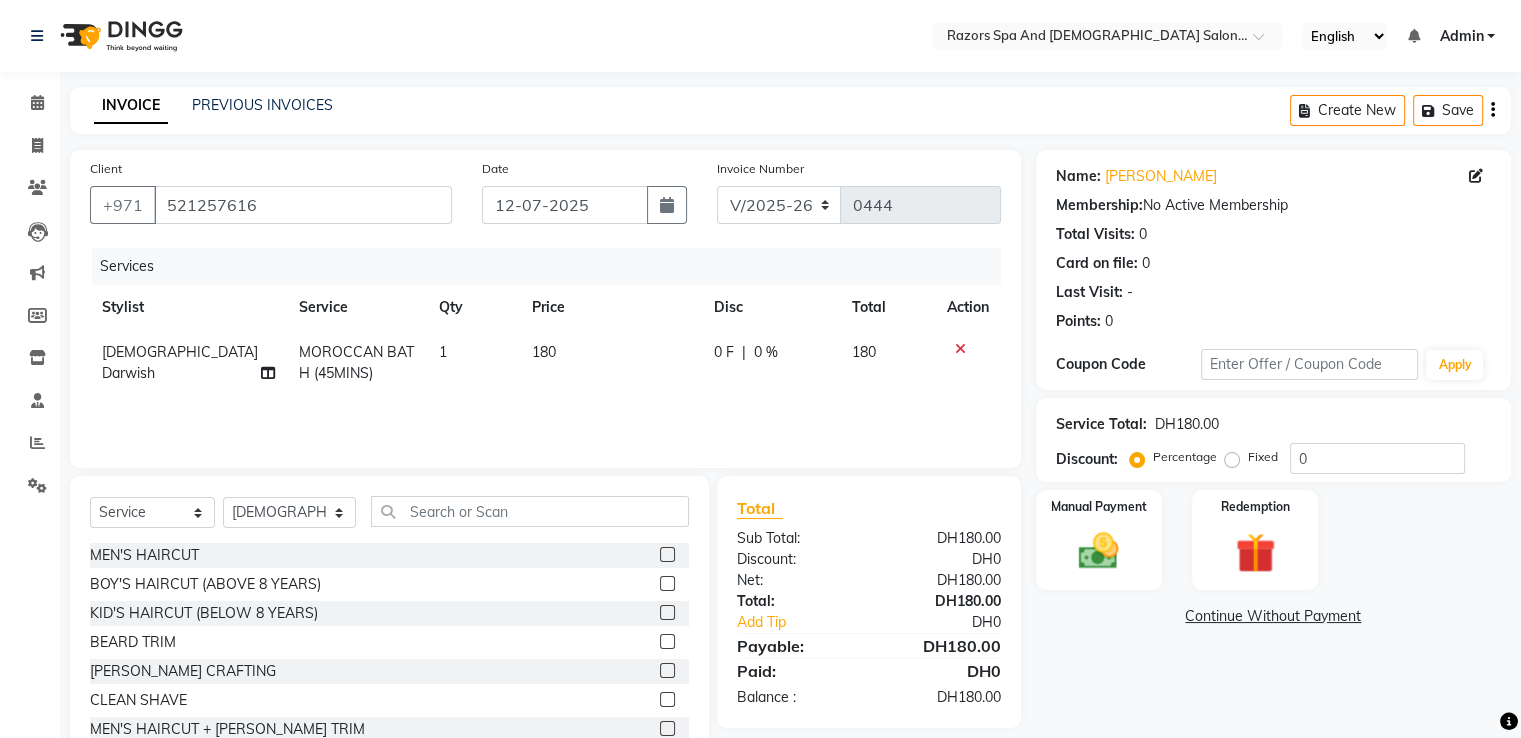 scroll, scrollTop: 64, scrollLeft: 0, axis: vertical 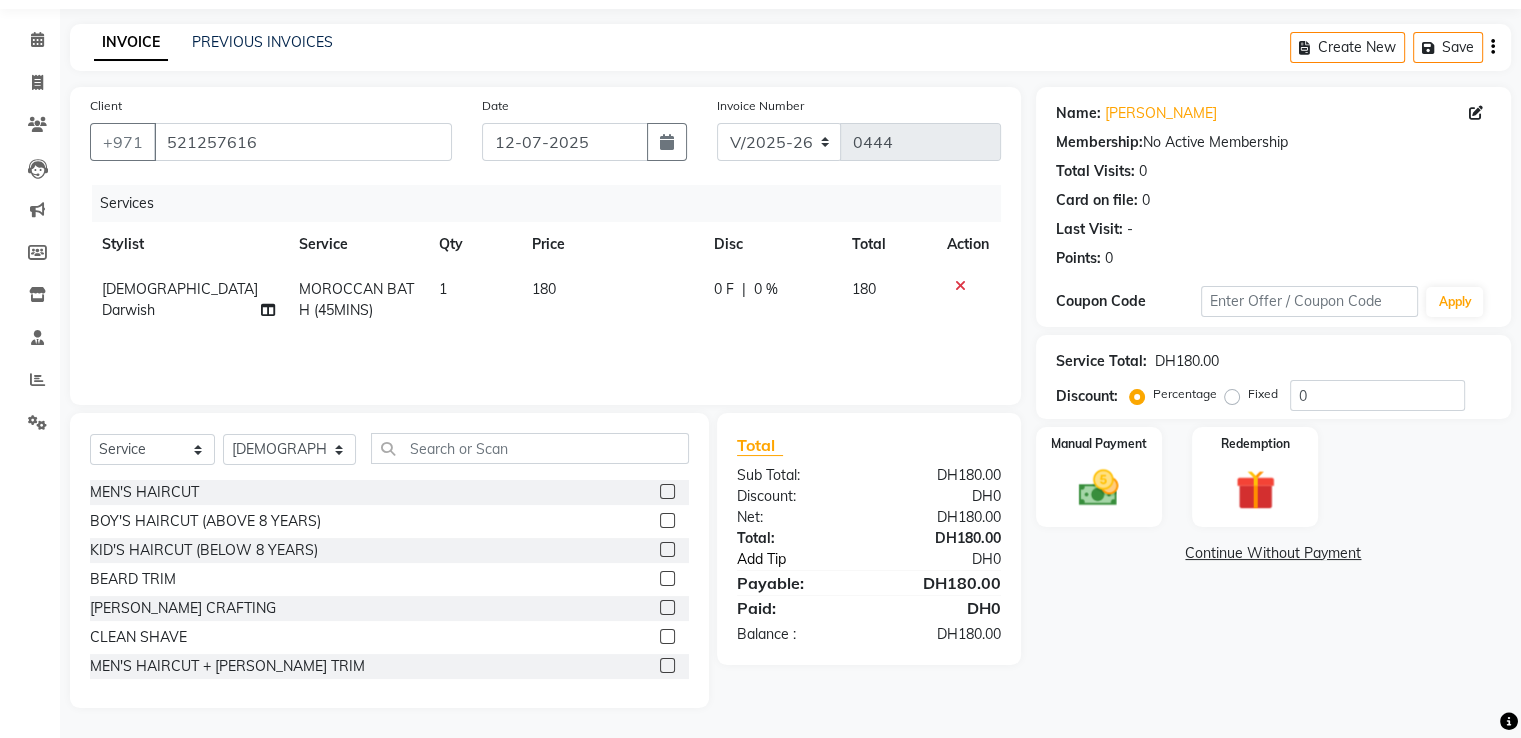click on "Add Tip" 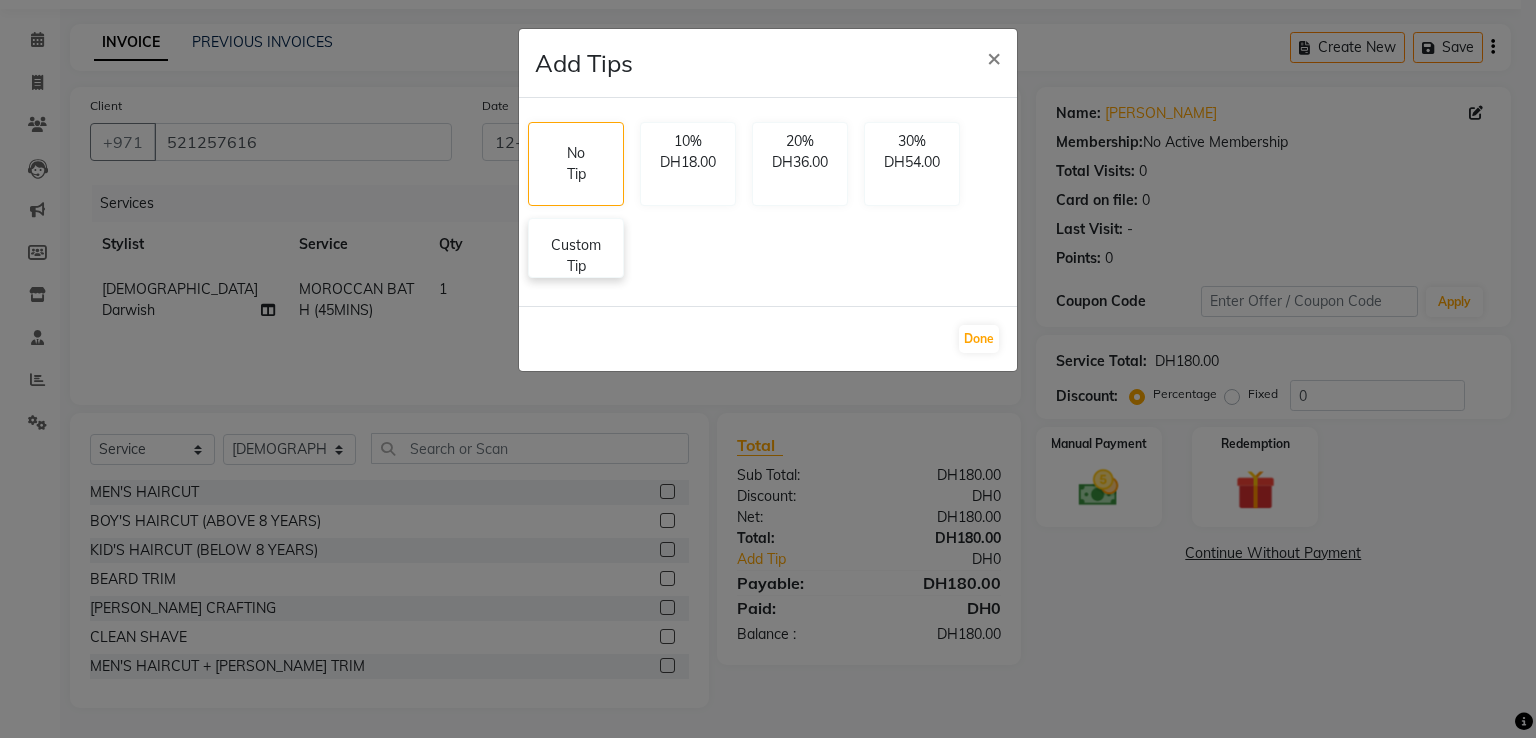 click on "Custom Tip" 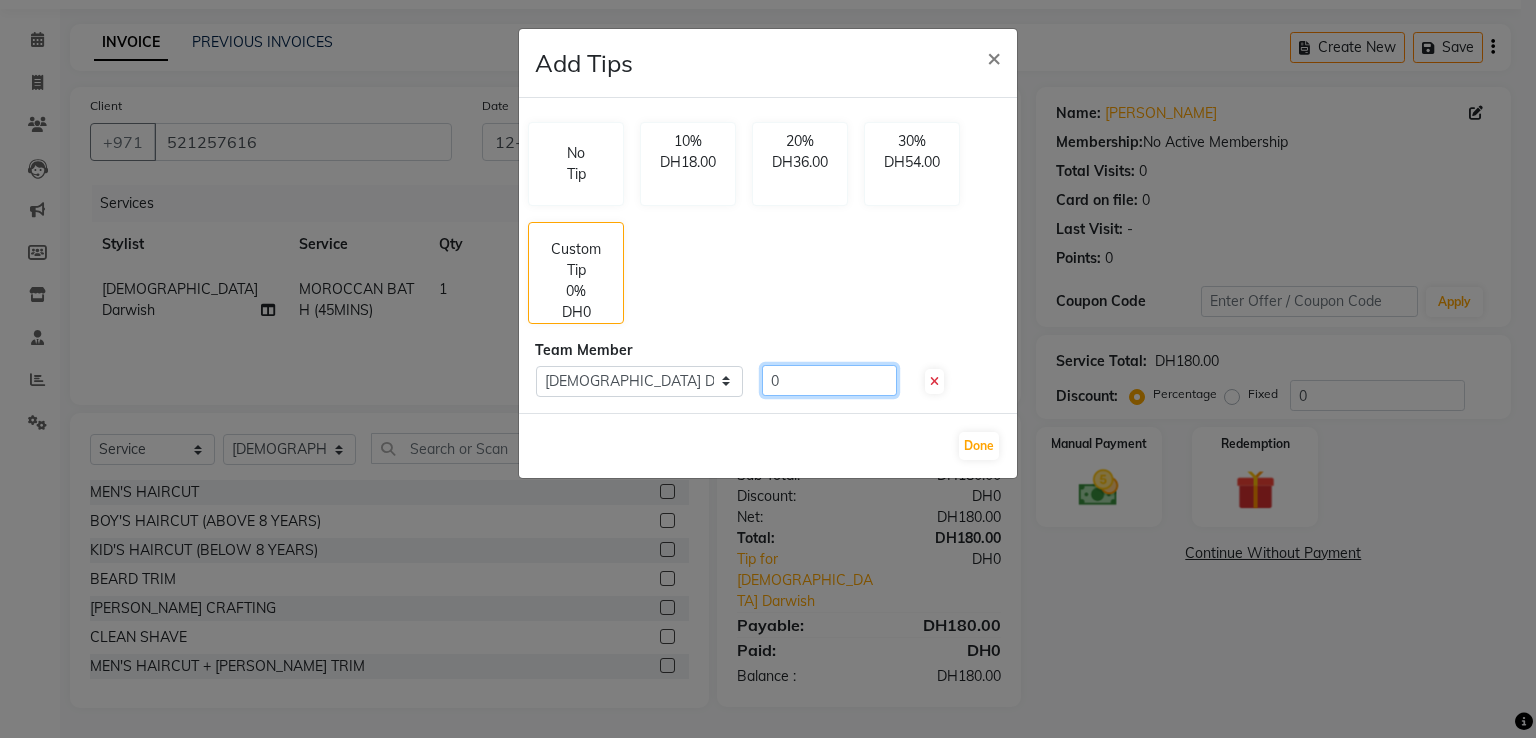 click on "0" 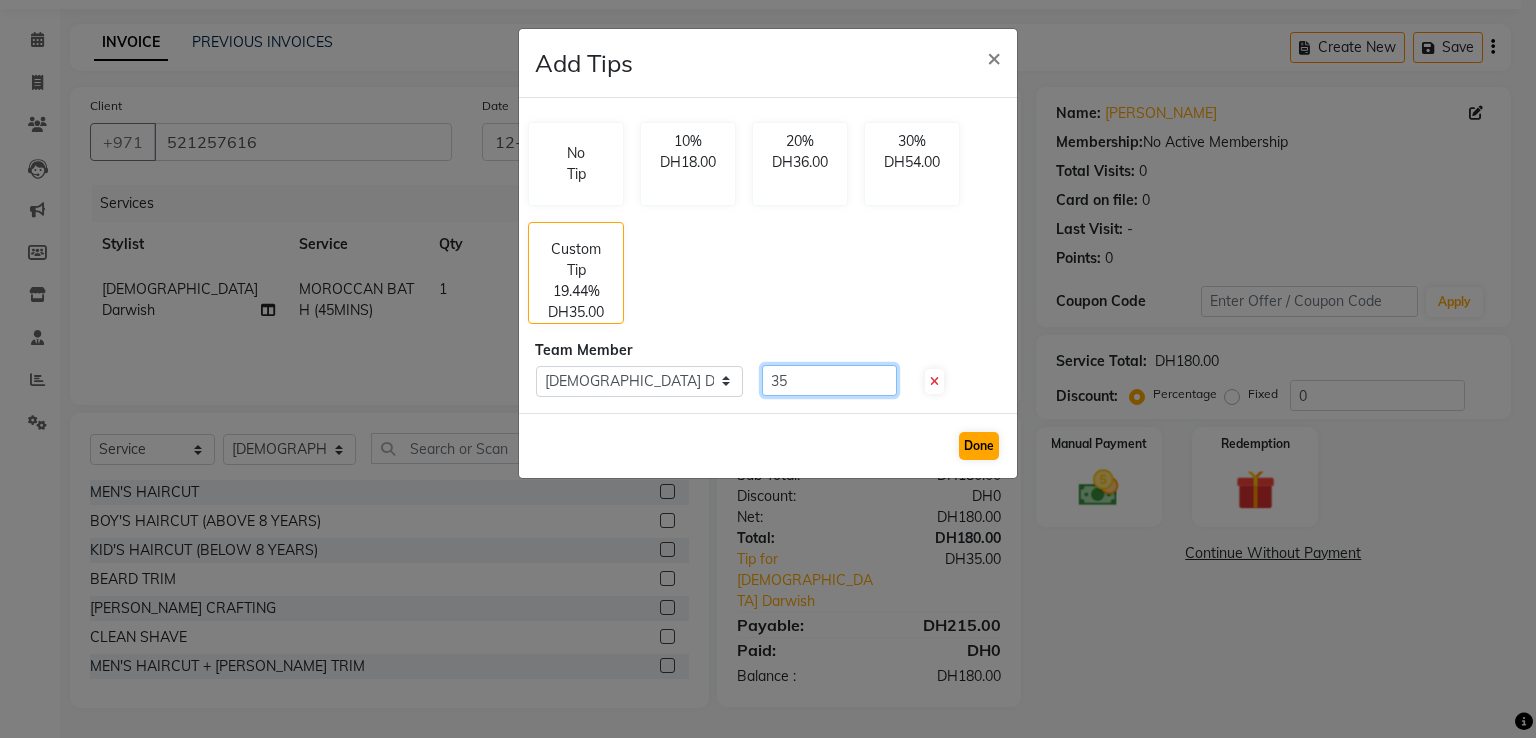 type on "35" 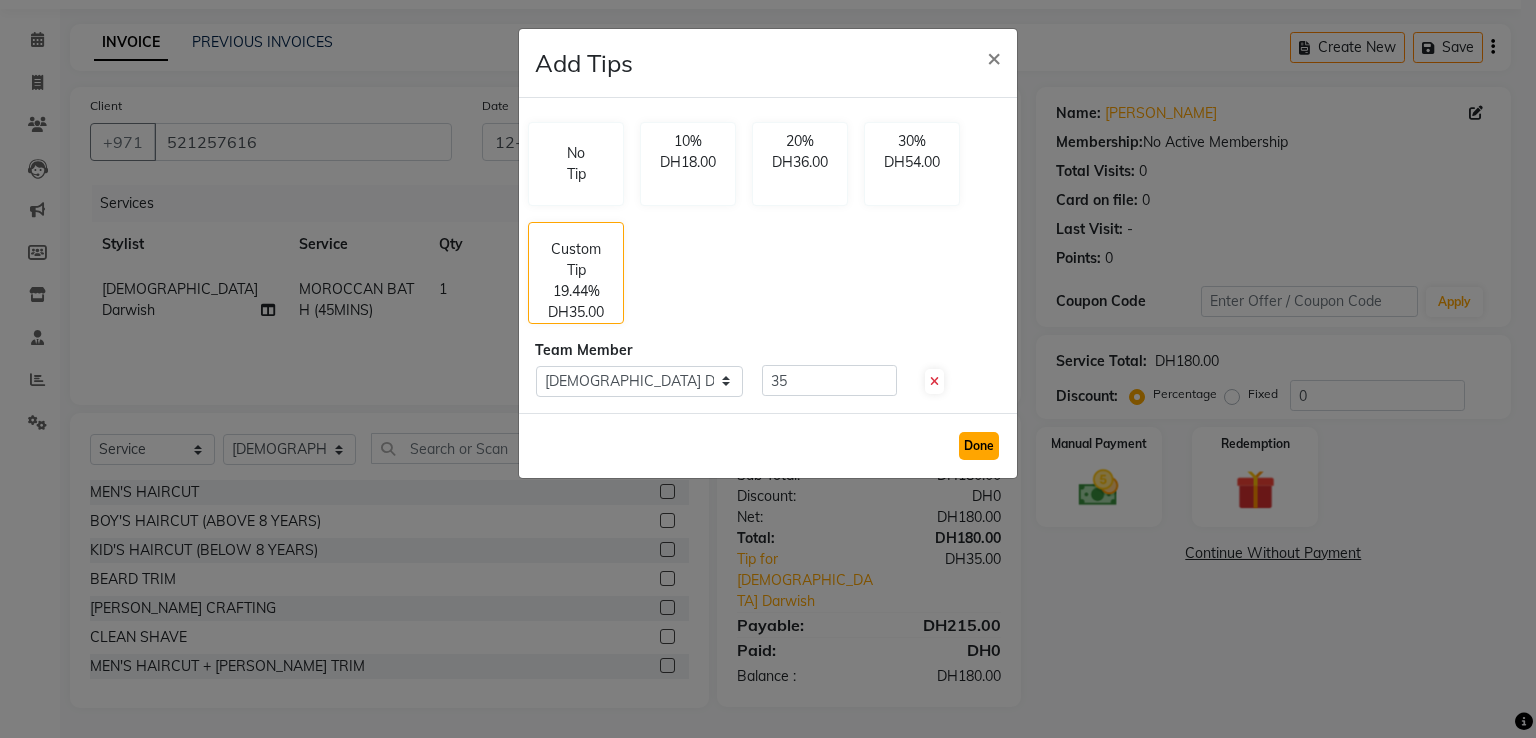 click on "Done" 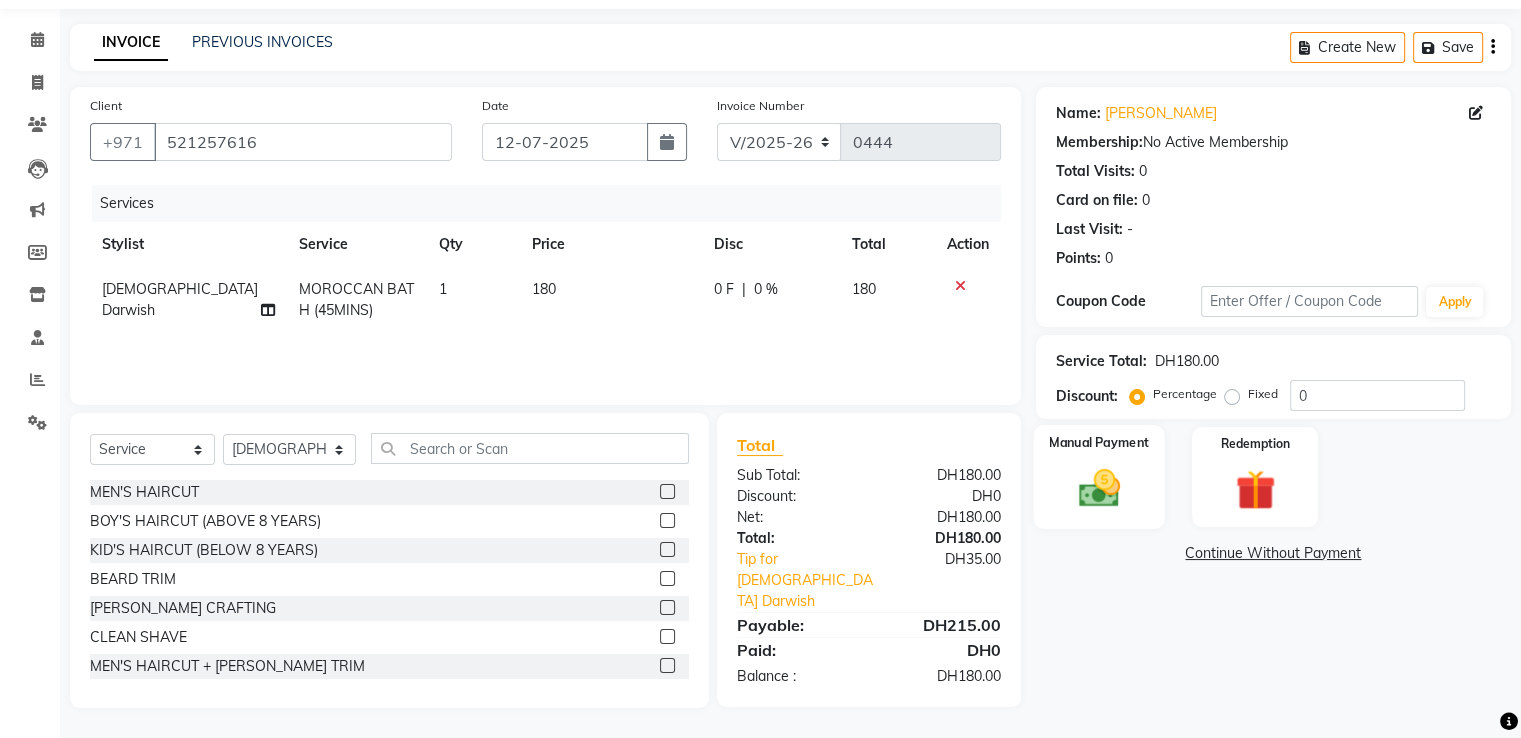 click 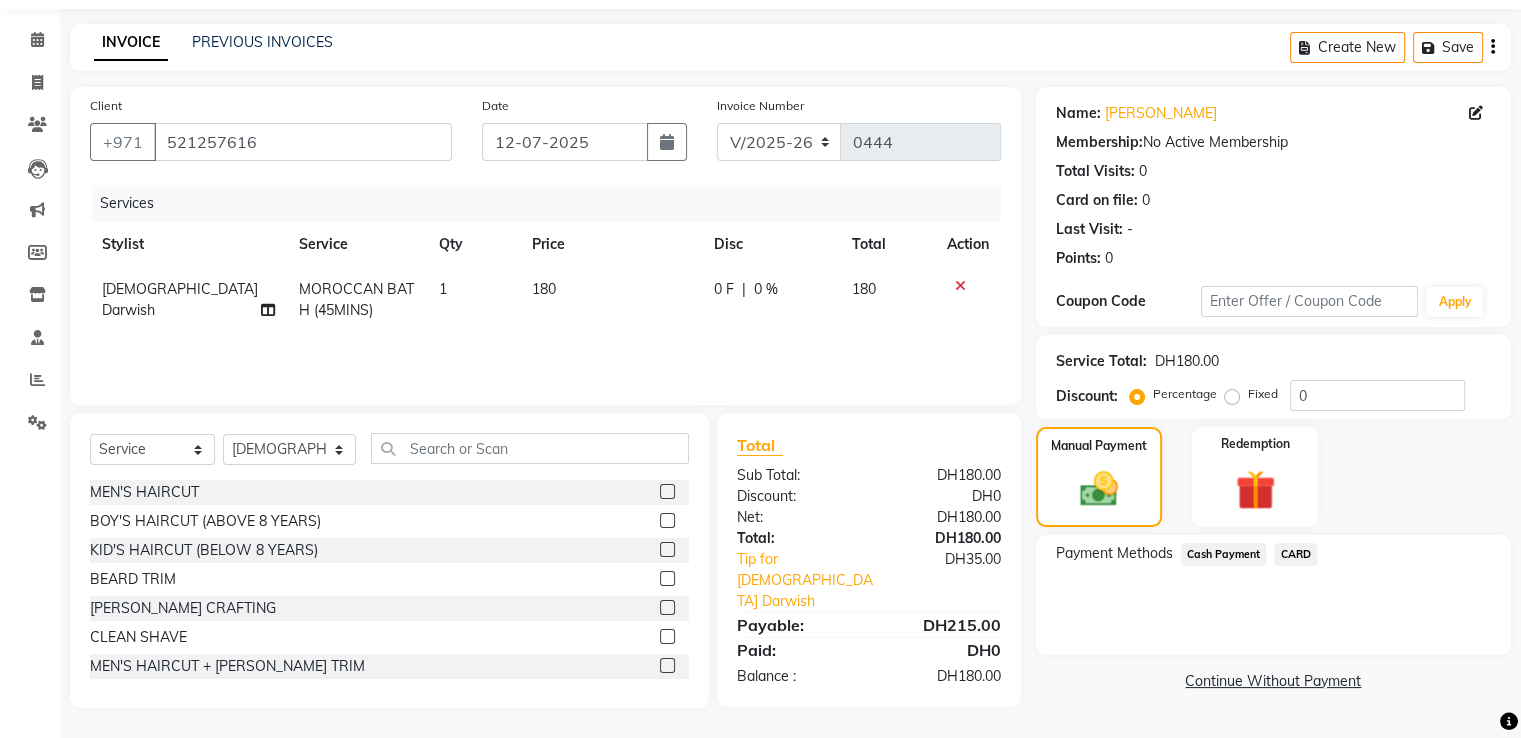 click on "CARD" 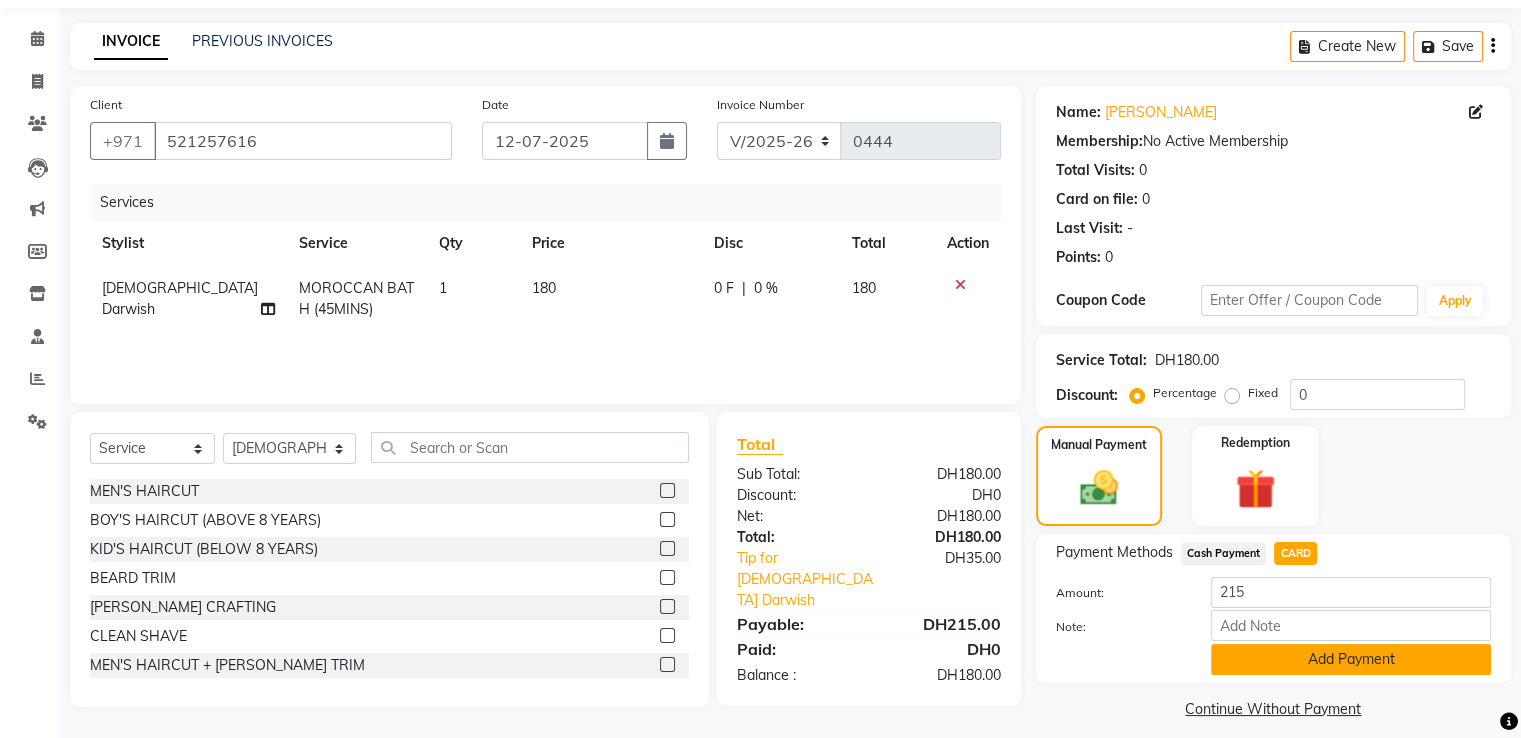 click on "Add Payment" 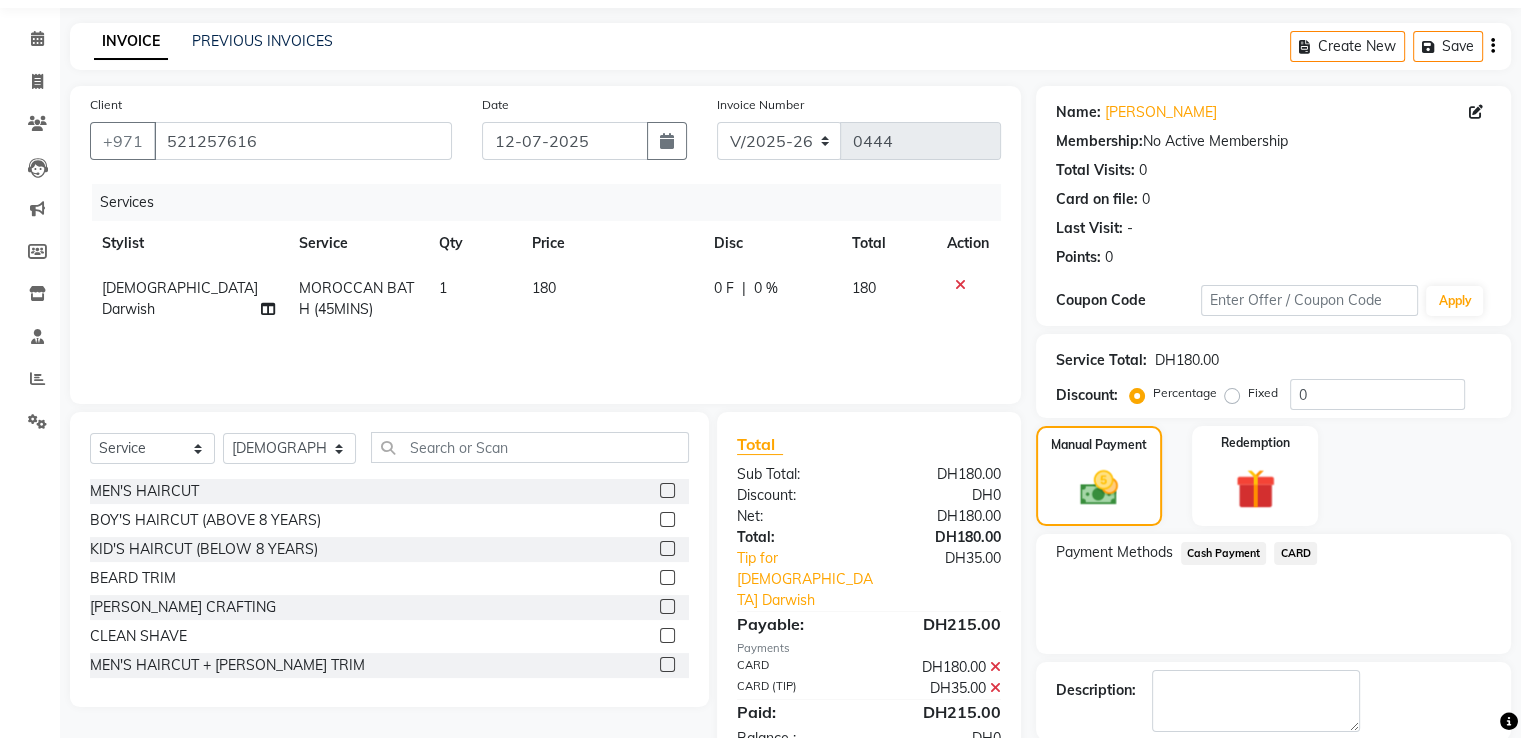 scroll, scrollTop: 163, scrollLeft: 0, axis: vertical 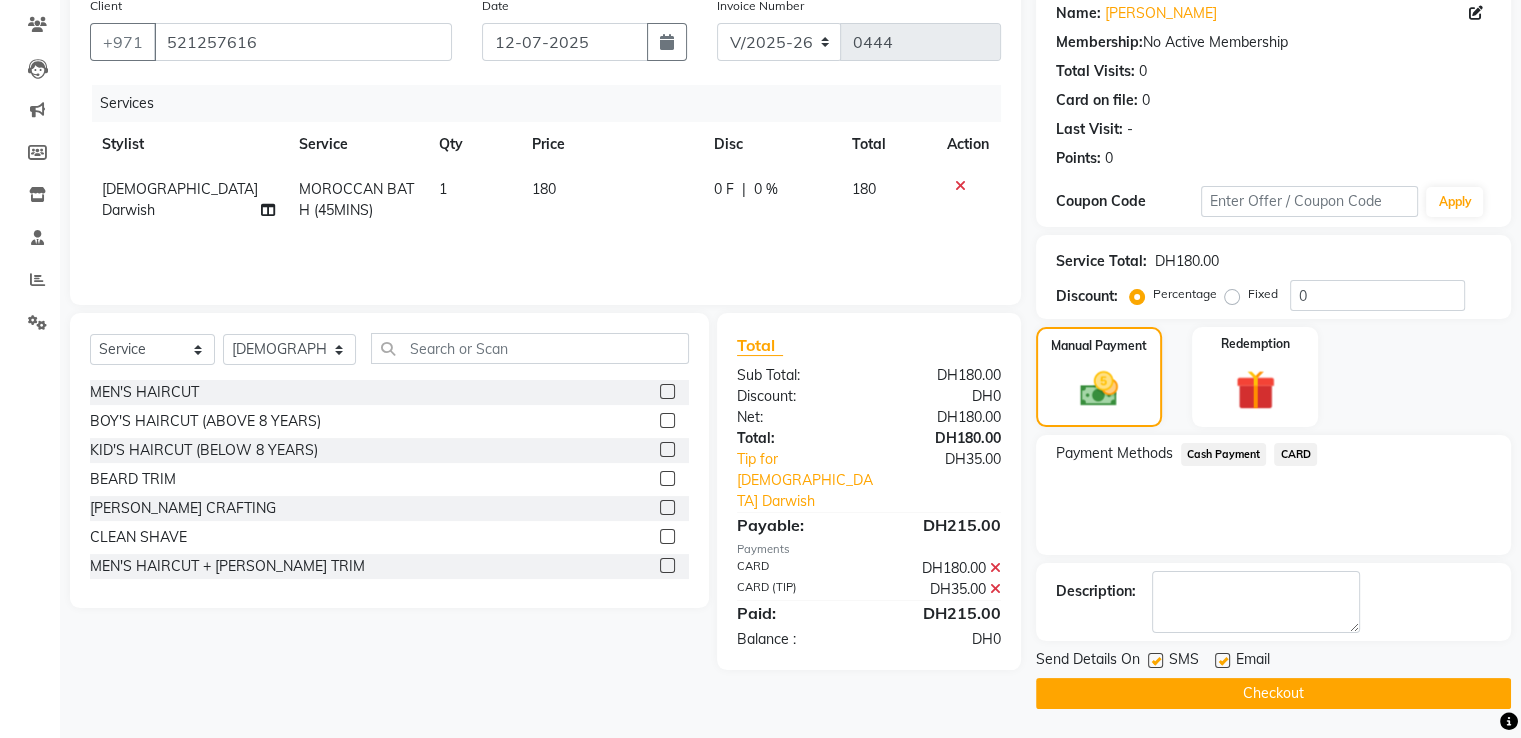 click on "Checkout" 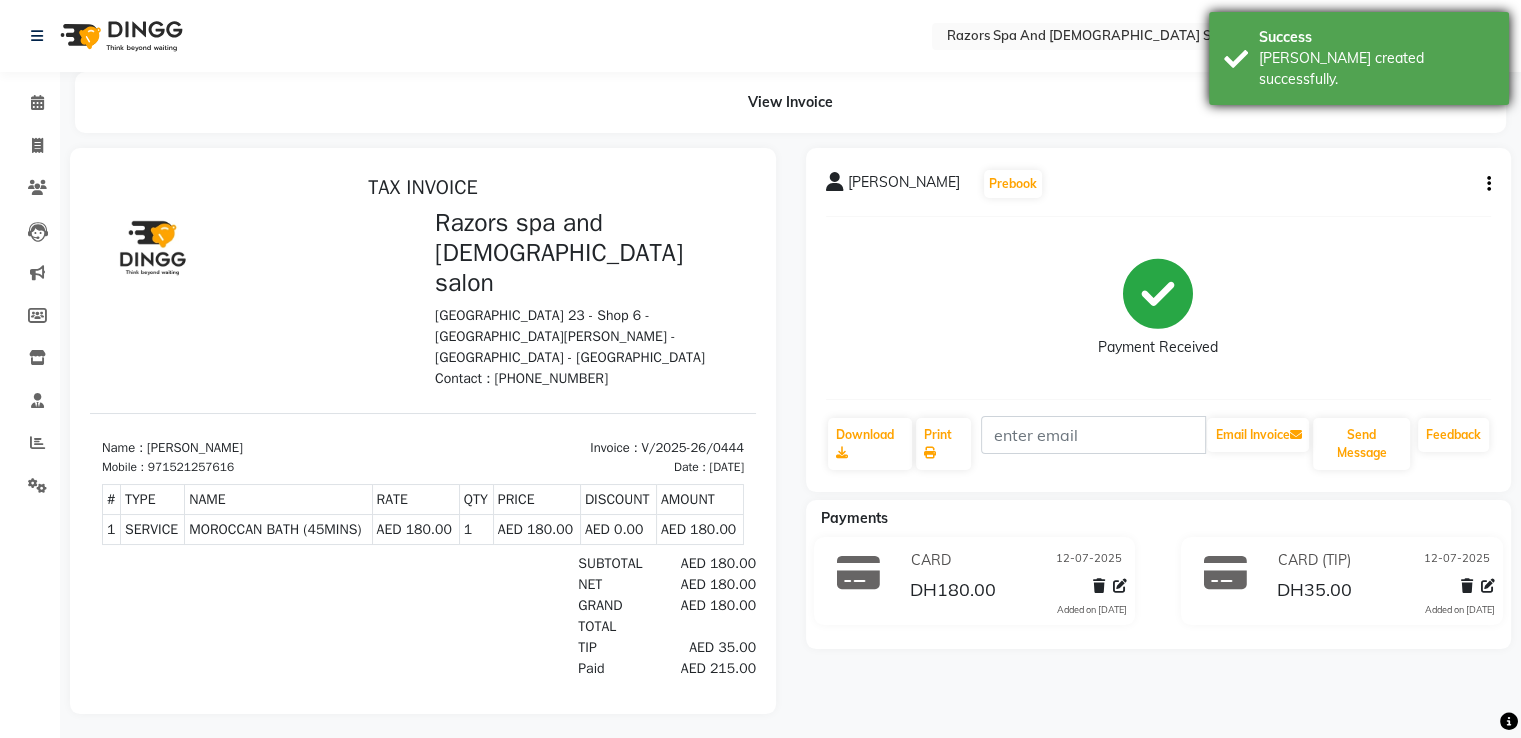 scroll, scrollTop: 0, scrollLeft: 0, axis: both 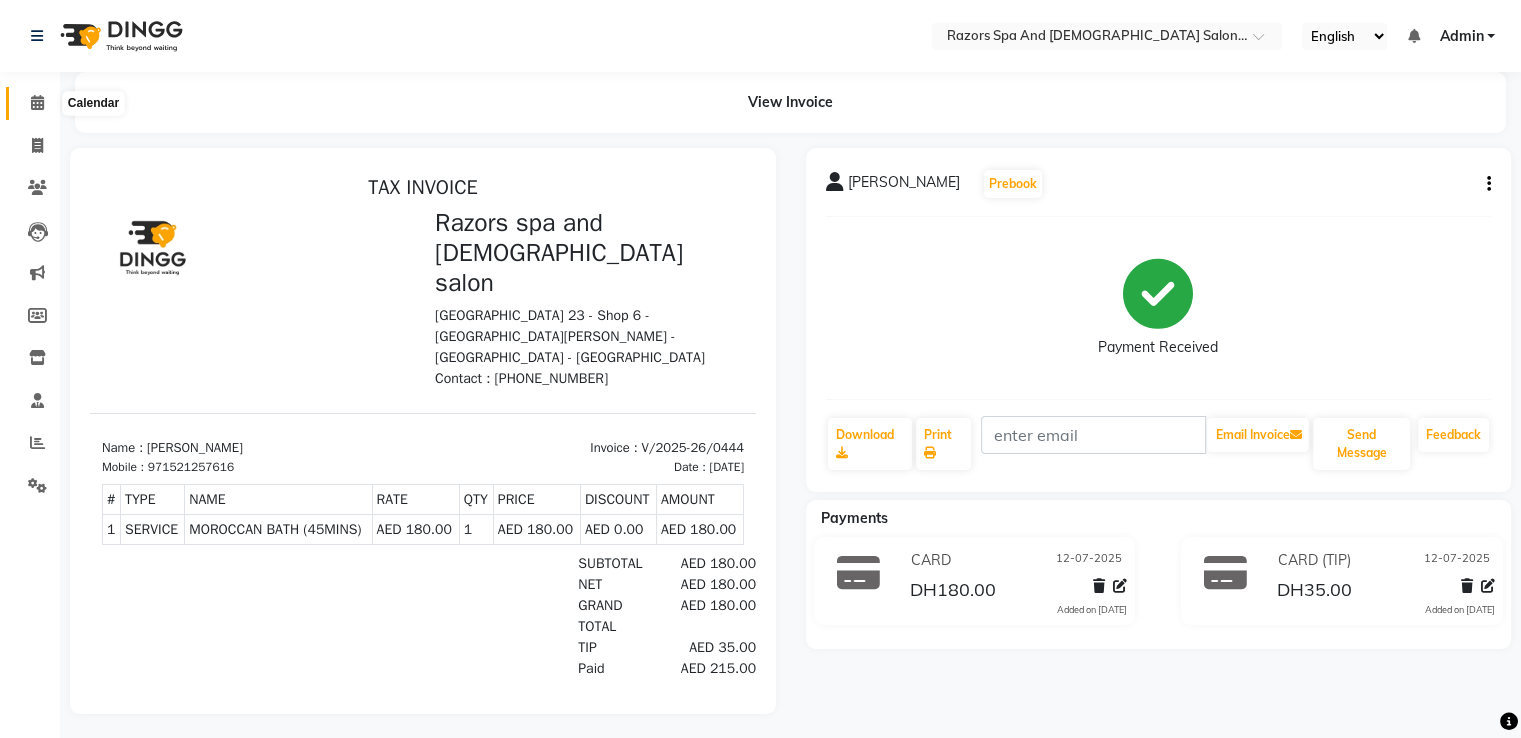 drag, startPoint x: 38, startPoint y: 98, endPoint x: 104, endPoint y: 108, distance: 66.75328 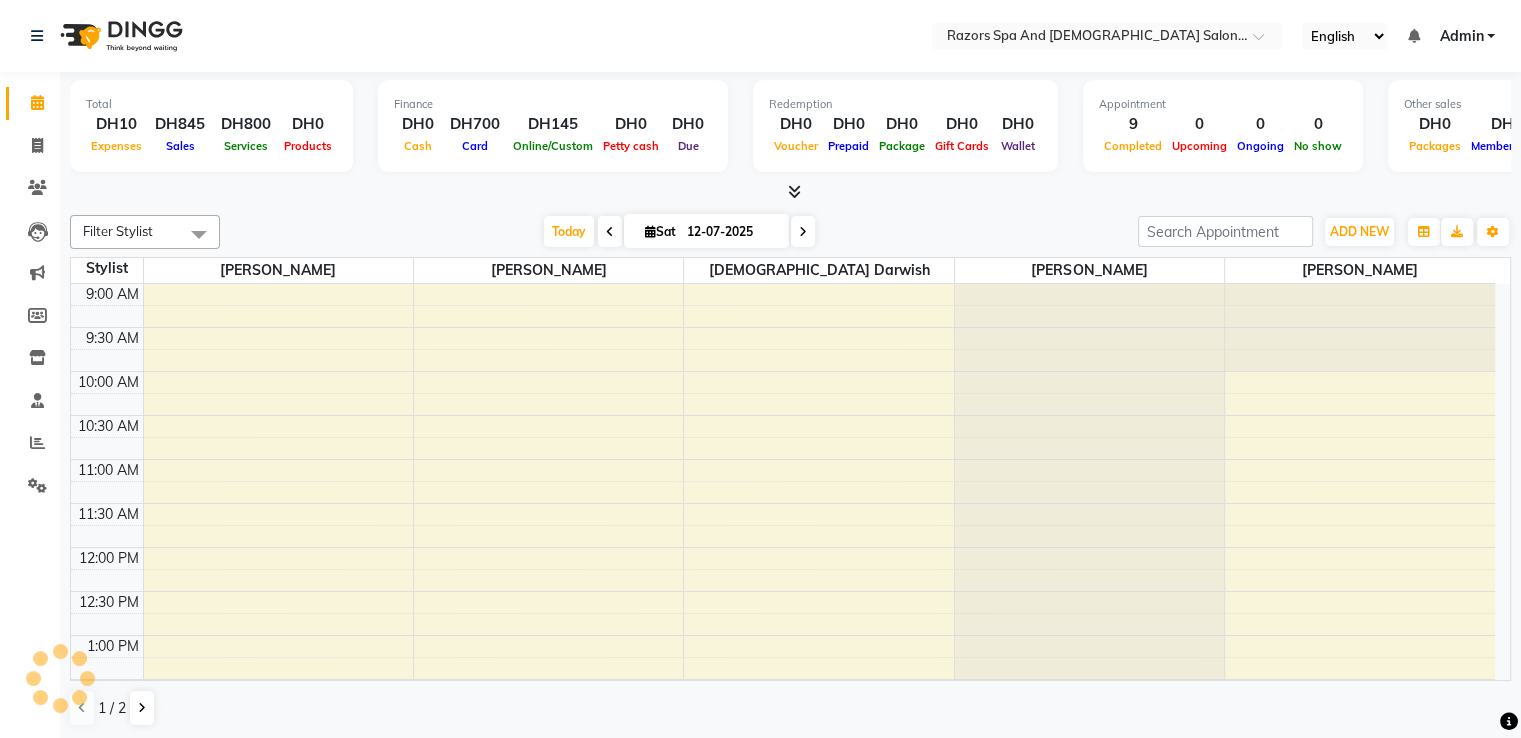 scroll, scrollTop: 872, scrollLeft: 0, axis: vertical 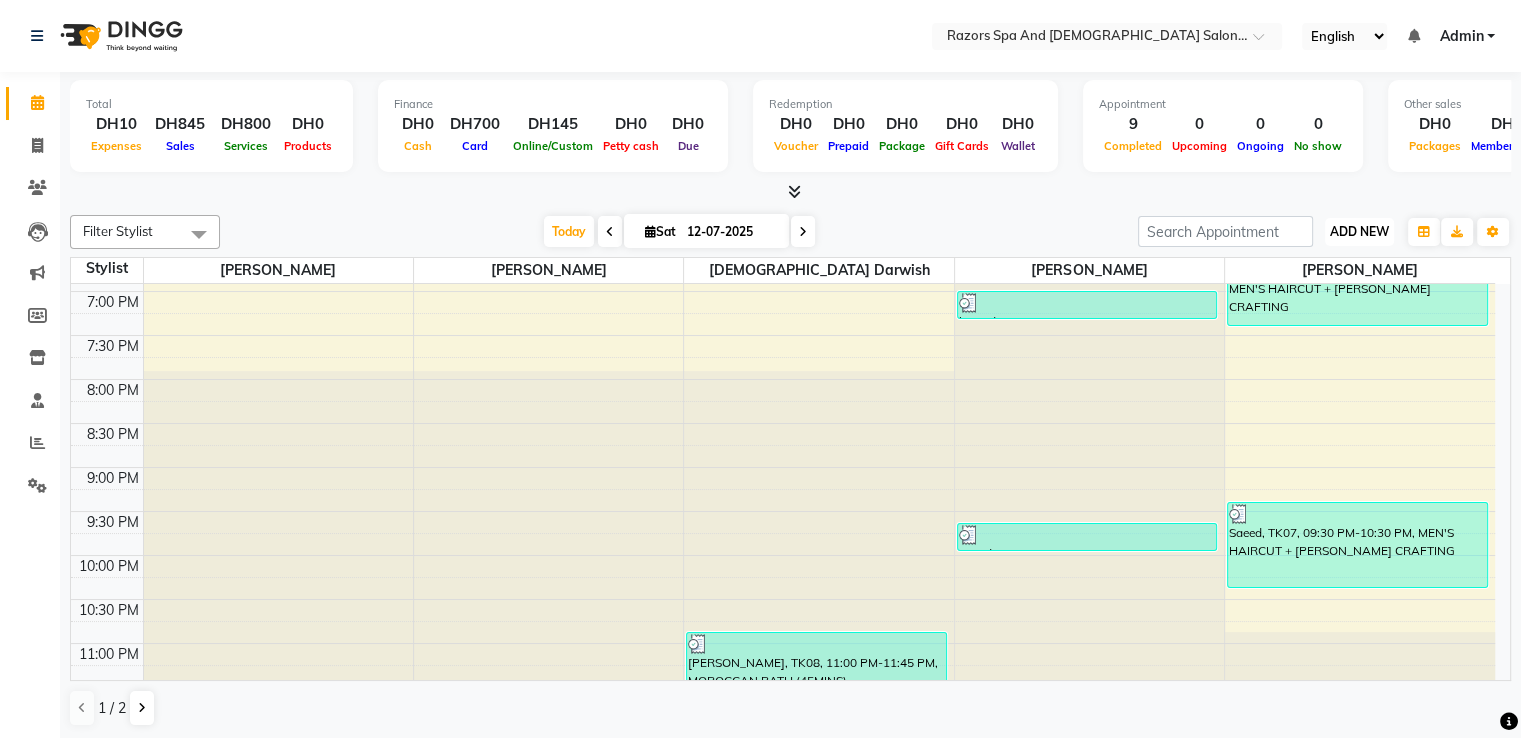 click on "ADD NEW" at bounding box center [1359, 231] 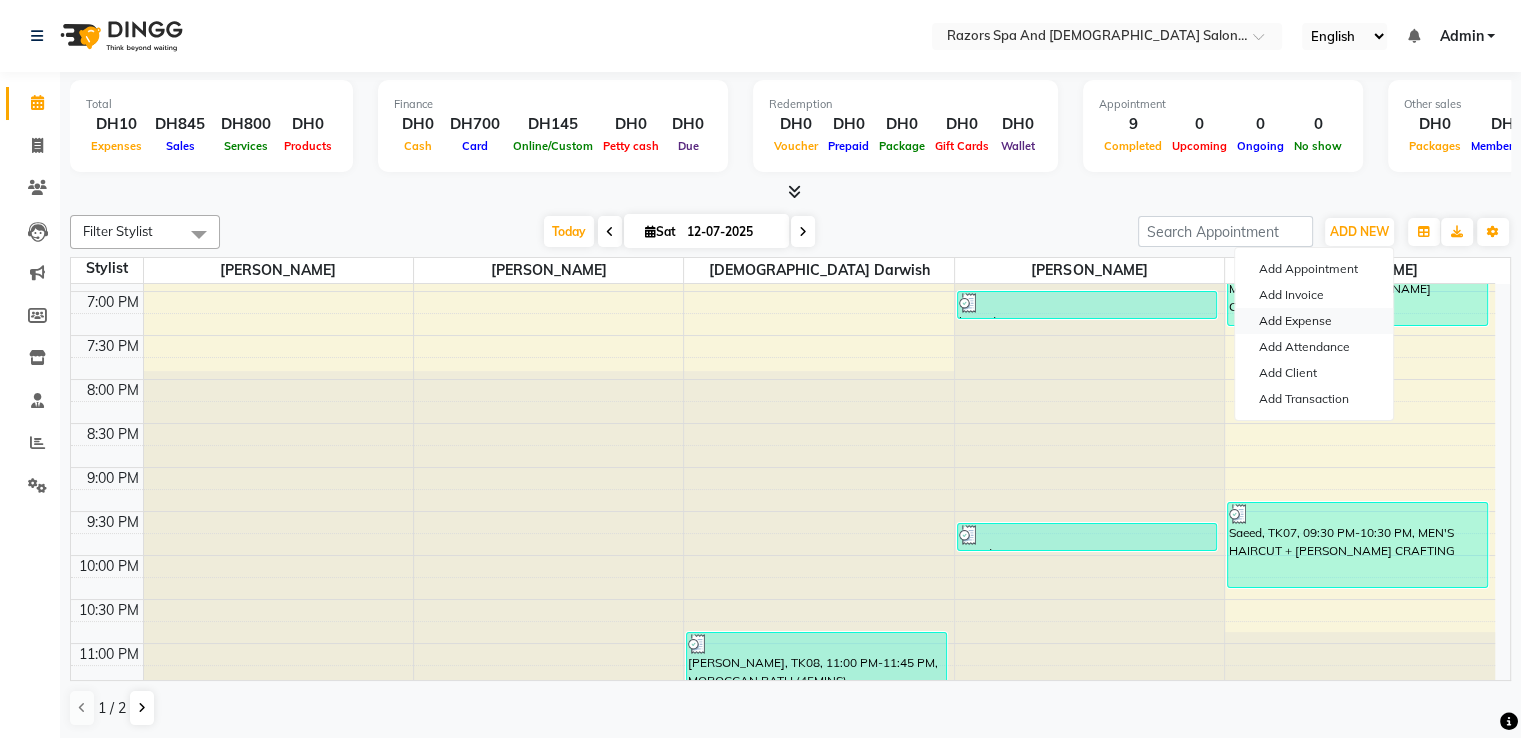 click on "Add Expense" at bounding box center (1314, 321) 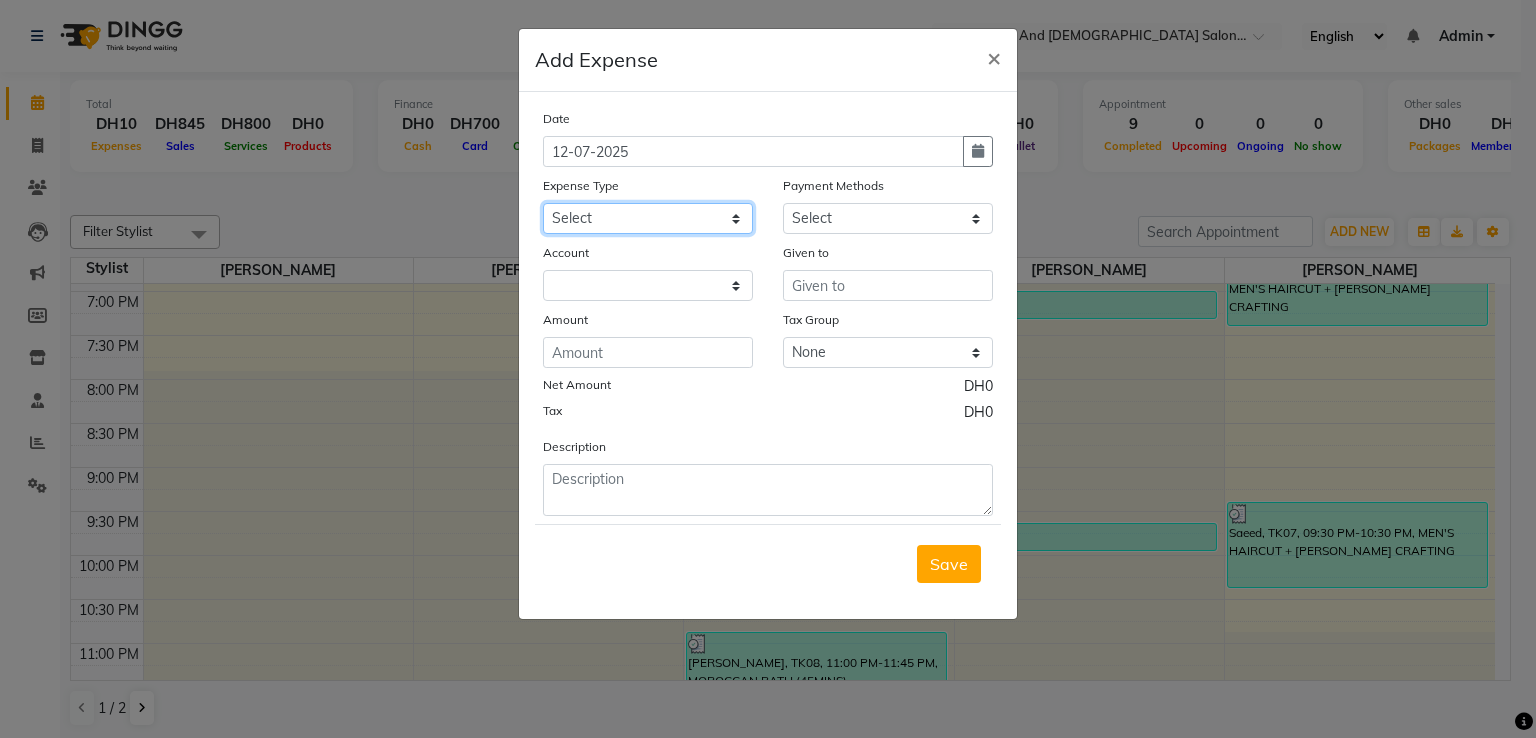 click on "Select AC servicing Advance Salary Bank charges Car maintenance  Cash transfer to bank Cash transfer to hub Client Snacks Clinical charges Equipment Fuel Govt fee Incentive Insurance International purchase Loan Repayment Maintenance Marketing Miscellaneous MRA Other Pantry Product Rent Salary Staff Snacks Tax Tea & Refreshment Tips in card Utilities Water bottles" 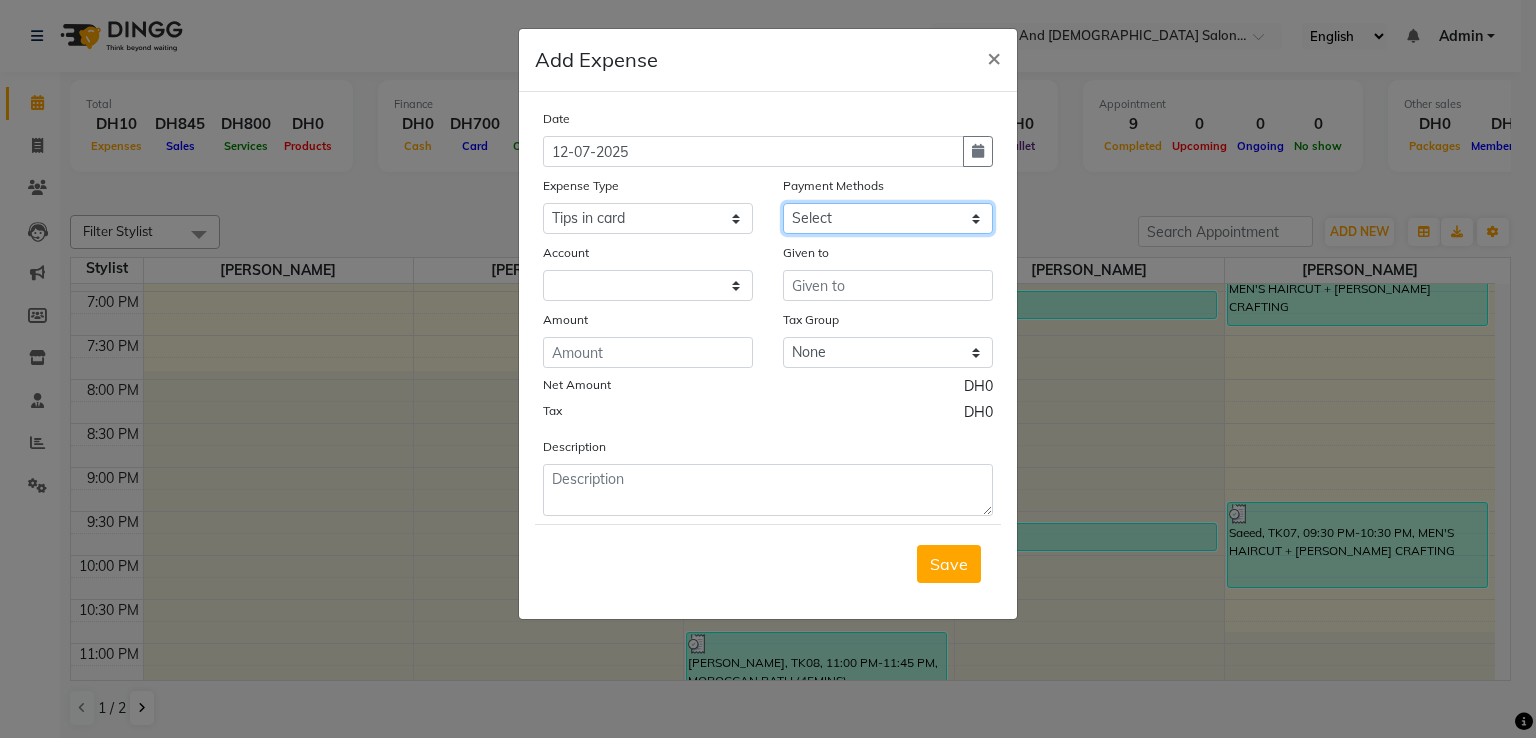 click on "Select Cash Payment CARD" 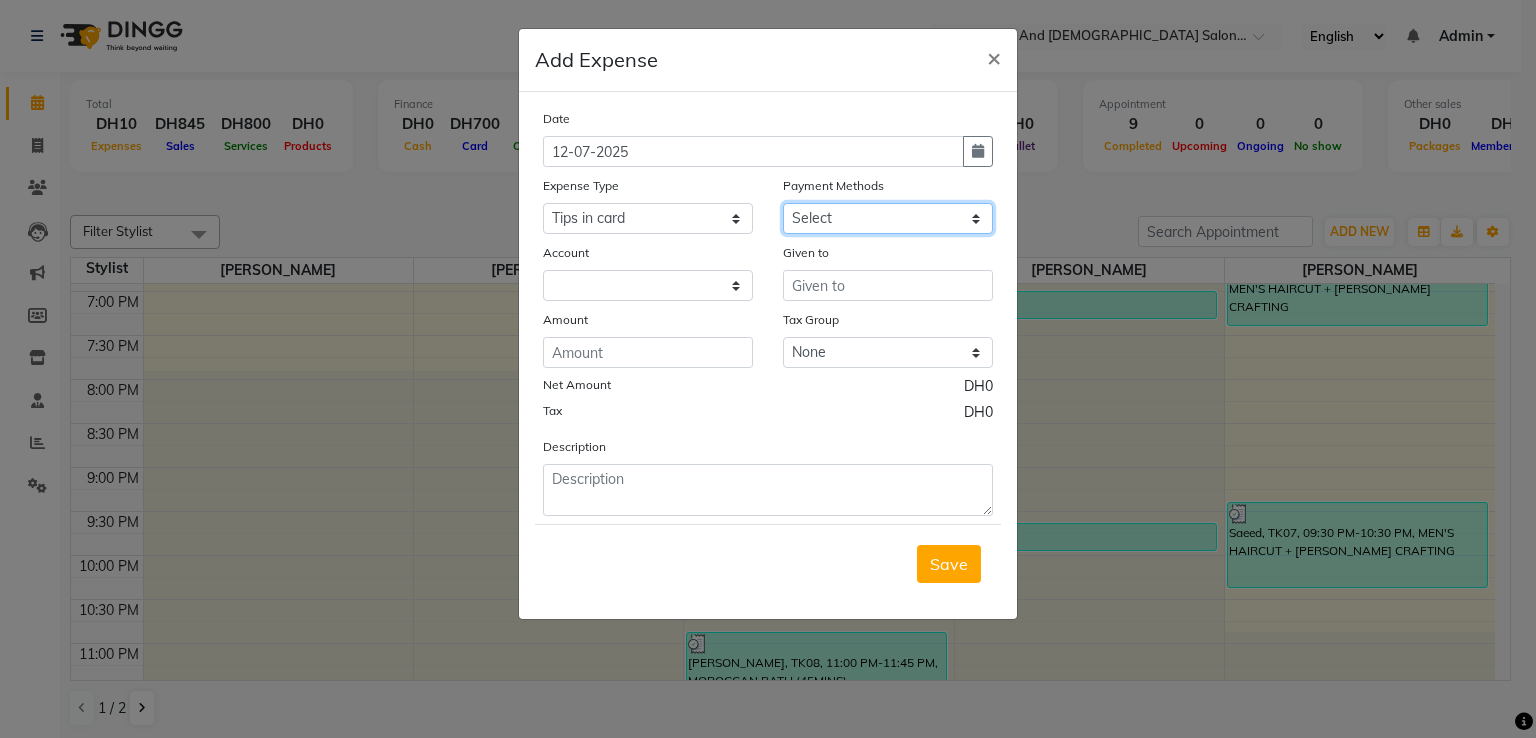 select on "114" 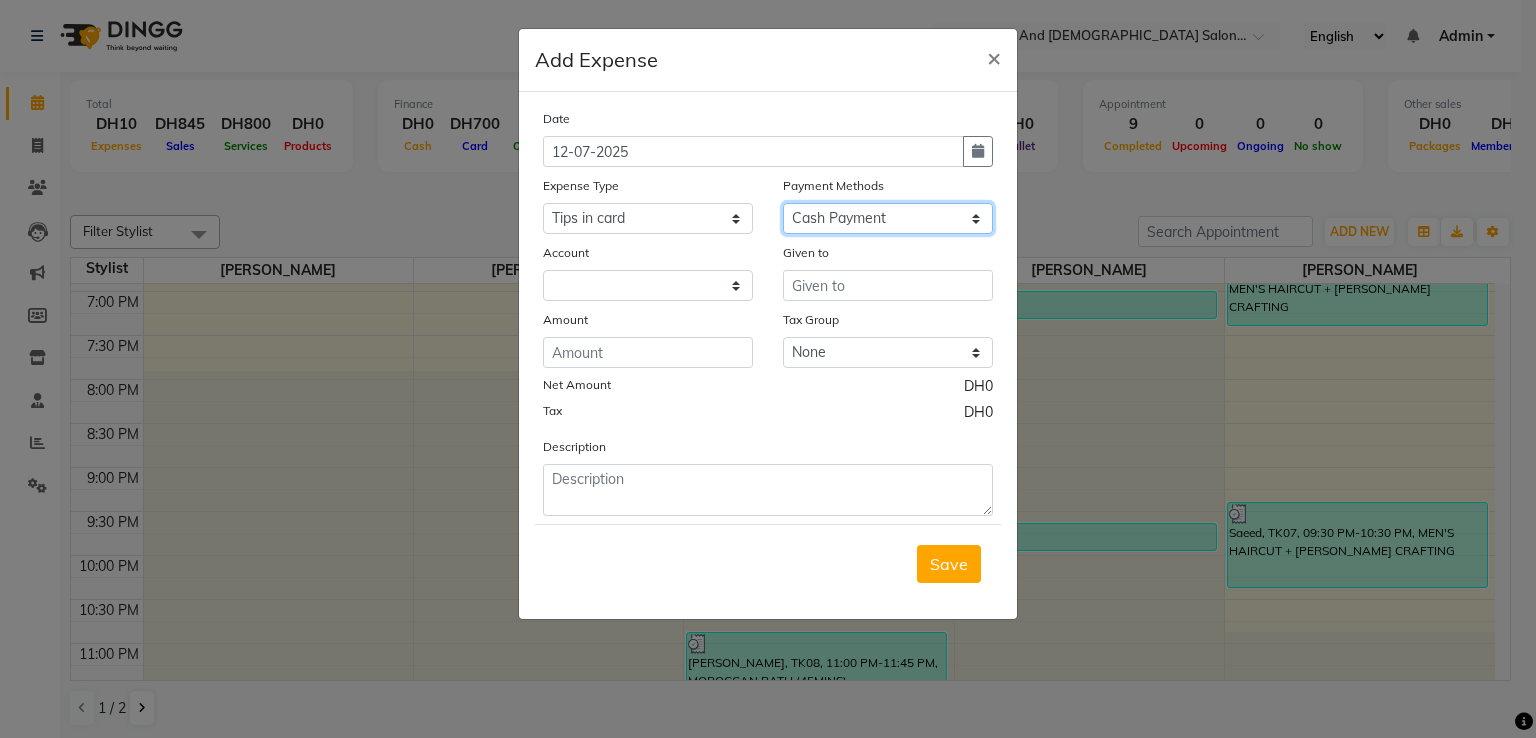 click on "Select Cash Payment CARD" 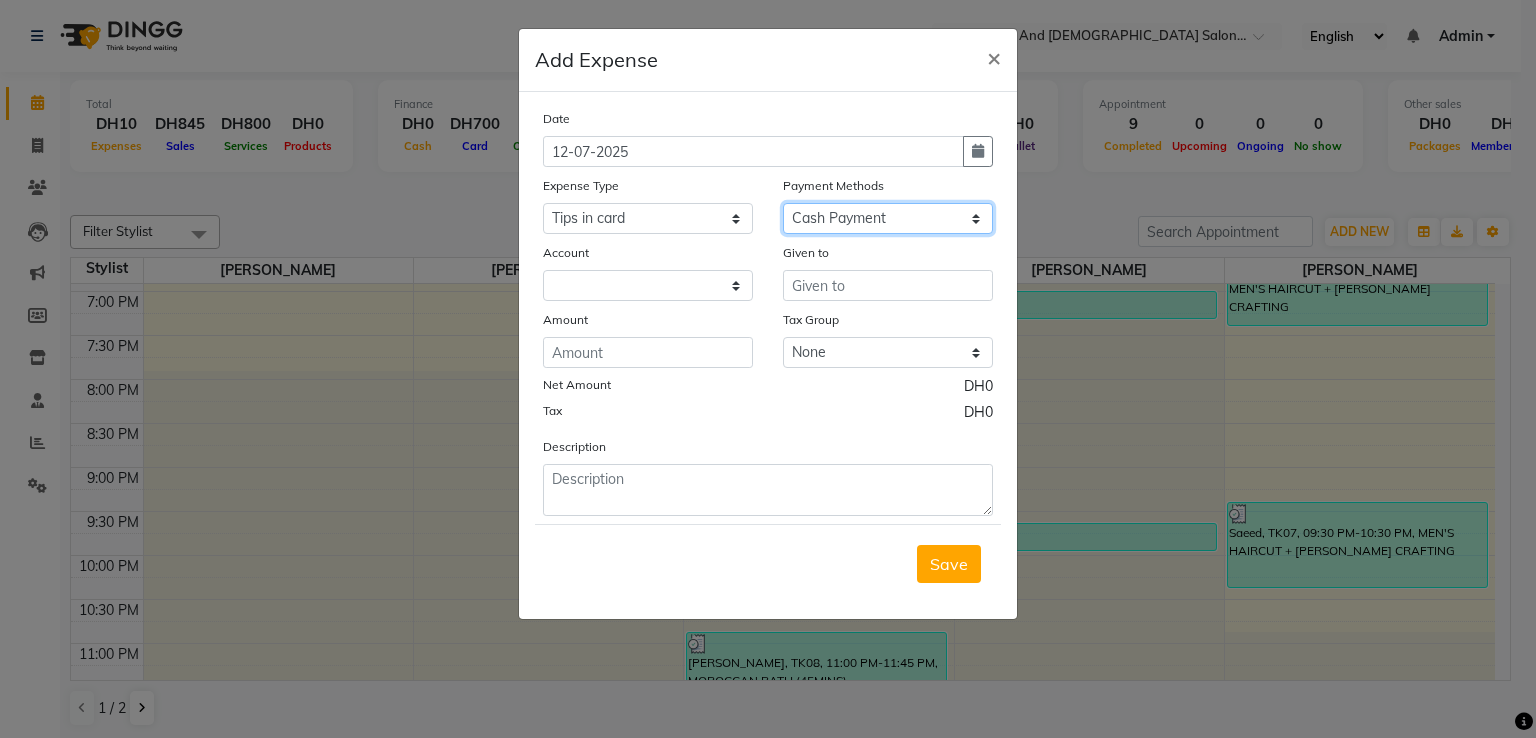 select on "7542" 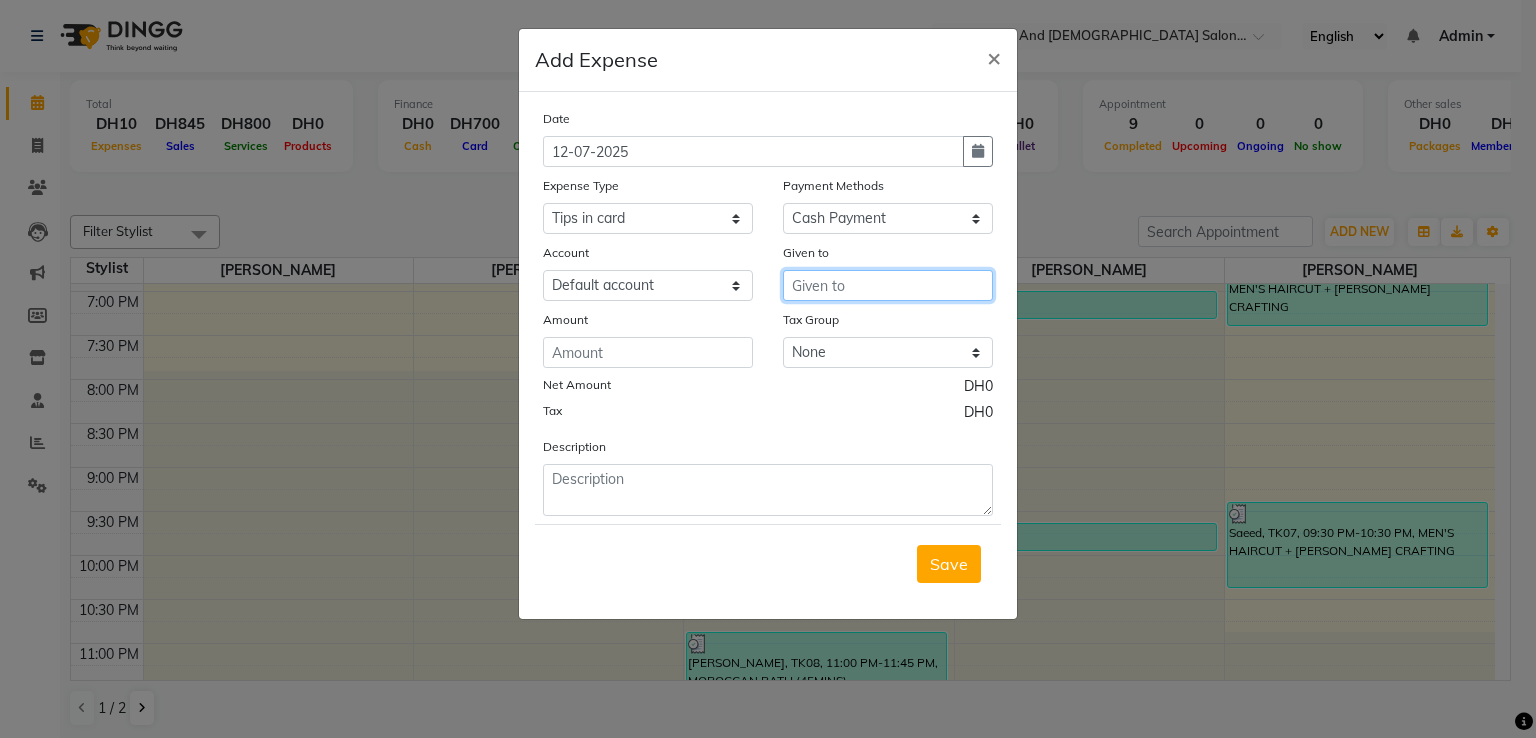 click at bounding box center (888, 285) 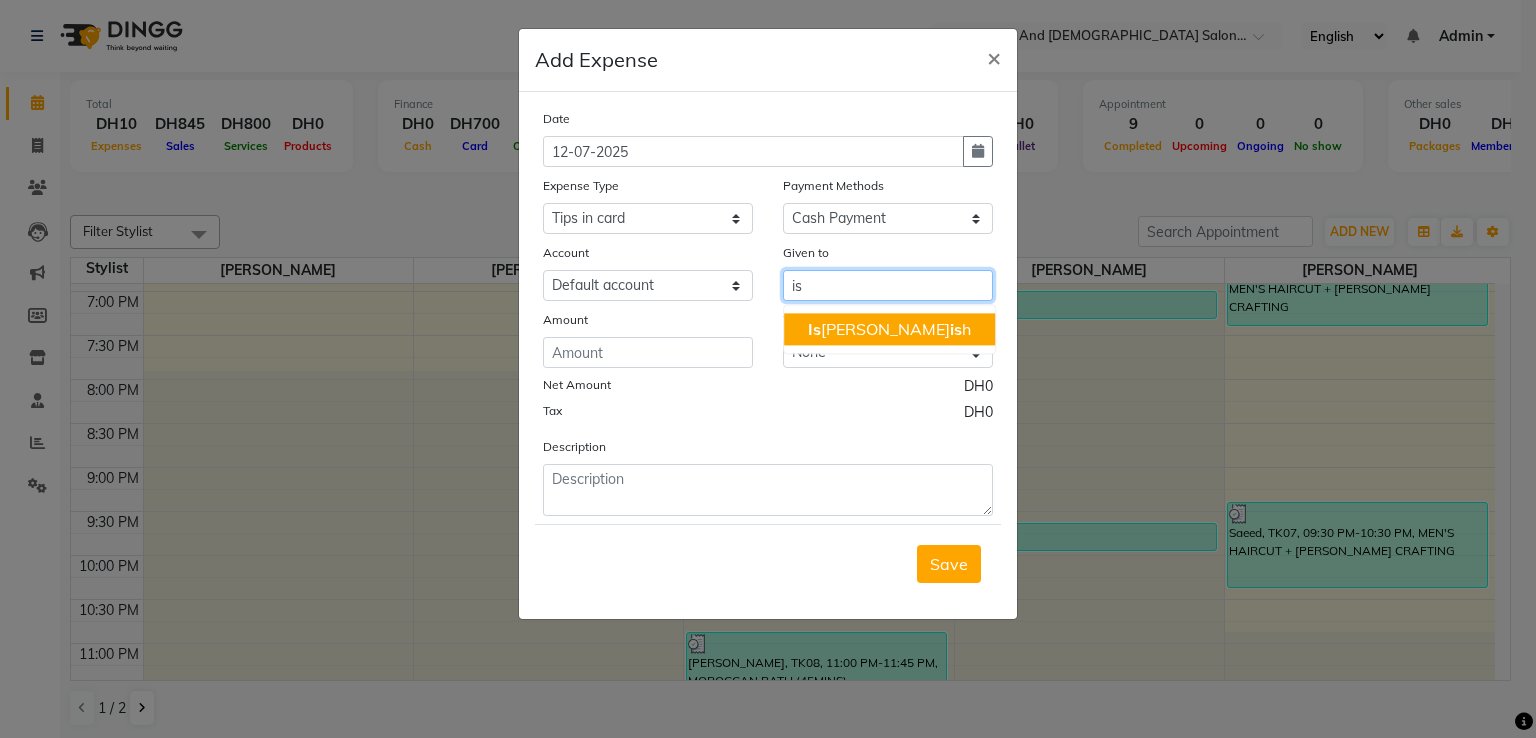 click on "Is [PERSON_NAME] is h" at bounding box center (889, 329) 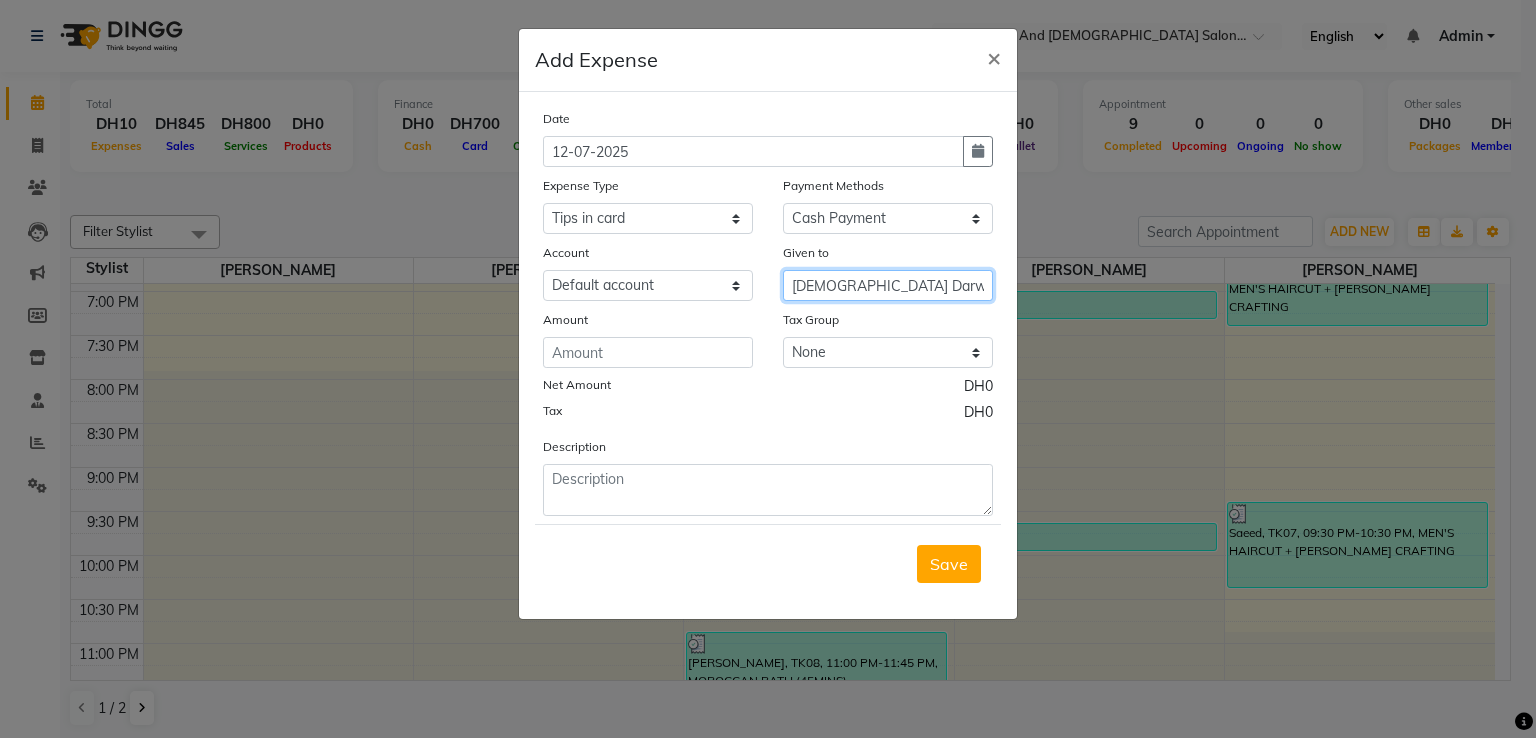 type on "[DEMOGRAPHIC_DATA] Darwish" 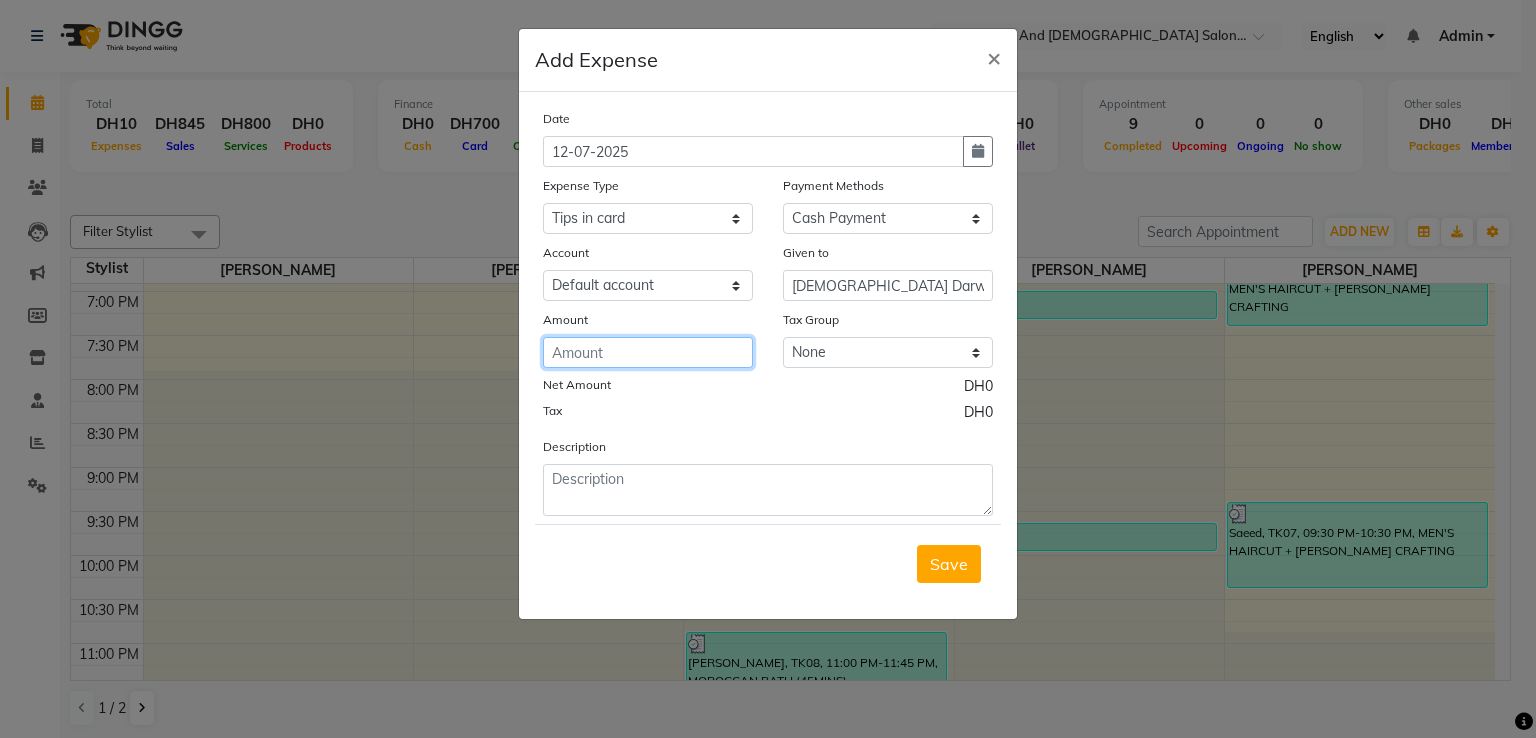 click 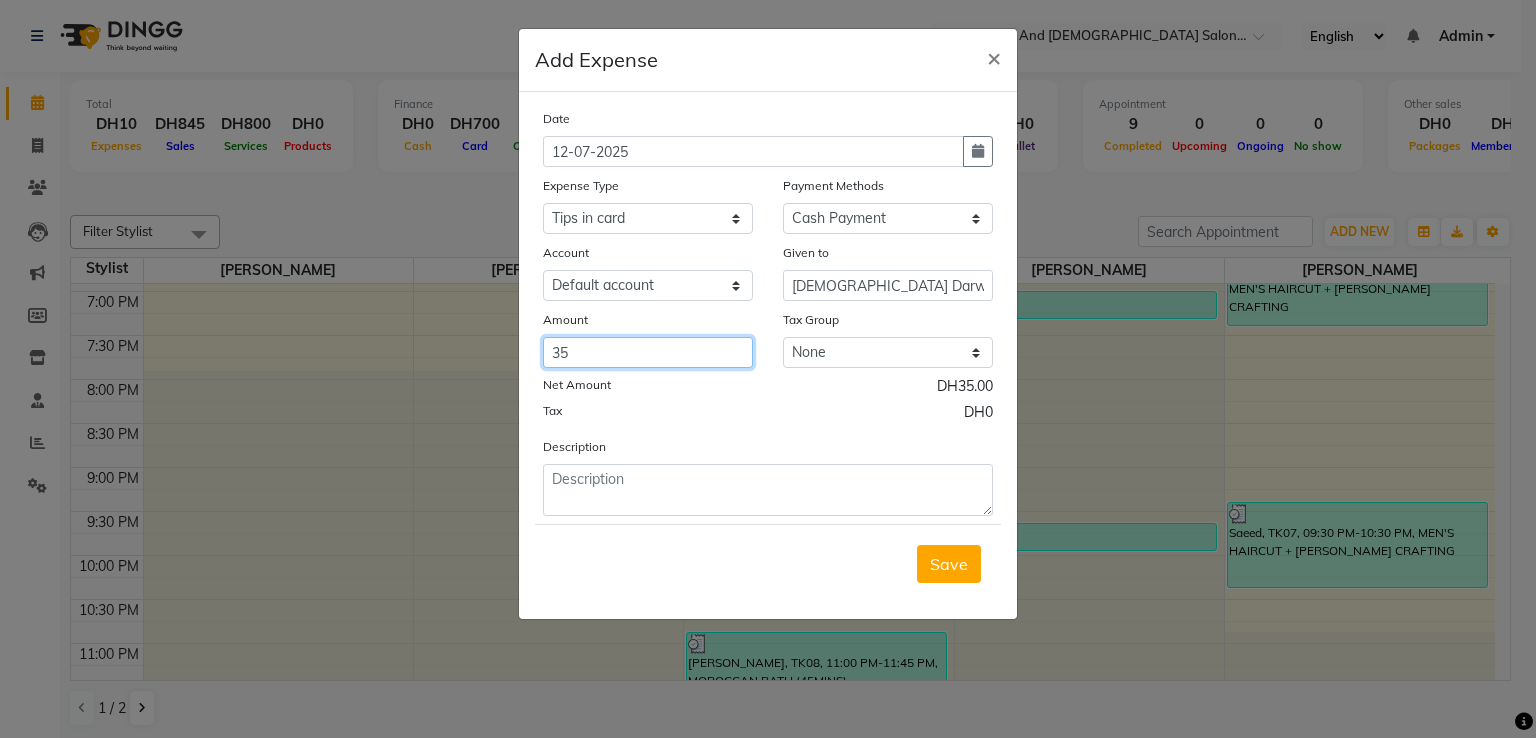 type on "35" 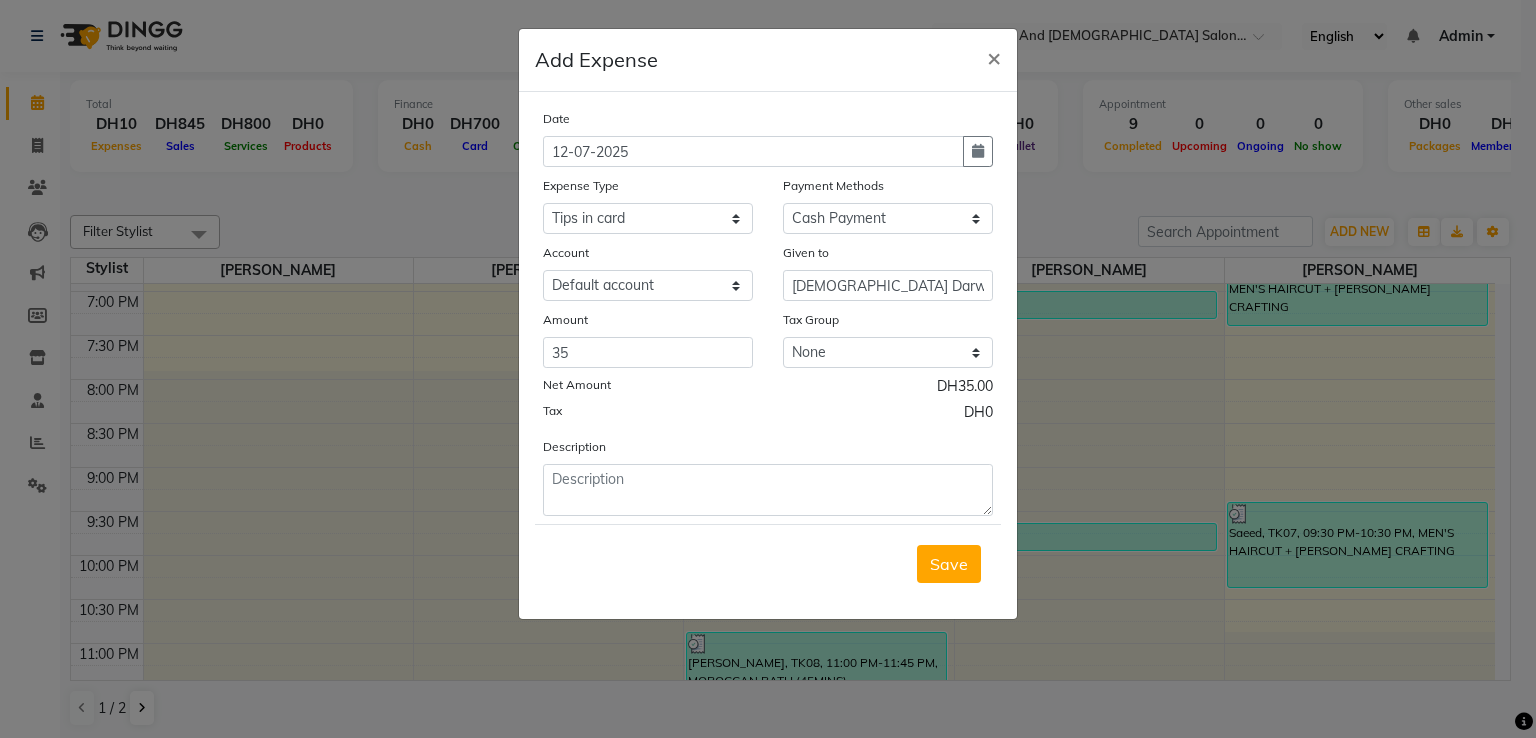 click on "Tax DH0" 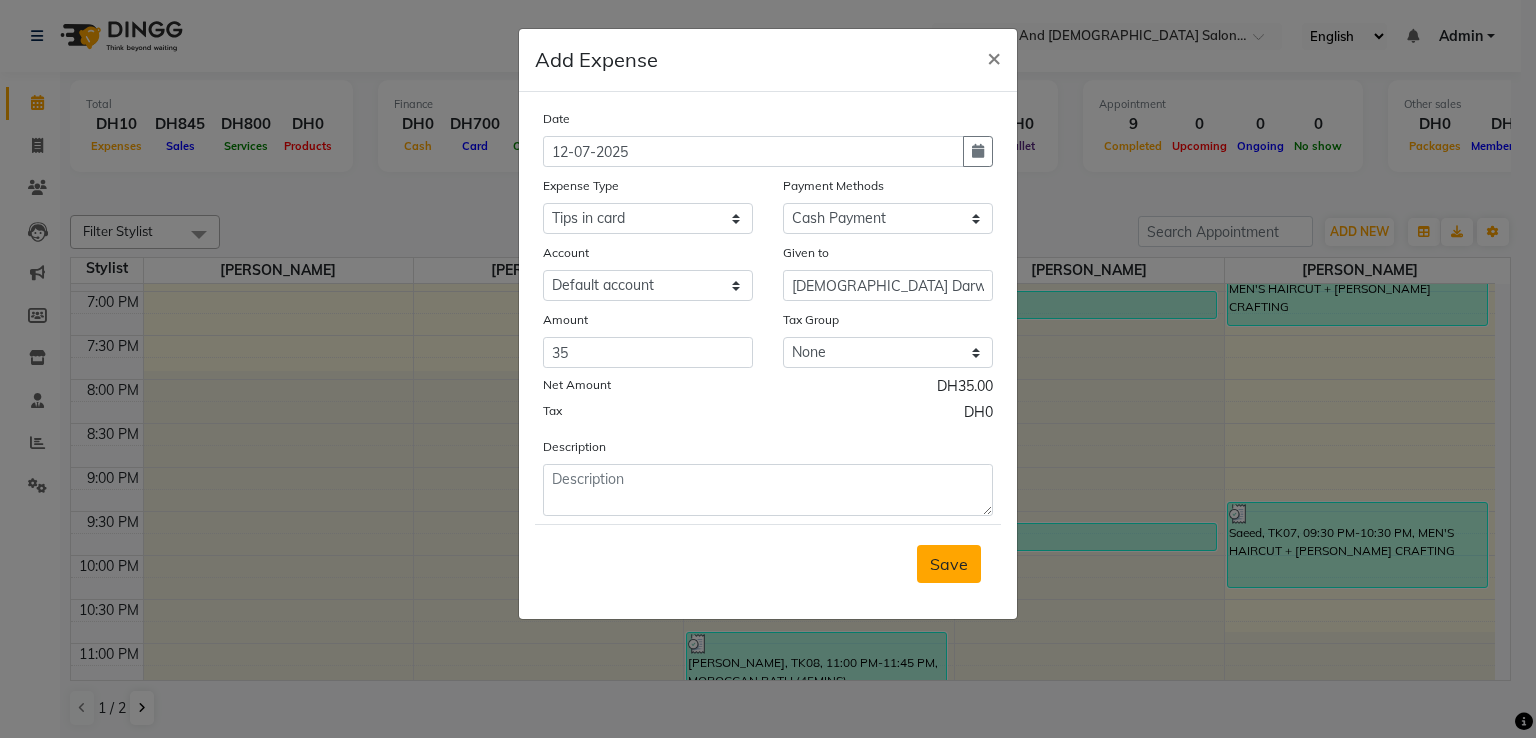 click on "Save" at bounding box center [949, 564] 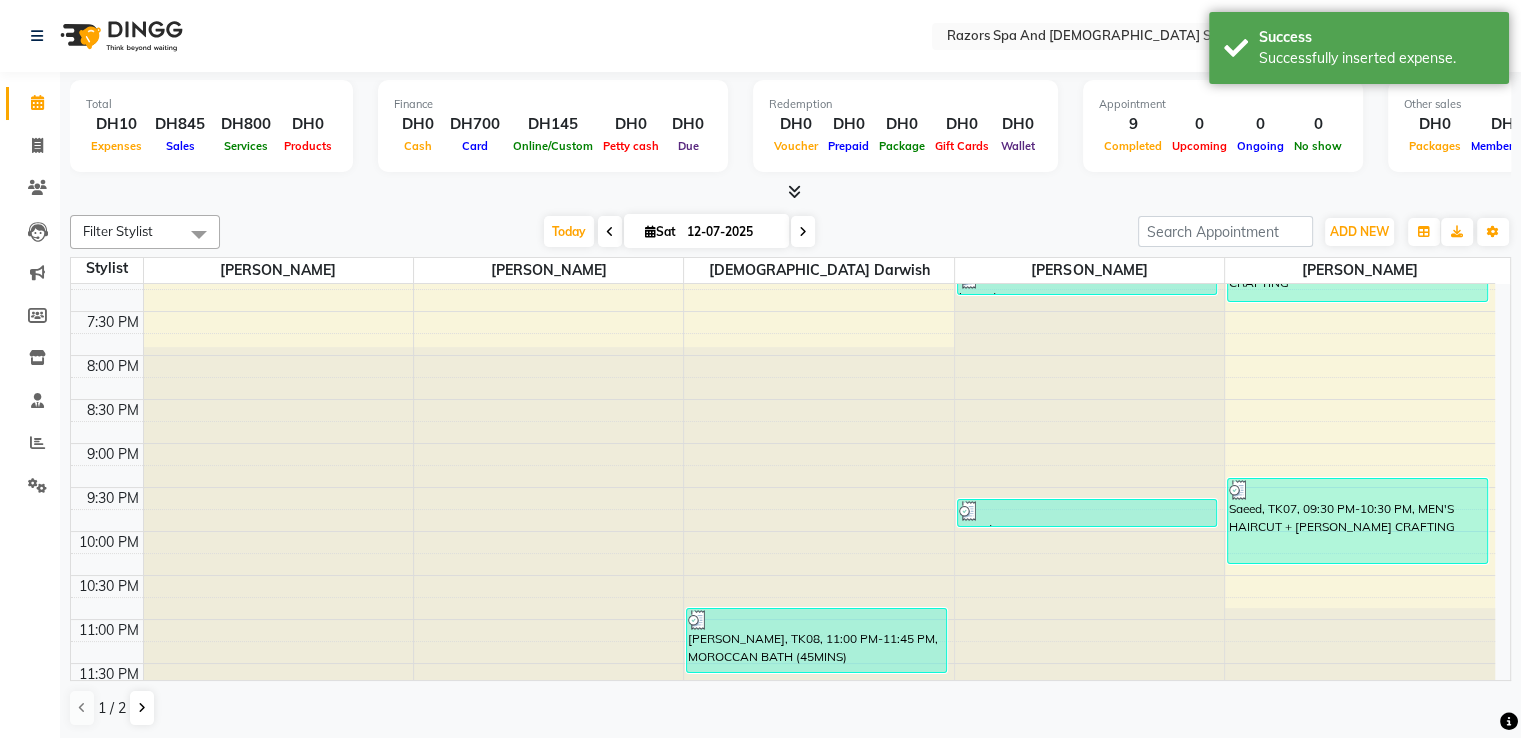 scroll, scrollTop: 910, scrollLeft: 0, axis: vertical 